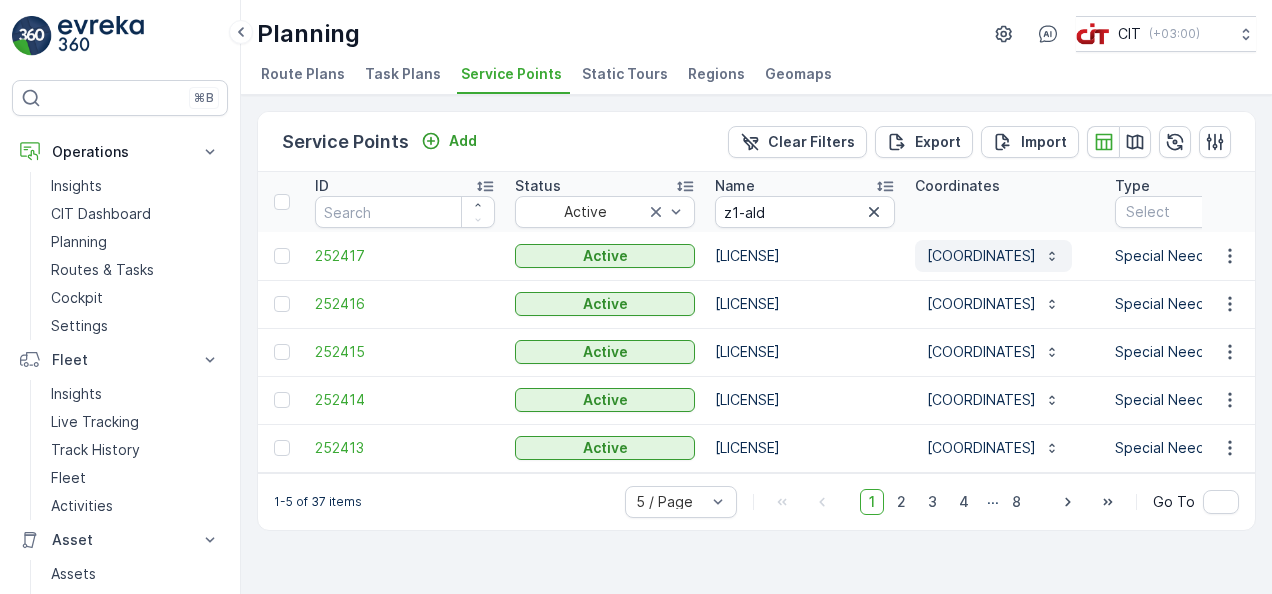 scroll, scrollTop: 0, scrollLeft: 0, axis: both 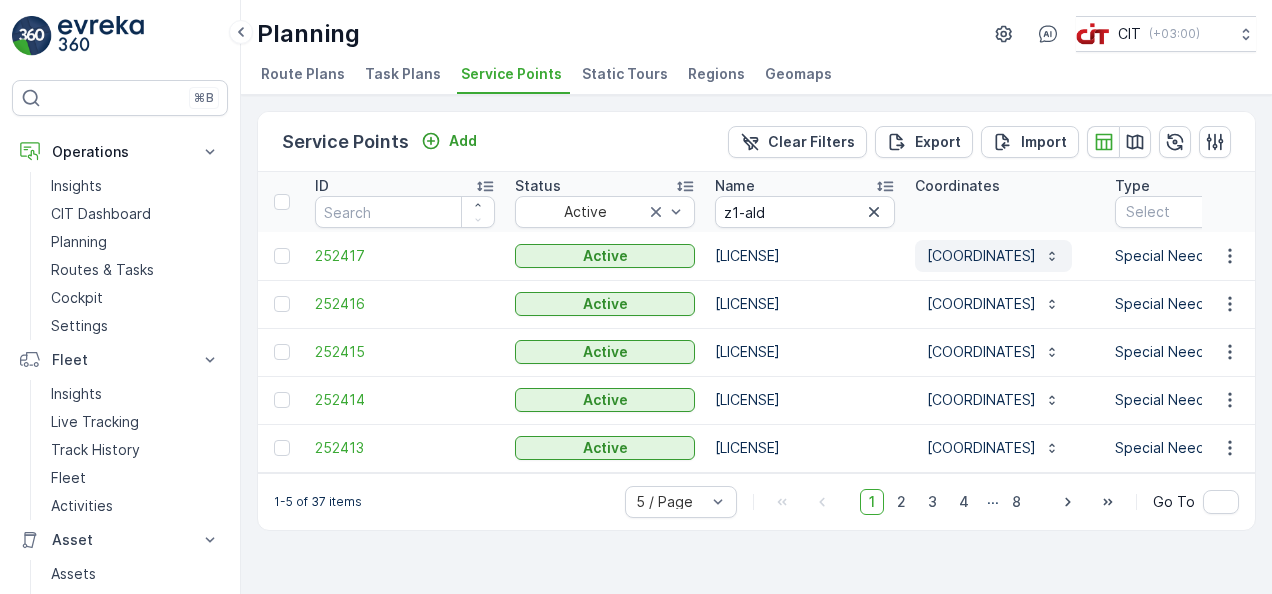 click on "[COORDINATES]" at bounding box center [981, 256] 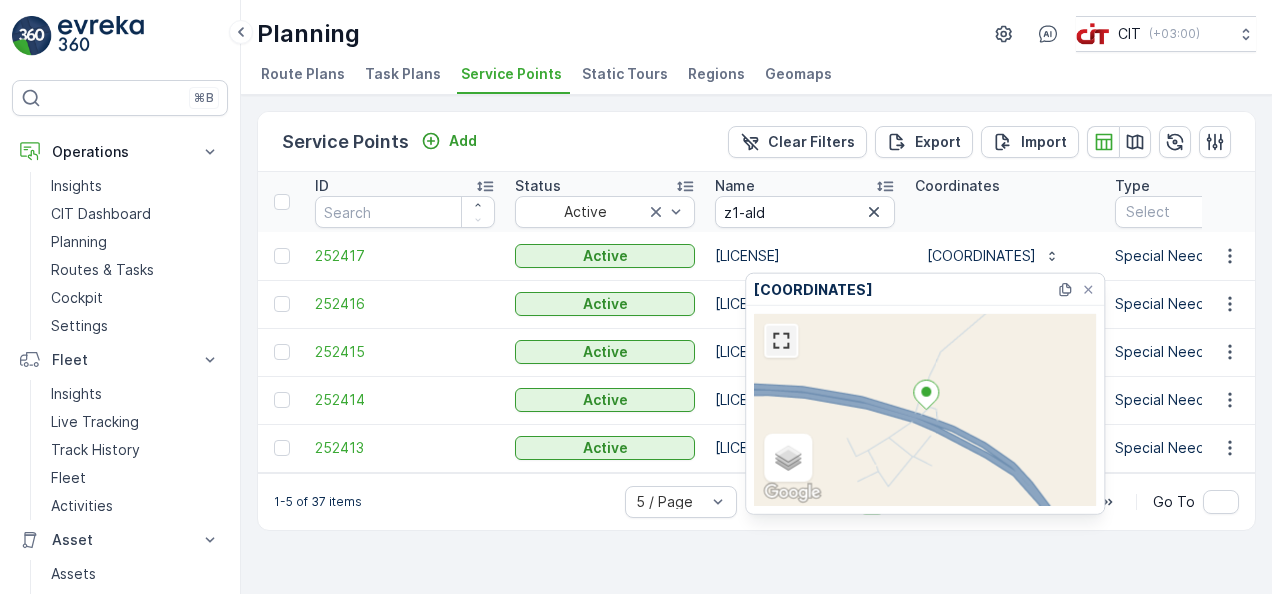 click at bounding box center (781, 341) 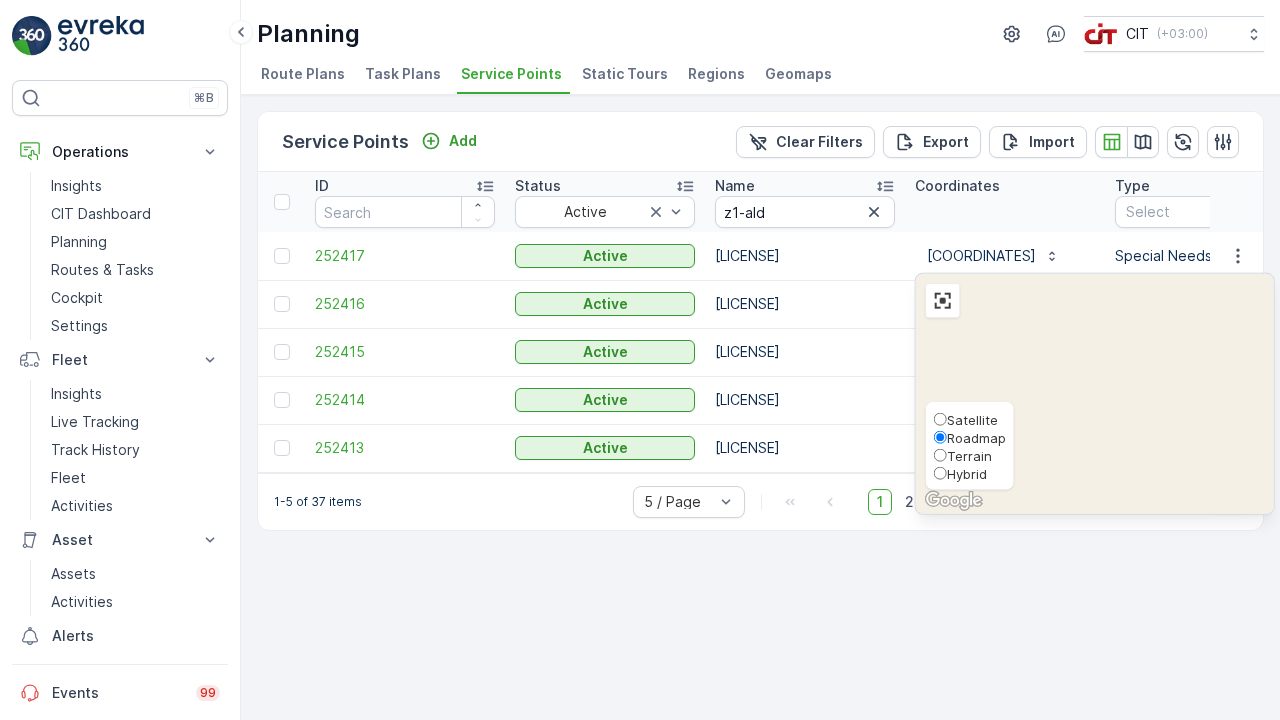 click on "Satellite" at bounding box center (972, 420) 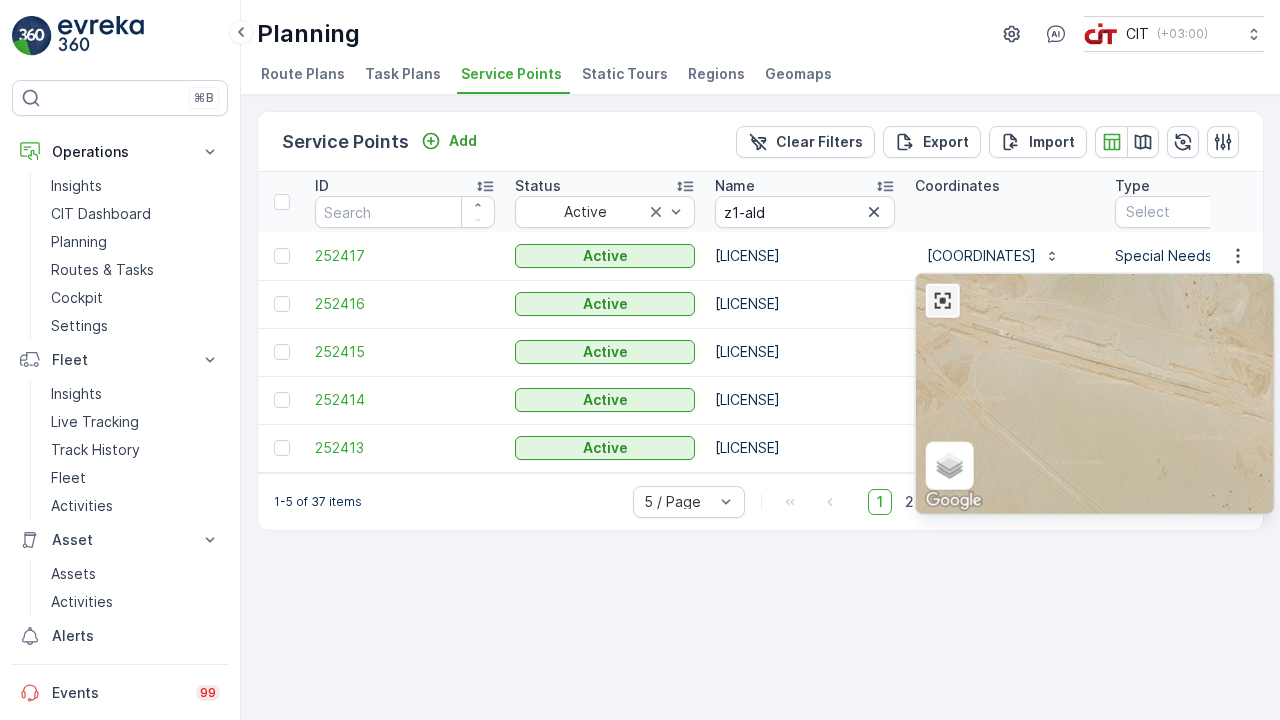 click at bounding box center (943, 301) 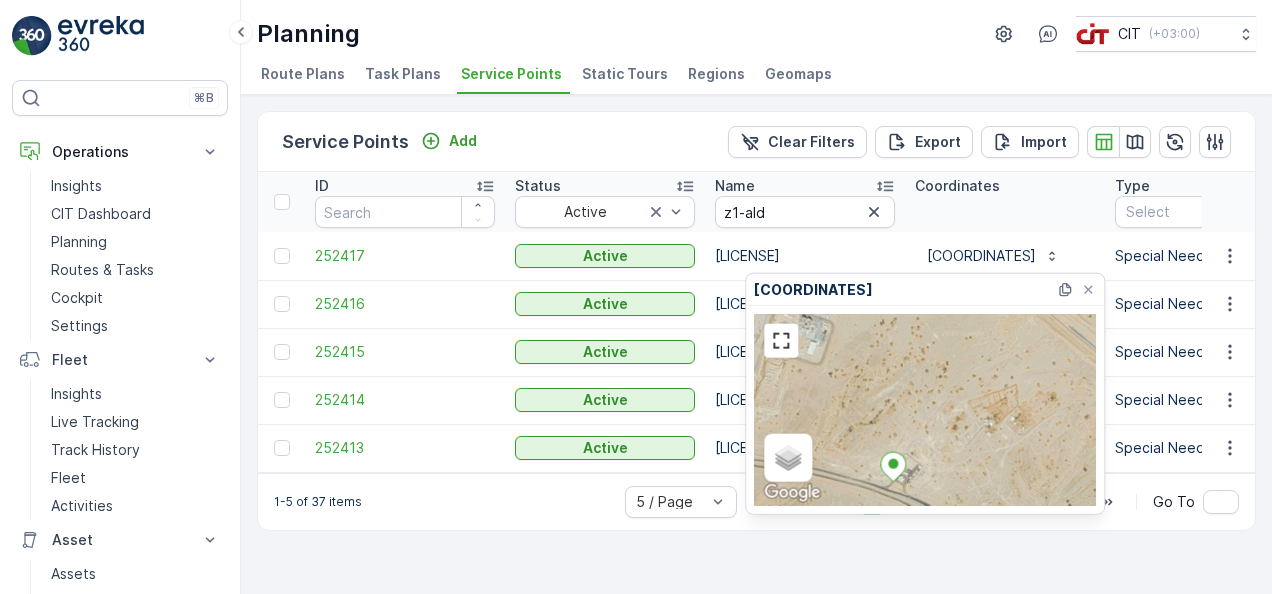 drag, startPoint x: 910, startPoint y: 288, endPoint x: 754, endPoint y: 304, distance: 156.81836 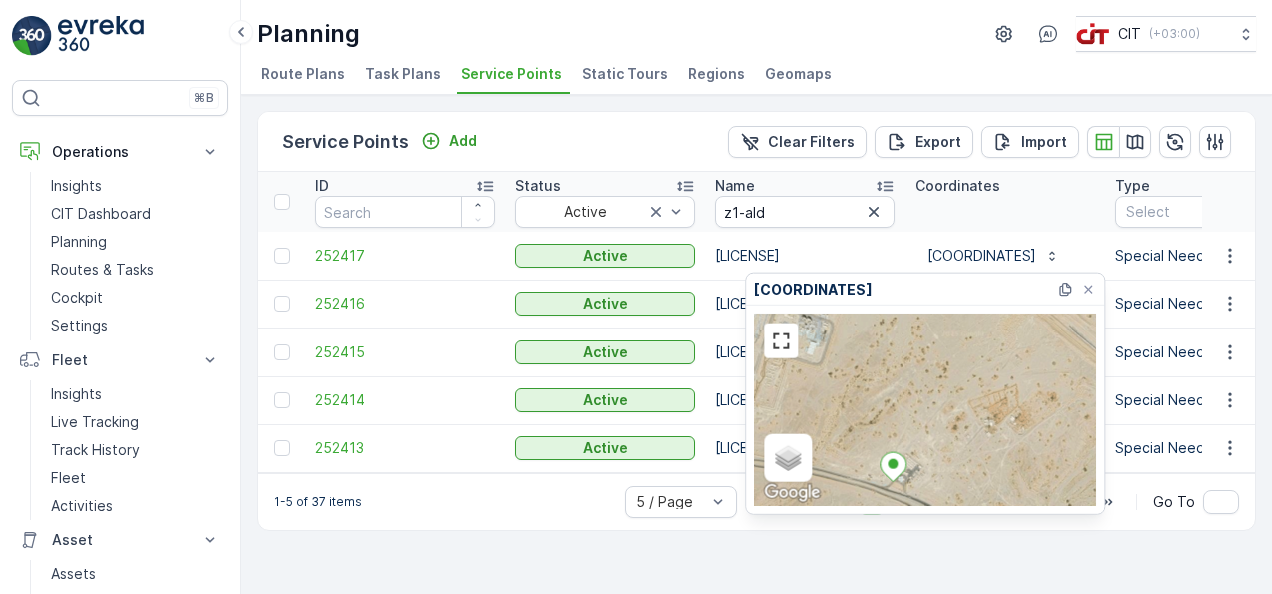 click on "[COORDINATES]" at bounding box center (925, 290) 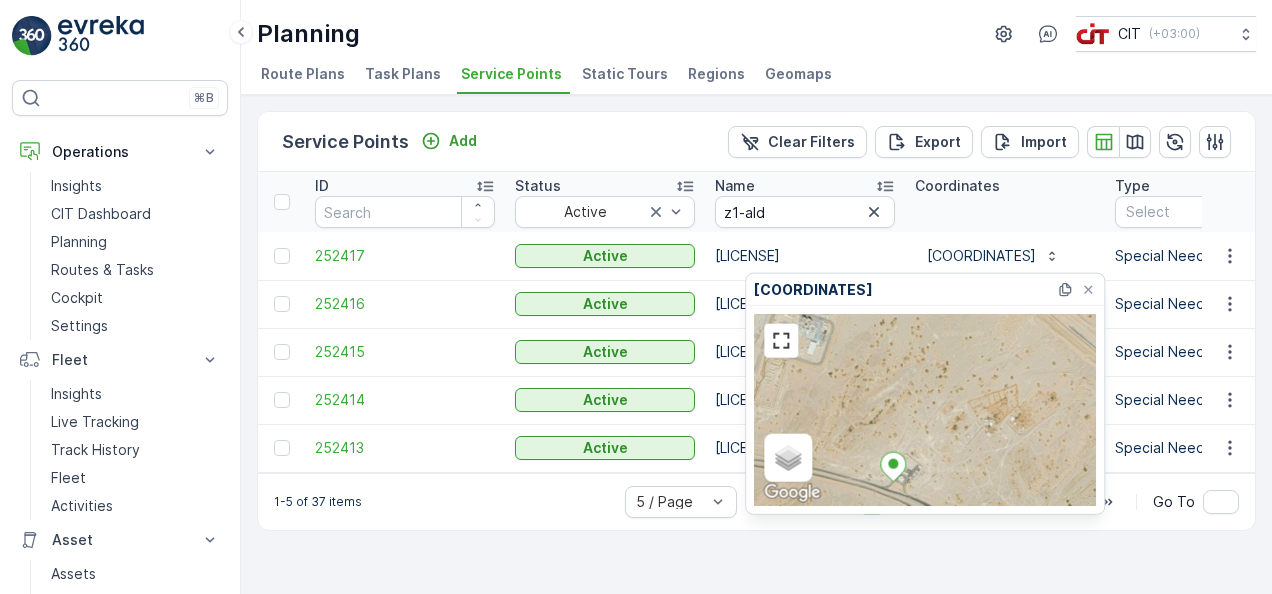 copy on "[COORDINATES]" 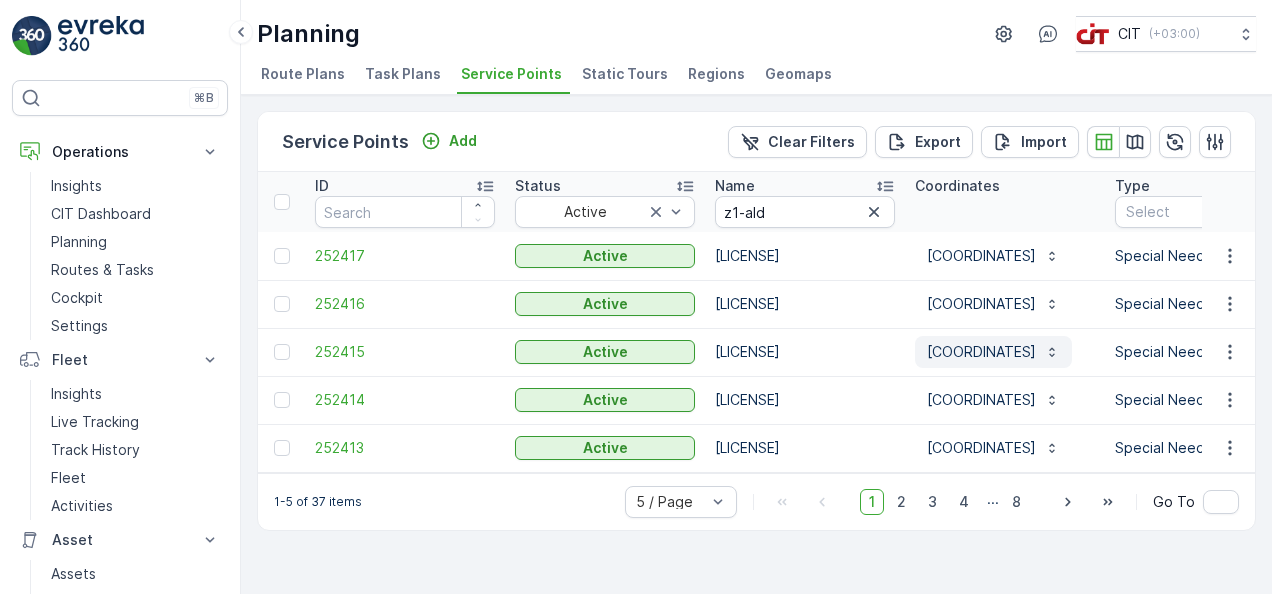 click on "[COORDINATES]" at bounding box center [981, 352] 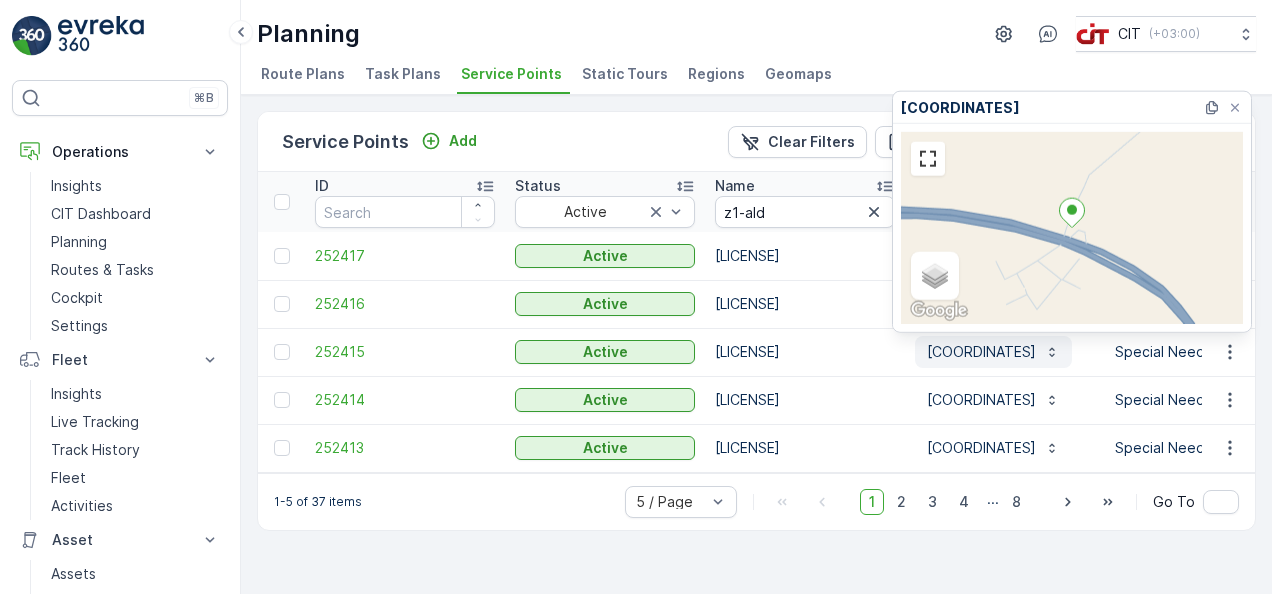 click on "[COORDINATES]" at bounding box center [993, 352] 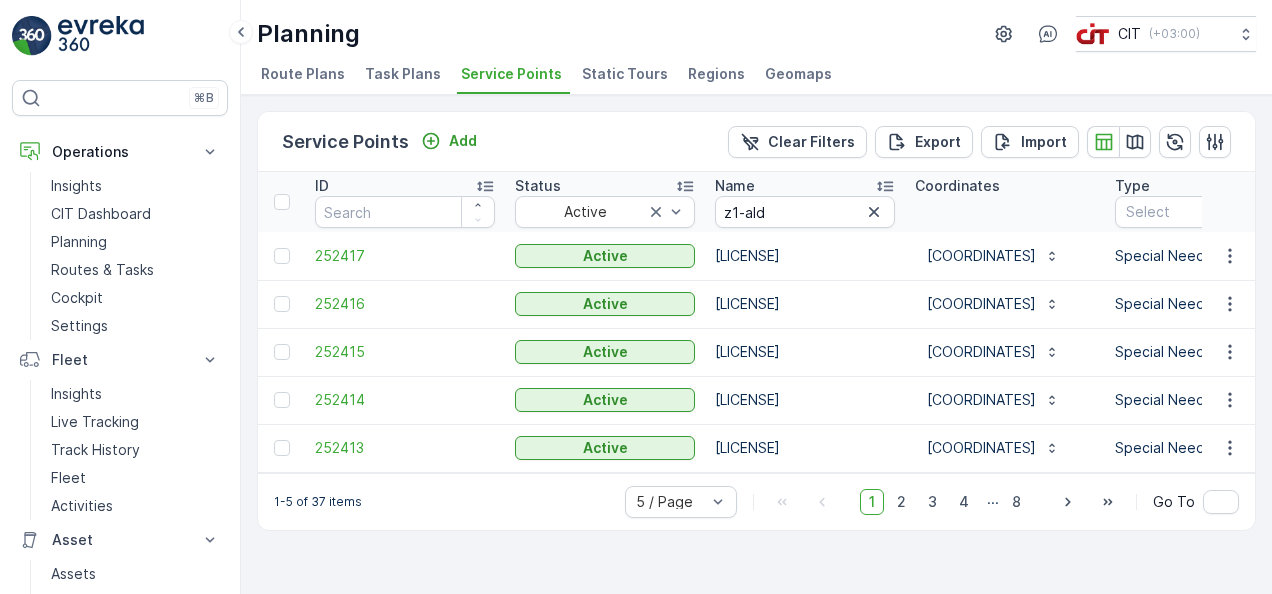 scroll, scrollTop: 0, scrollLeft: 872, axis: horizontal 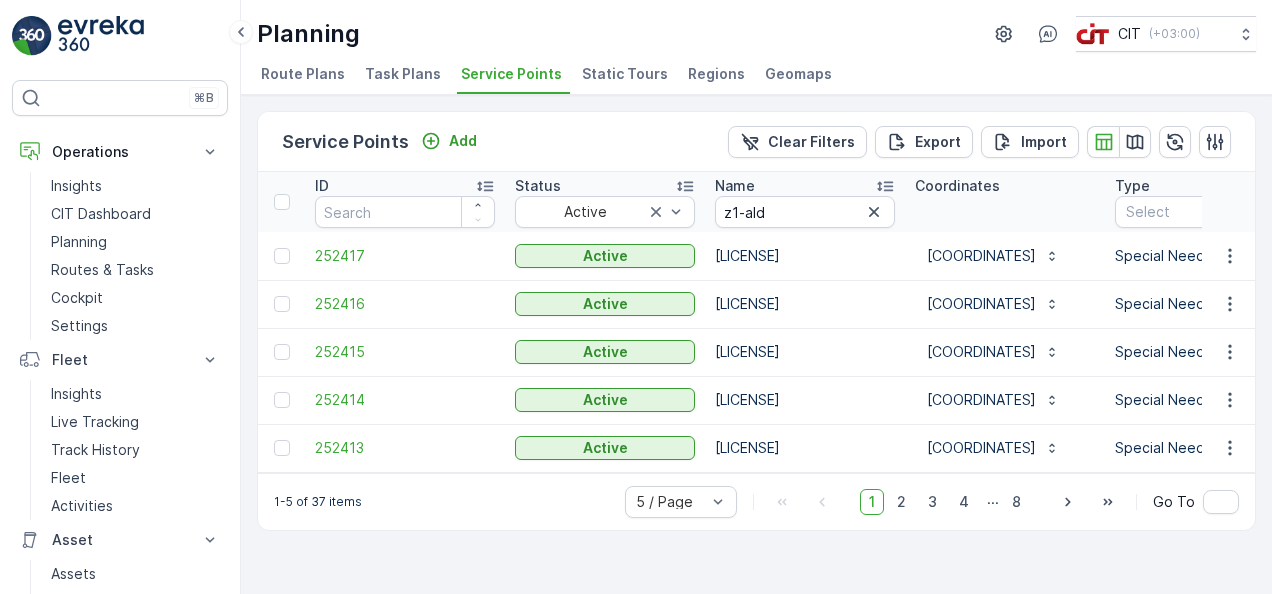 type 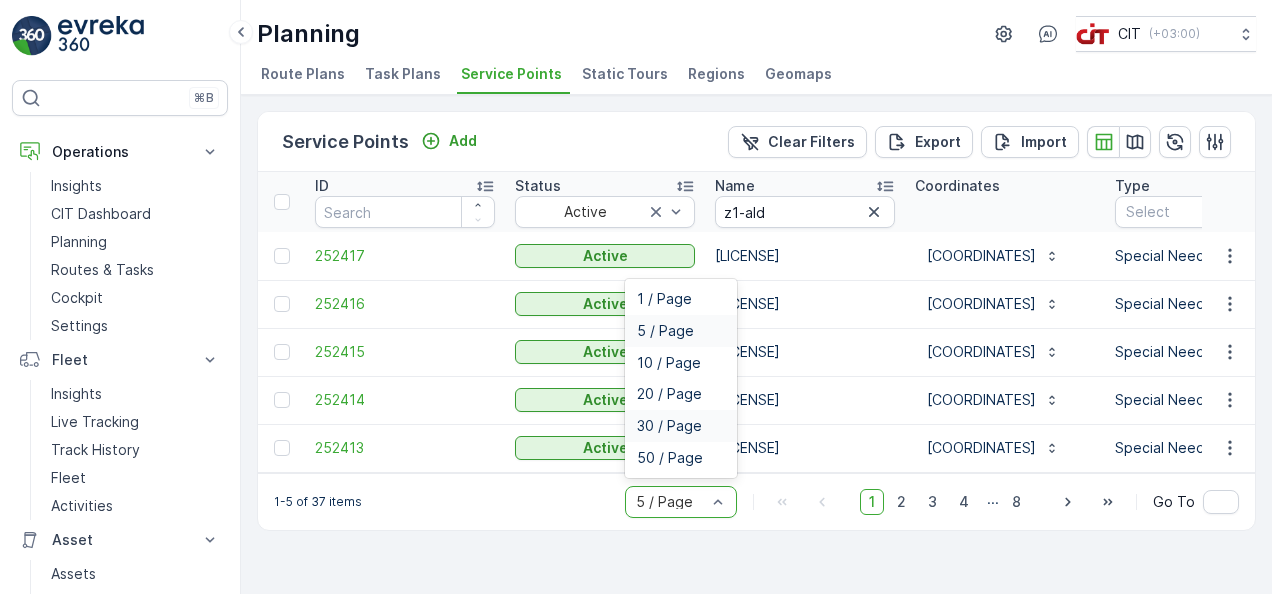 click on "30 / Page" at bounding box center [681, 426] 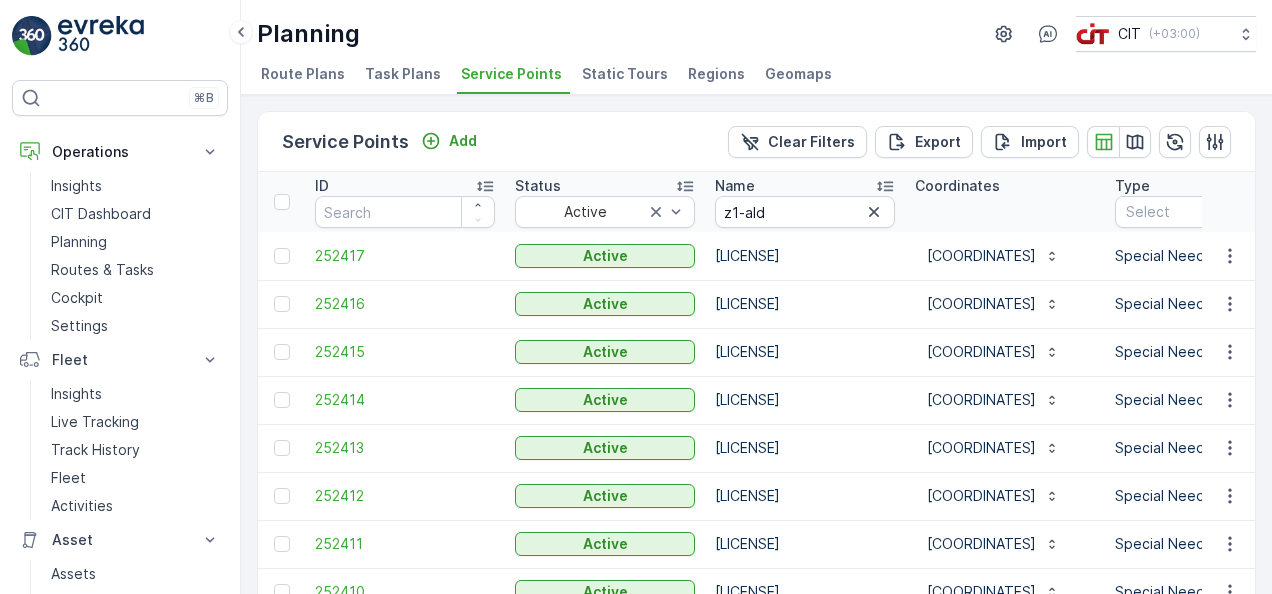 click on "[LICENSE]" at bounding box center [805, 400] 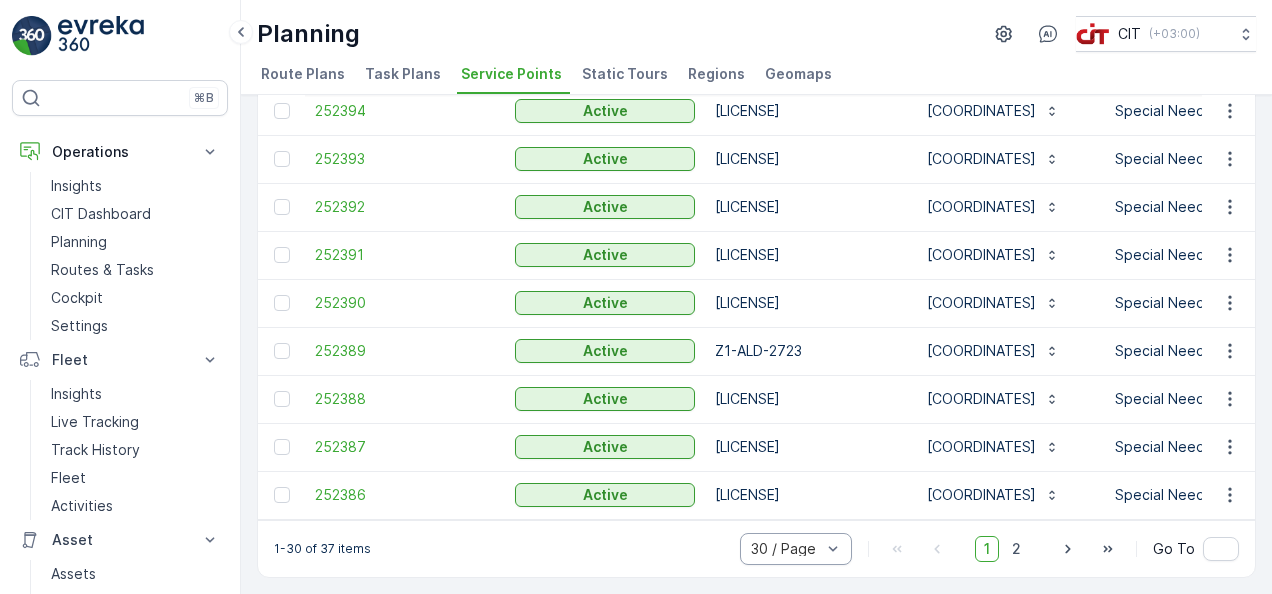 scroll, scrollTop: 1160, scrollLeft: 0, axis: vertical 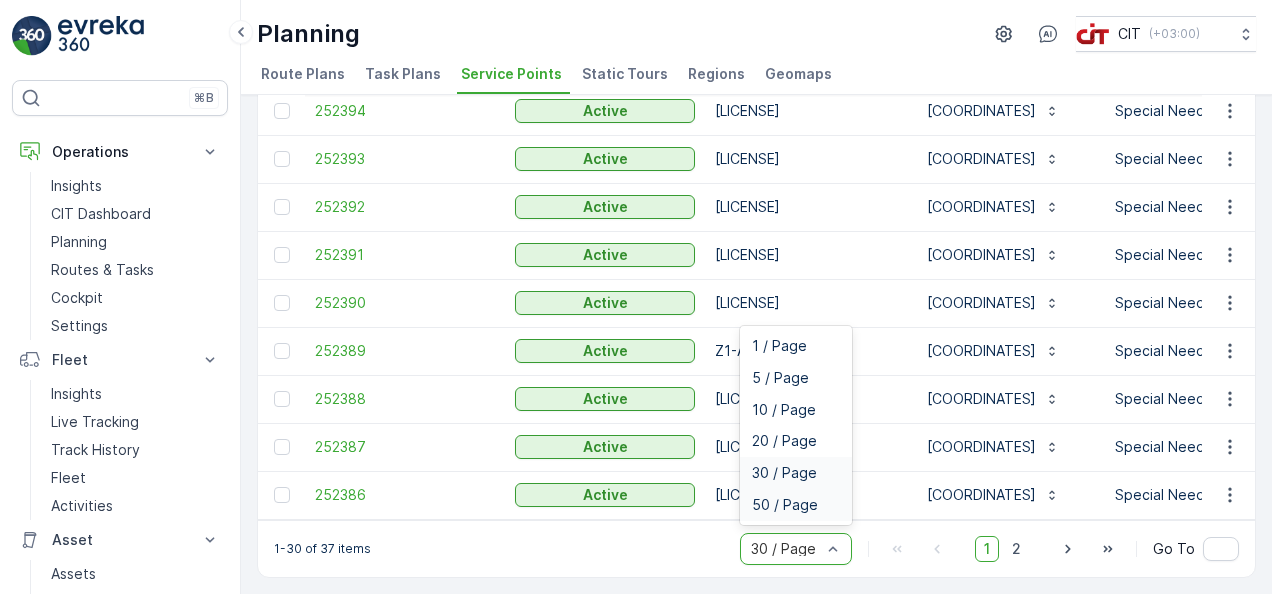 click on "50 / Page" at bounding box center [785, 505] 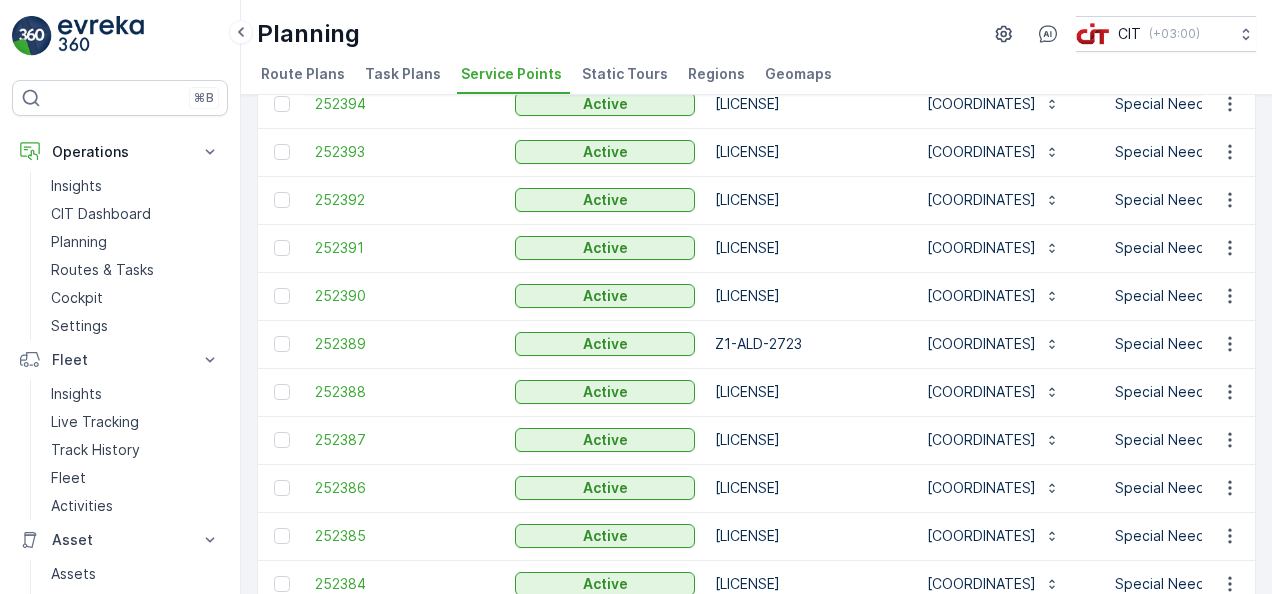 click on "[LICENSE]" at bounding box center [805, 488] 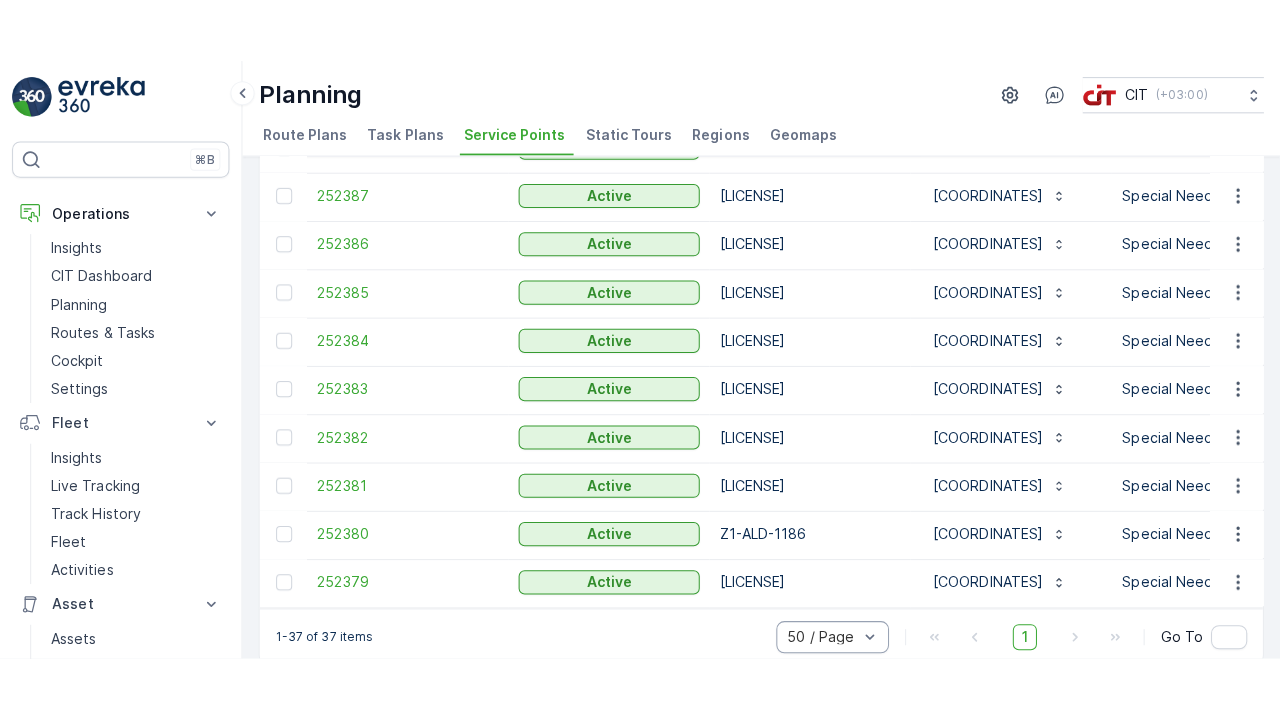 scroll, scrollTop: 1496, scrollLeft: 0, axis: vertical 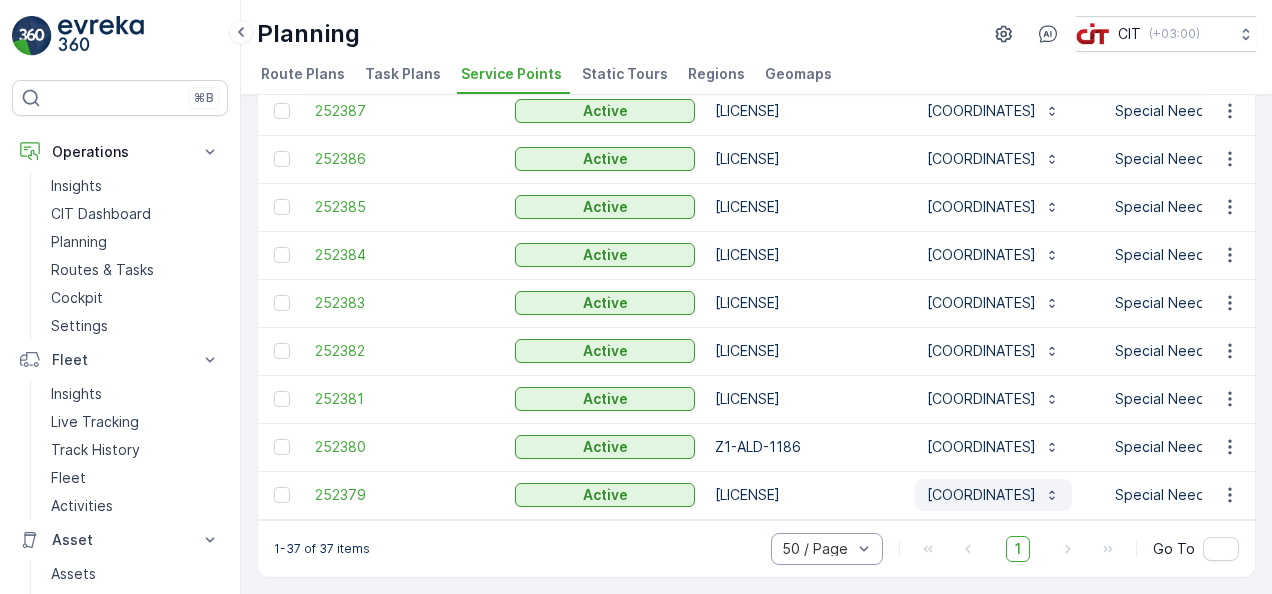 click on "[COORDINATES]" at bounding box center (981, 495) 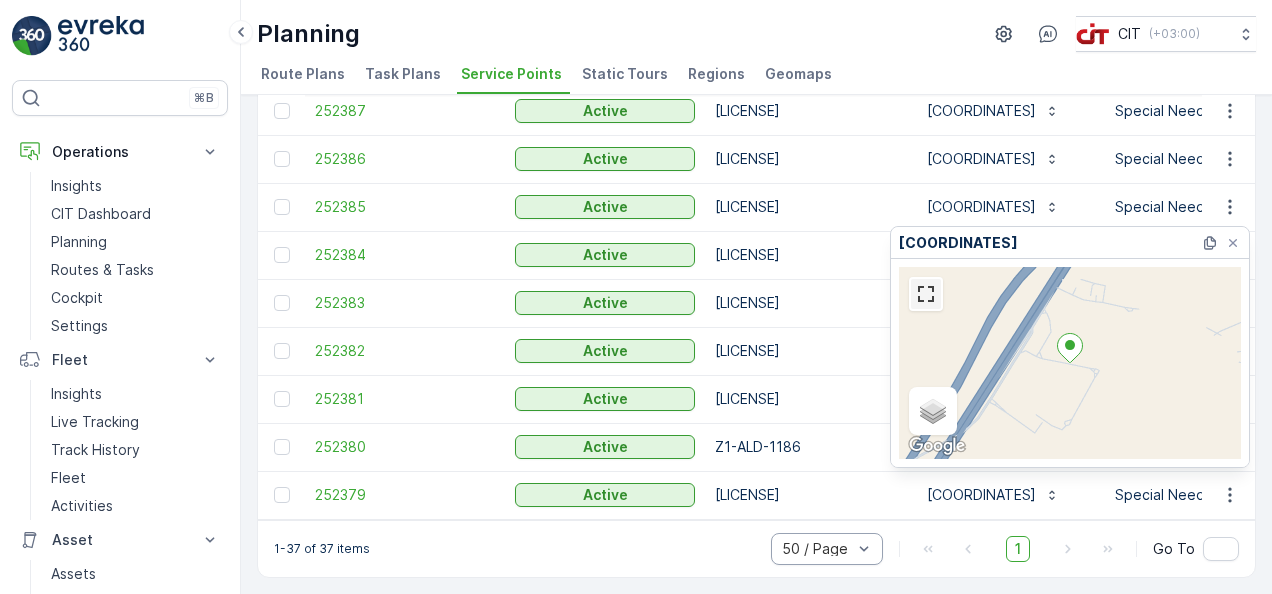 click at bounding box center (926, 294) 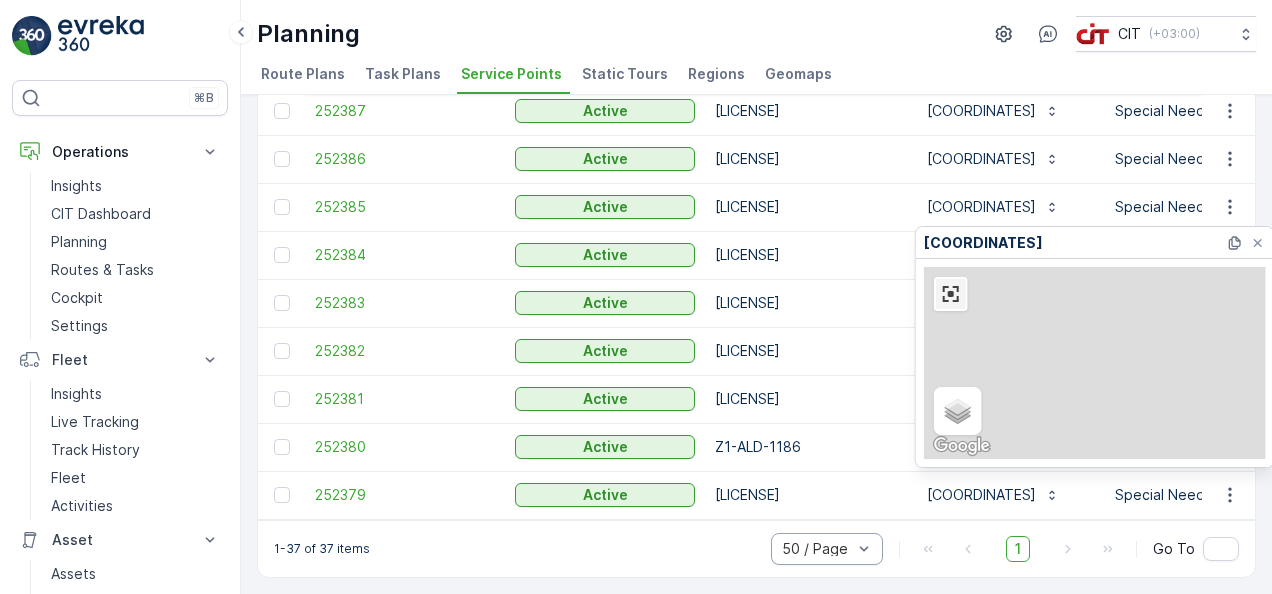 scroll, scrollTop: 1370, scrollLeft: 0, axis: vertical 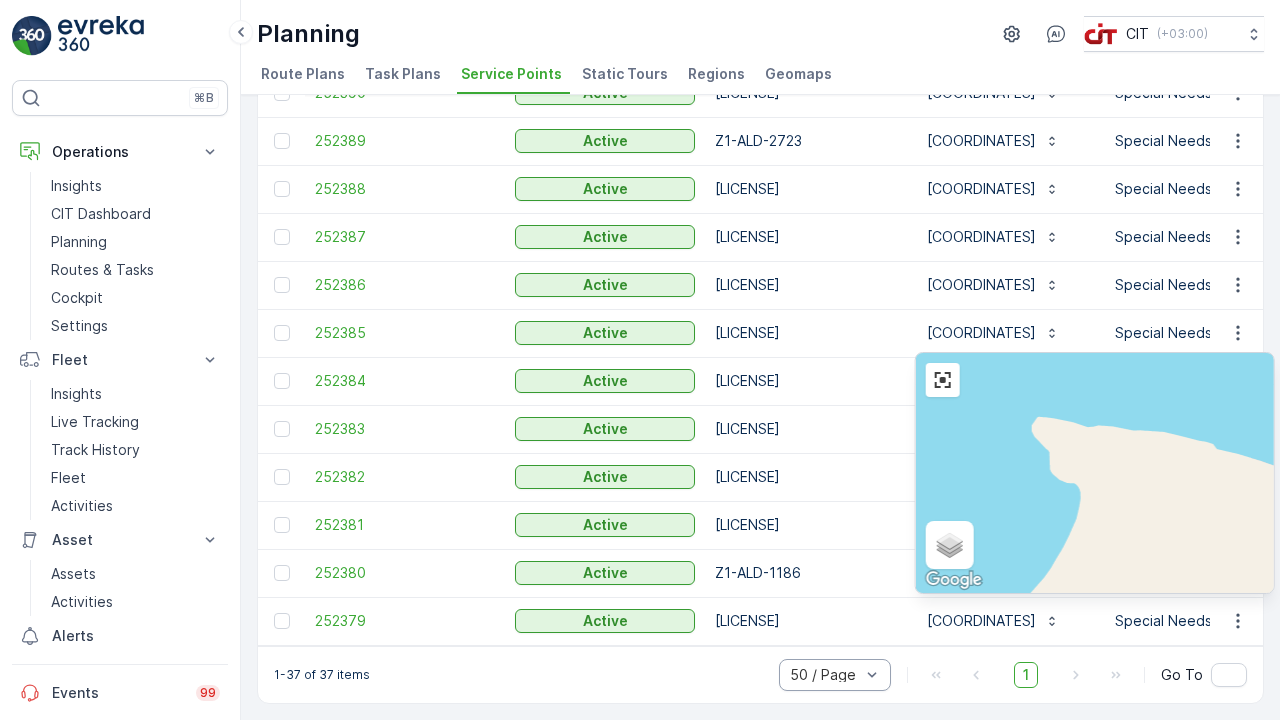 drag, startPoint x: 930, startPoint y: 281, endPoint x: 889, endPoint y: 295, distance: 43.32436 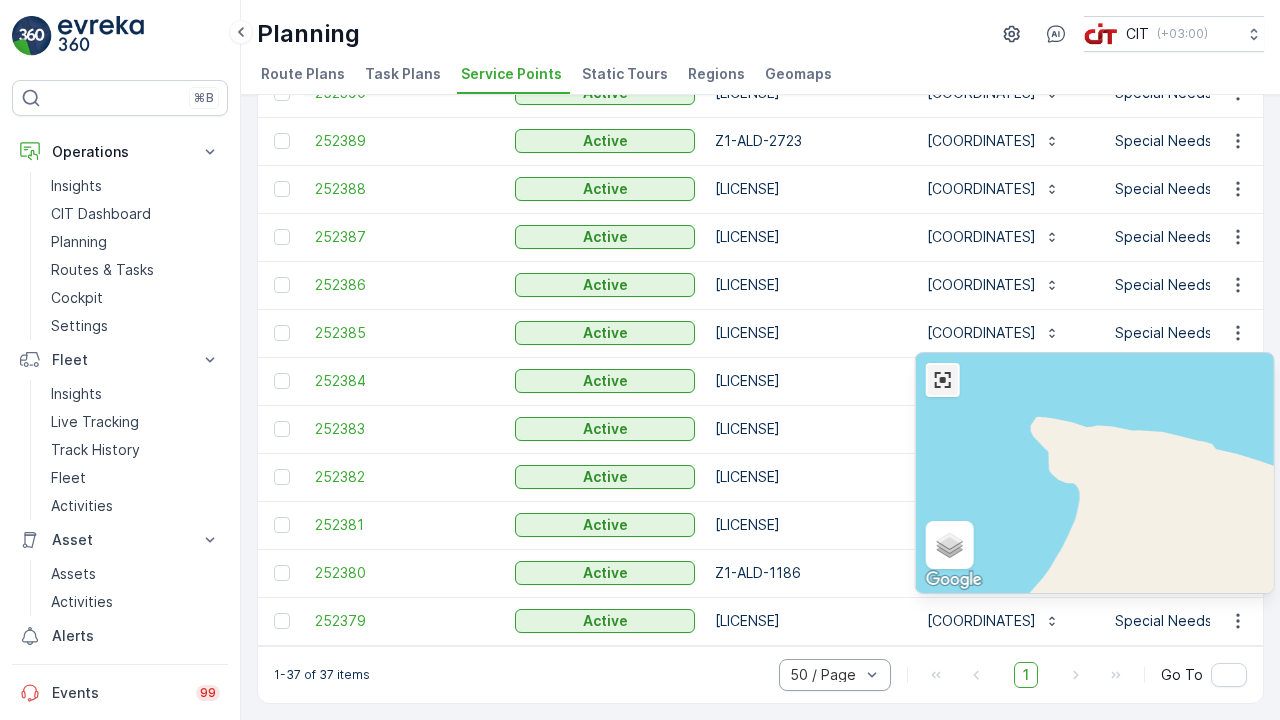 click at bounding box center (943, 380) 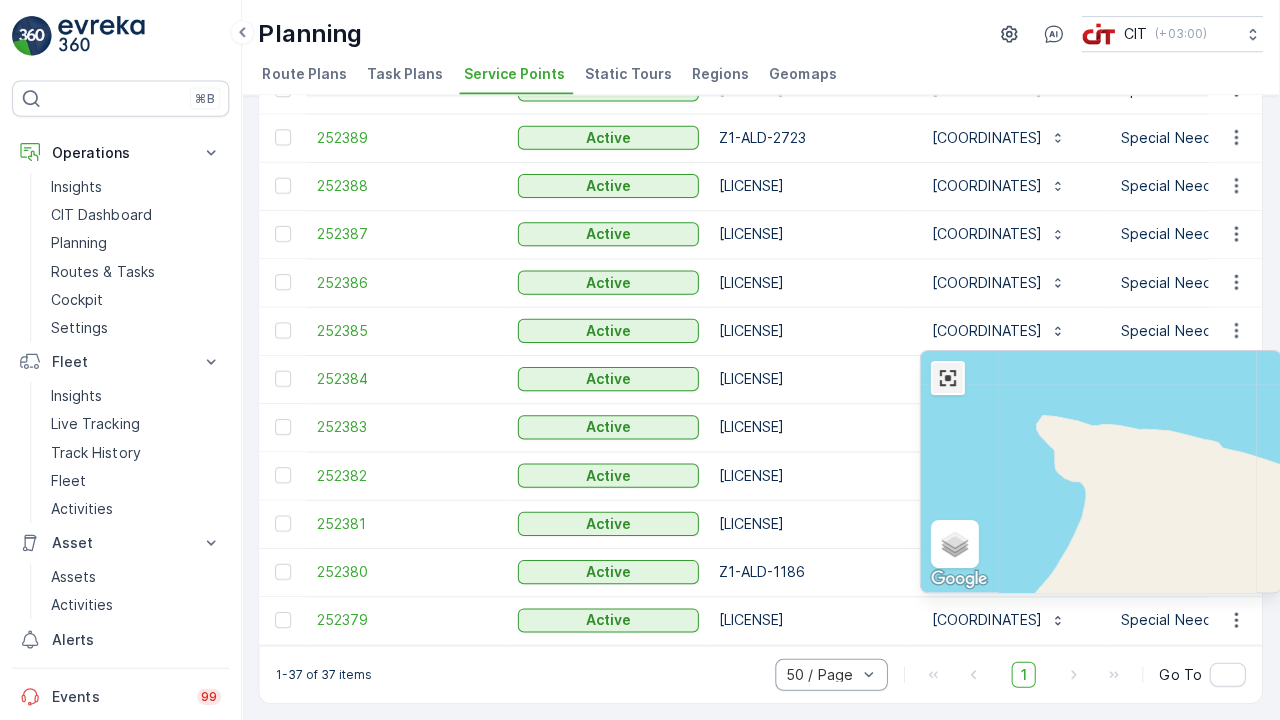 scroll, scrollTop: 1496, scrollLeft: 0, axis: vertical 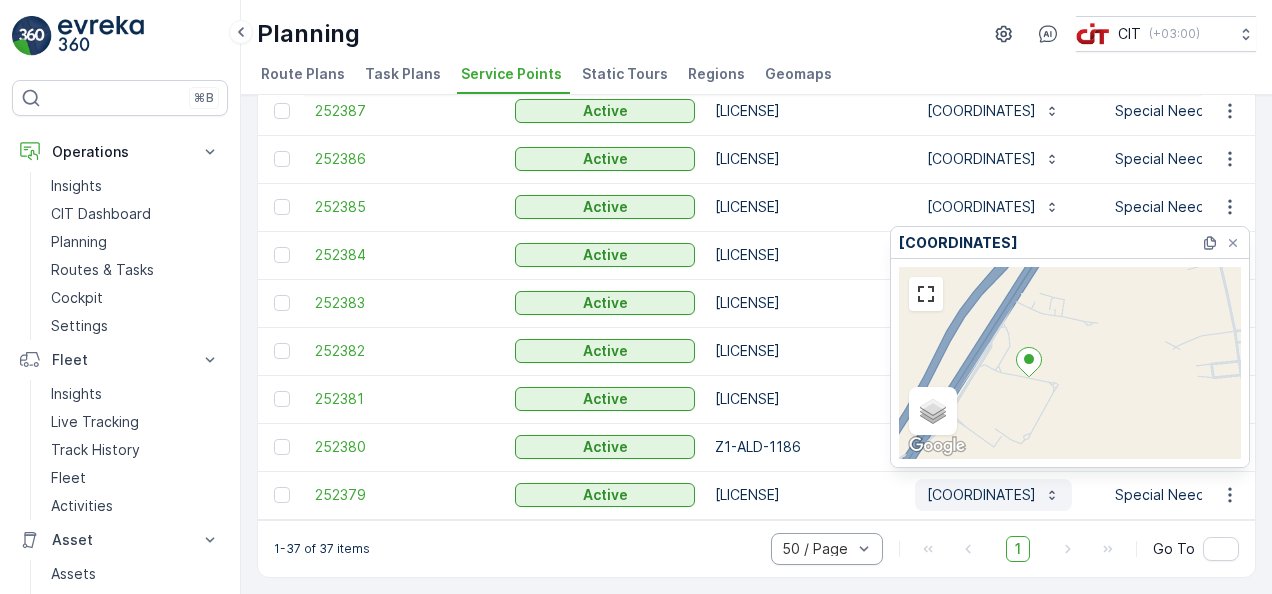 click on "[COORDINATES]" at bounding box center [993, 495] 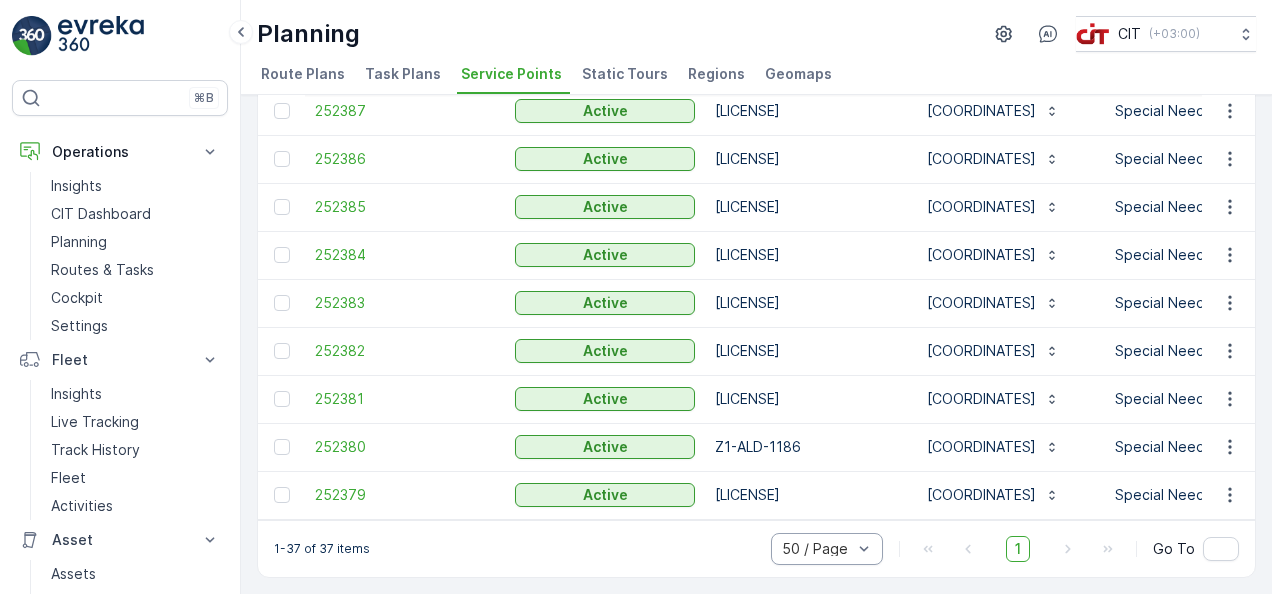 drag, startPoint x: 1105, startPoint y: 489, endPoint x: 896, endPoint y: 482, distance: 209.11719 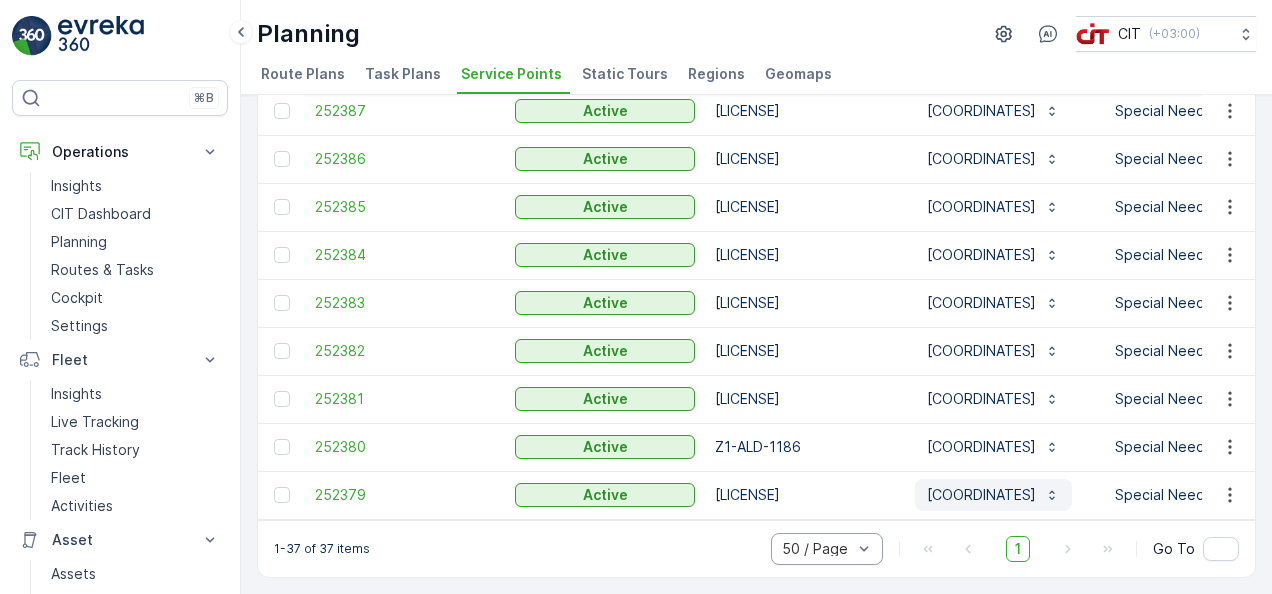 click on "[COORDINATES]" at bounding box center [993, 495] 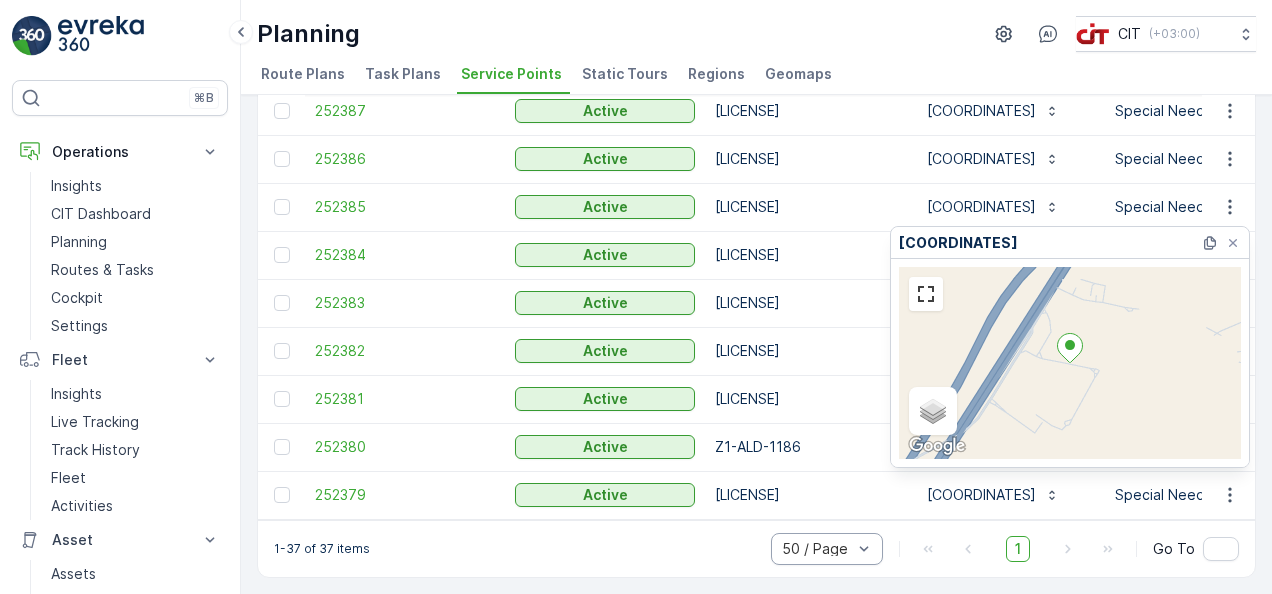 drag, startPoint x: 1044, startPoint y: 251, endPoint x: 892, endPoint y: 234, distance: 152.94771 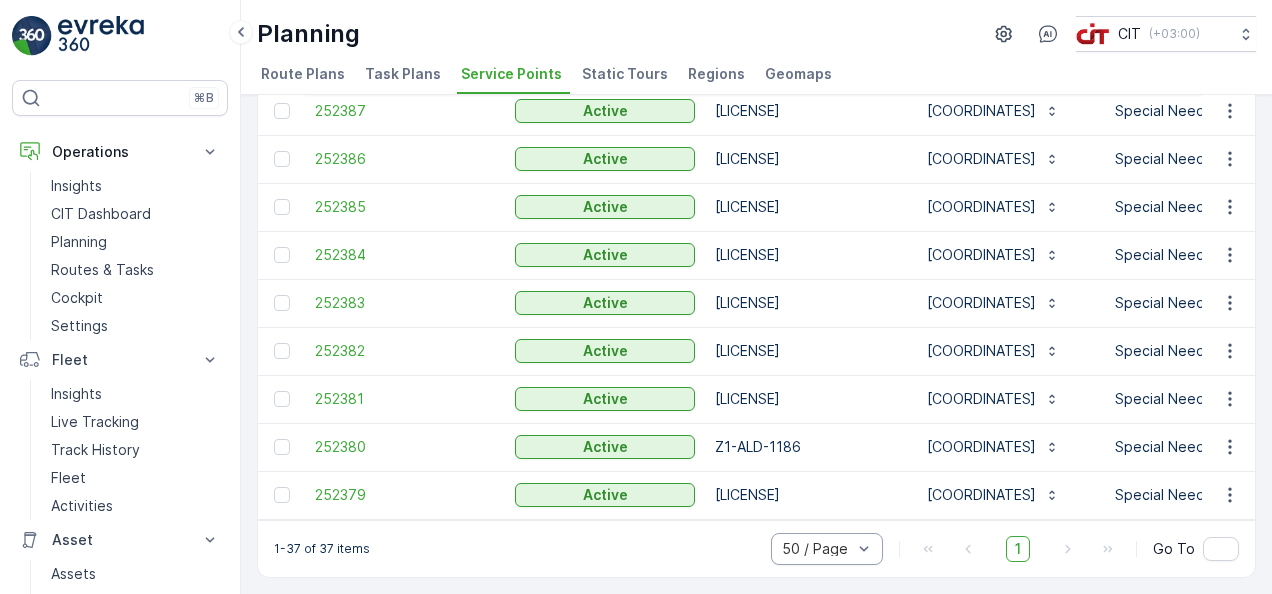 click on "[LICENSE]" at bounding box center [805, 495] 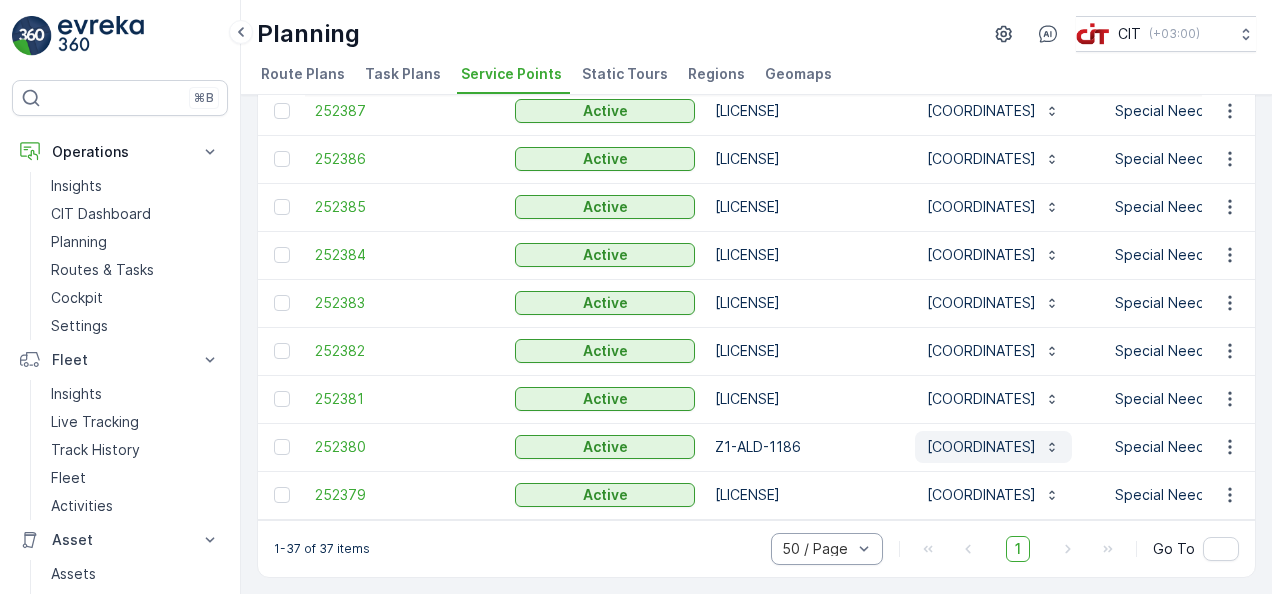 click on "[COORDINATES]" at bounding box center (981, 447) 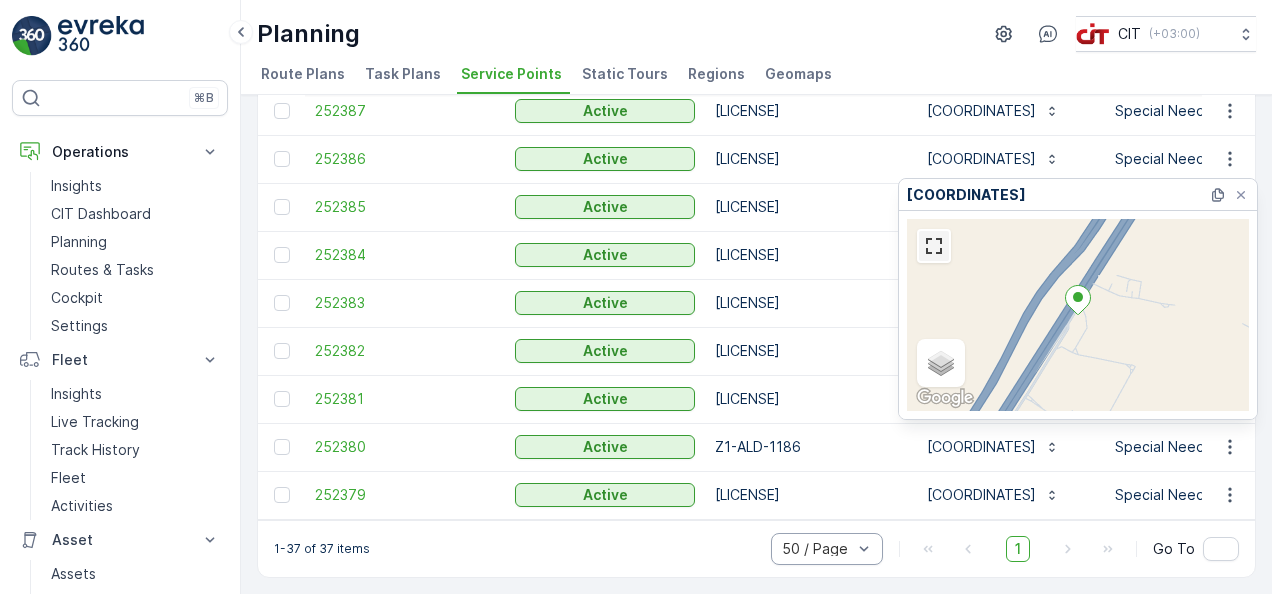 click at bounding box center (934, 246) 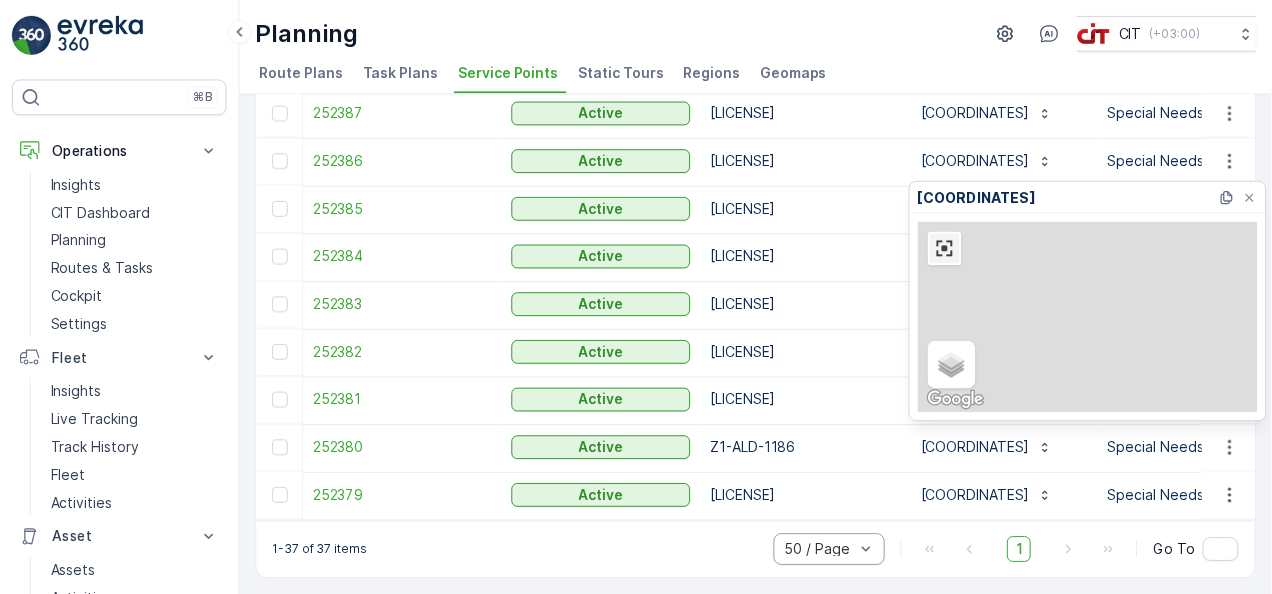 scroll, scrollTop: 1370, scrollLeft: 0, axis: vertical 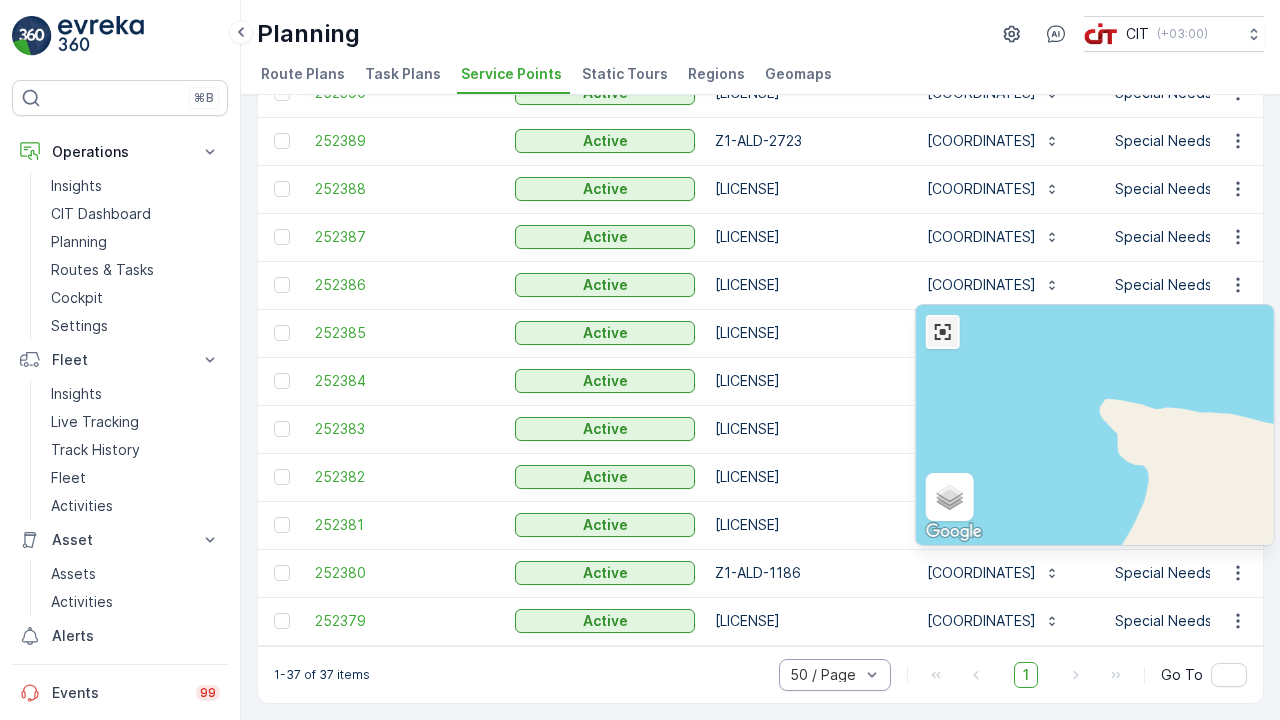 click at bounding box center (943, 332) 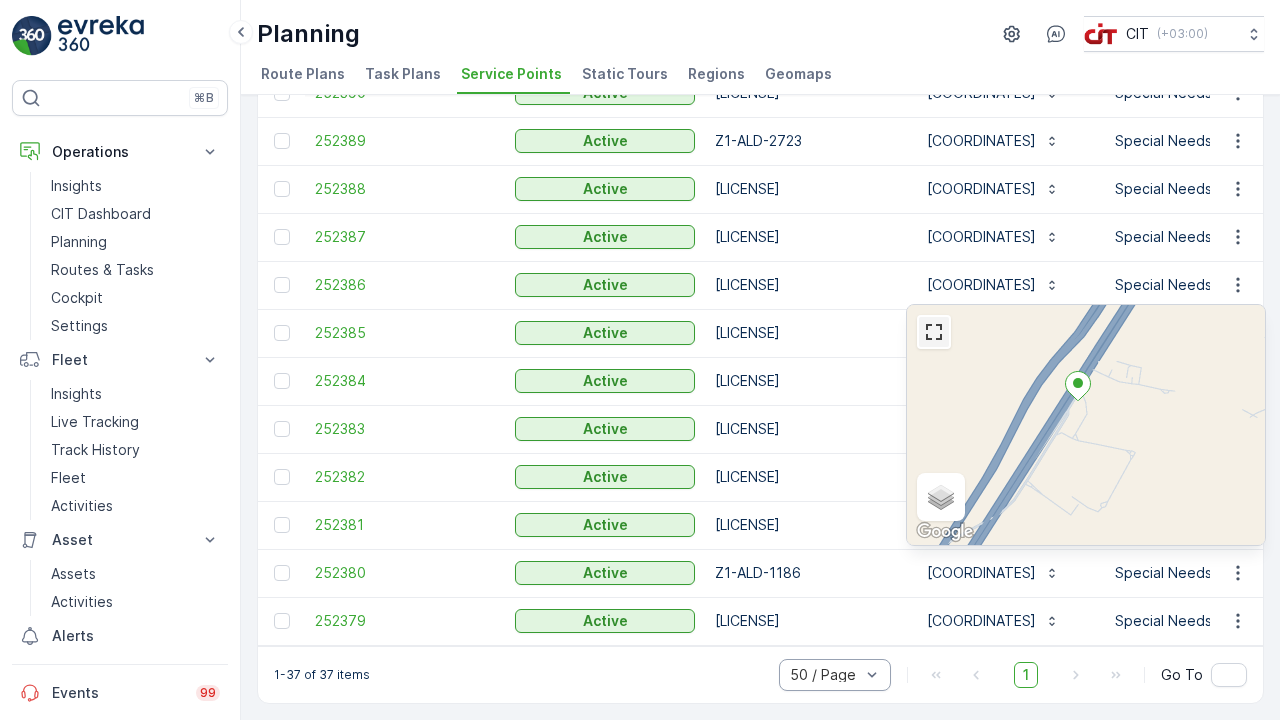 scroll, scrollTop: 1496, scrollLeft: 0, axis: vertical 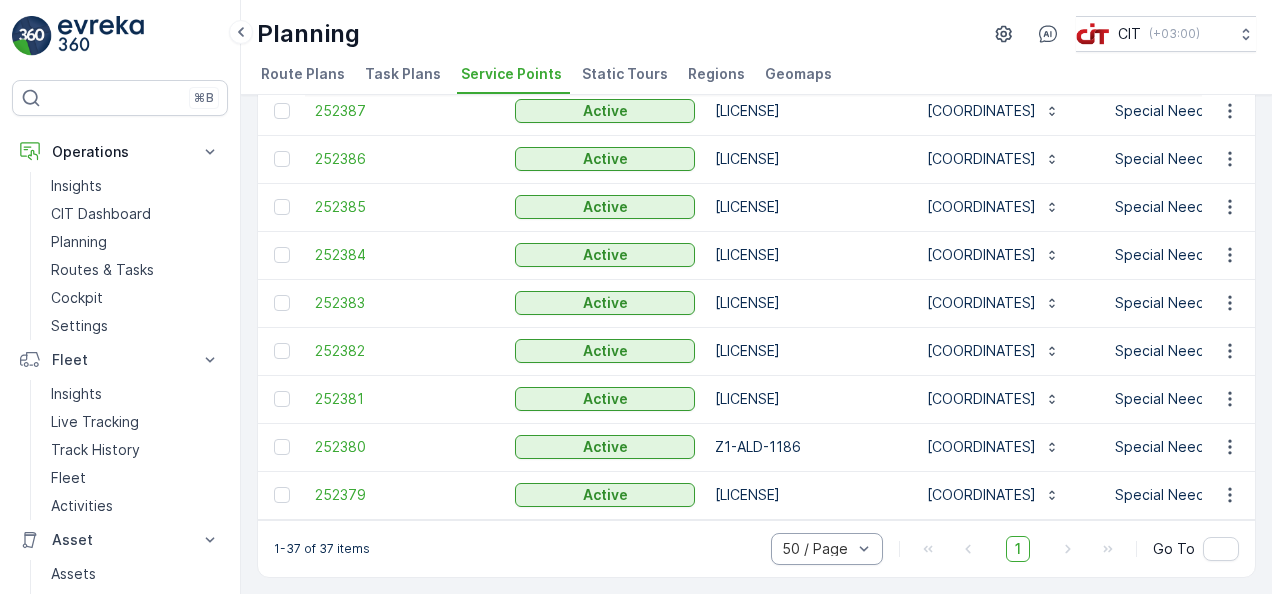 click on "[LICENSE]" at bounding box center (805, 399) 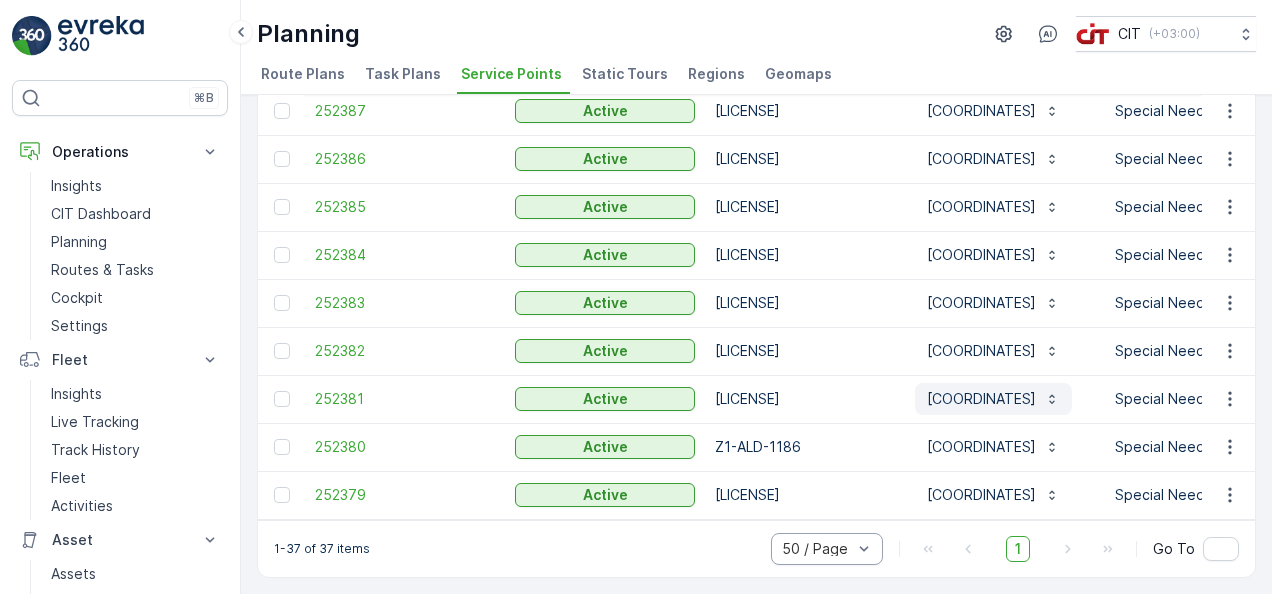 click on "[COORDINATES]" at bounding box center (981, 399) 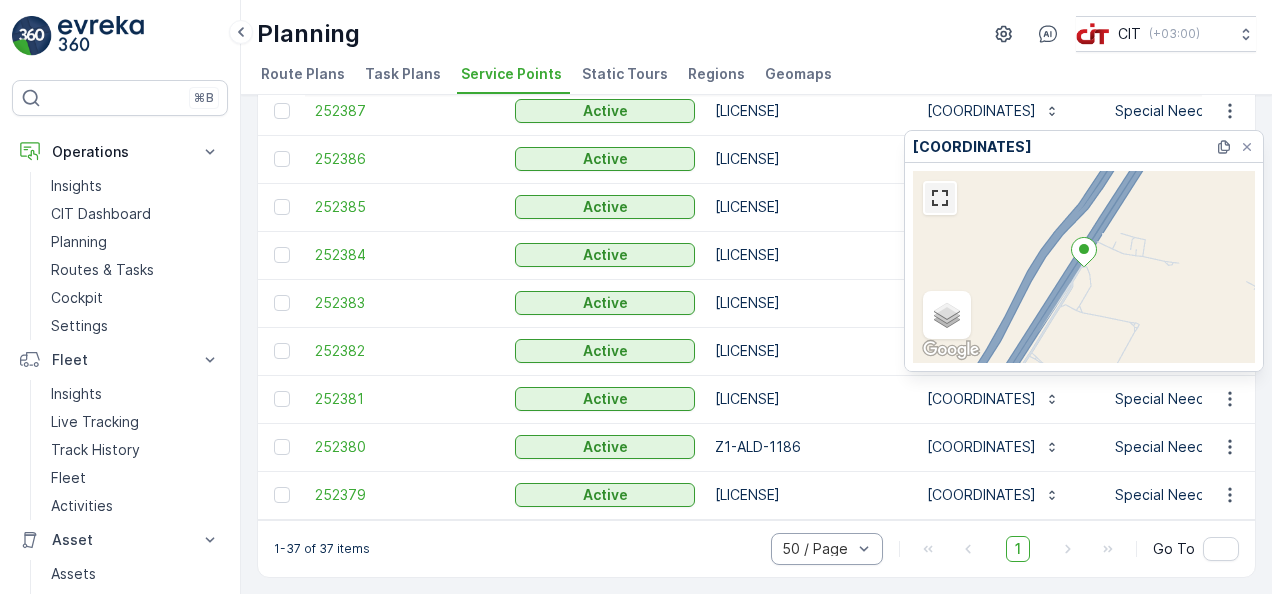 click at bounding box center [940, 198] 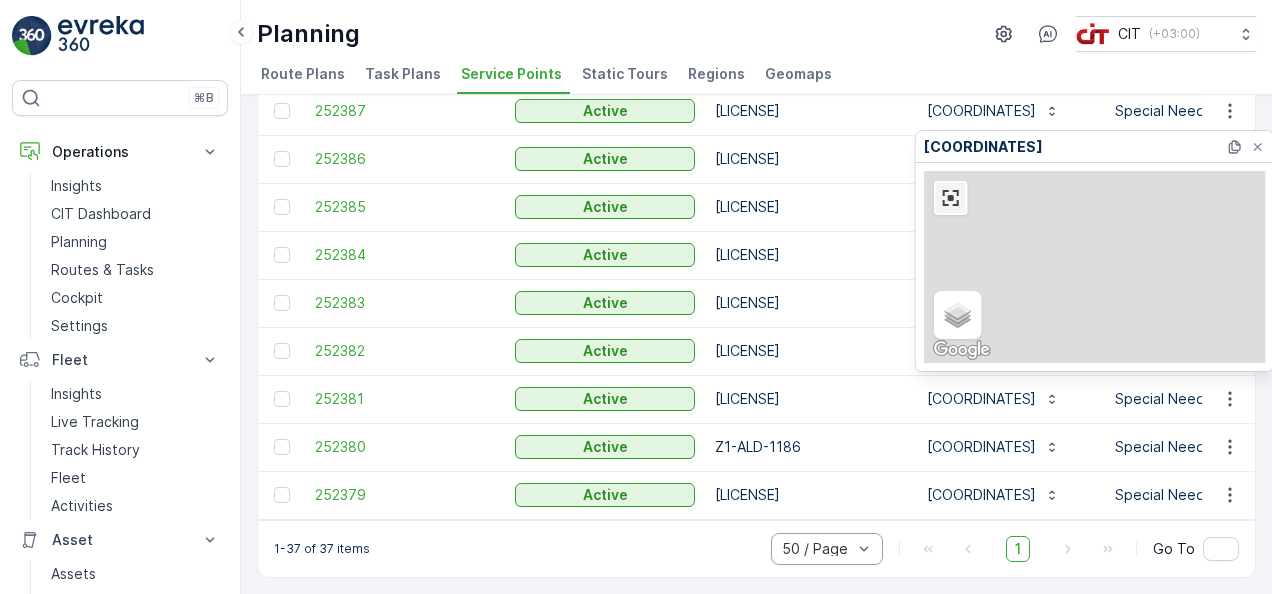 scroll, scrollTop: 1370, scrollLeft: 0, axis: vertical 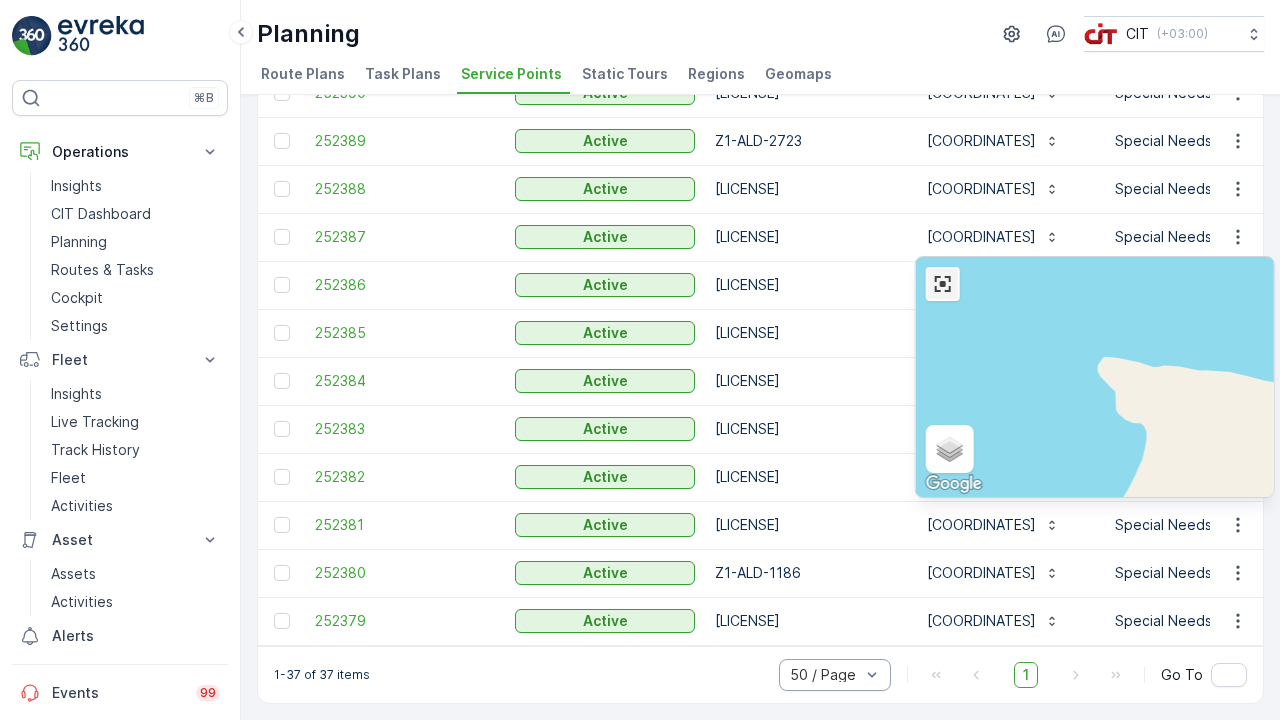 click at bounding box center (943, 284) 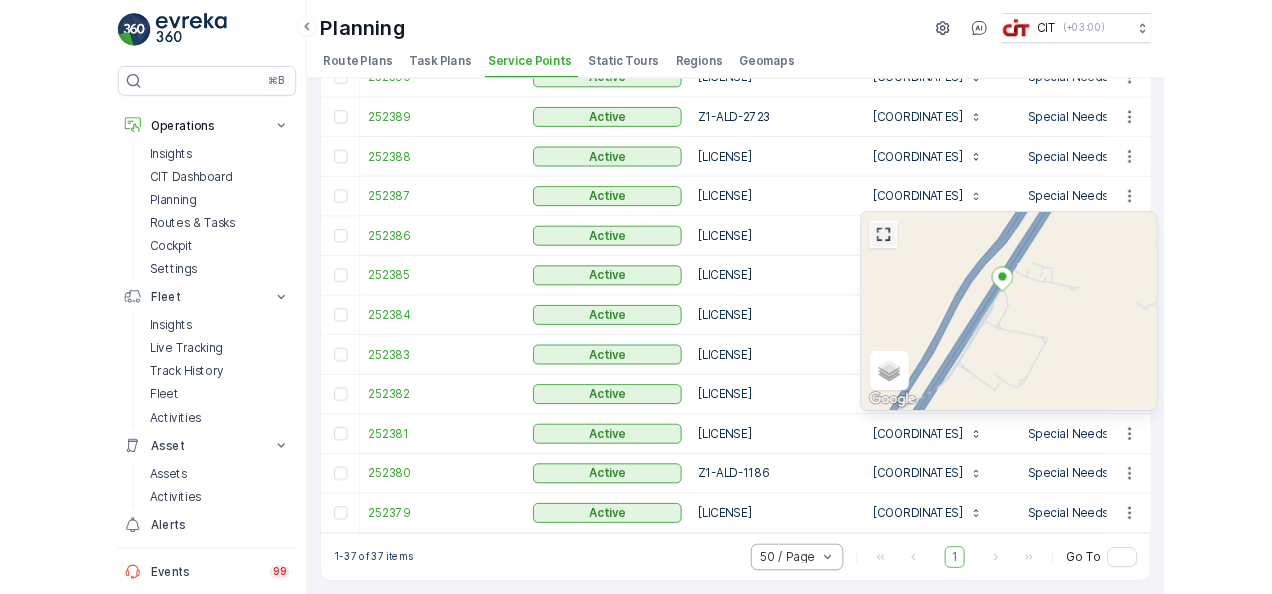 scroll, scrollTop: 1496, scrollLeft: 0, axis: vertical 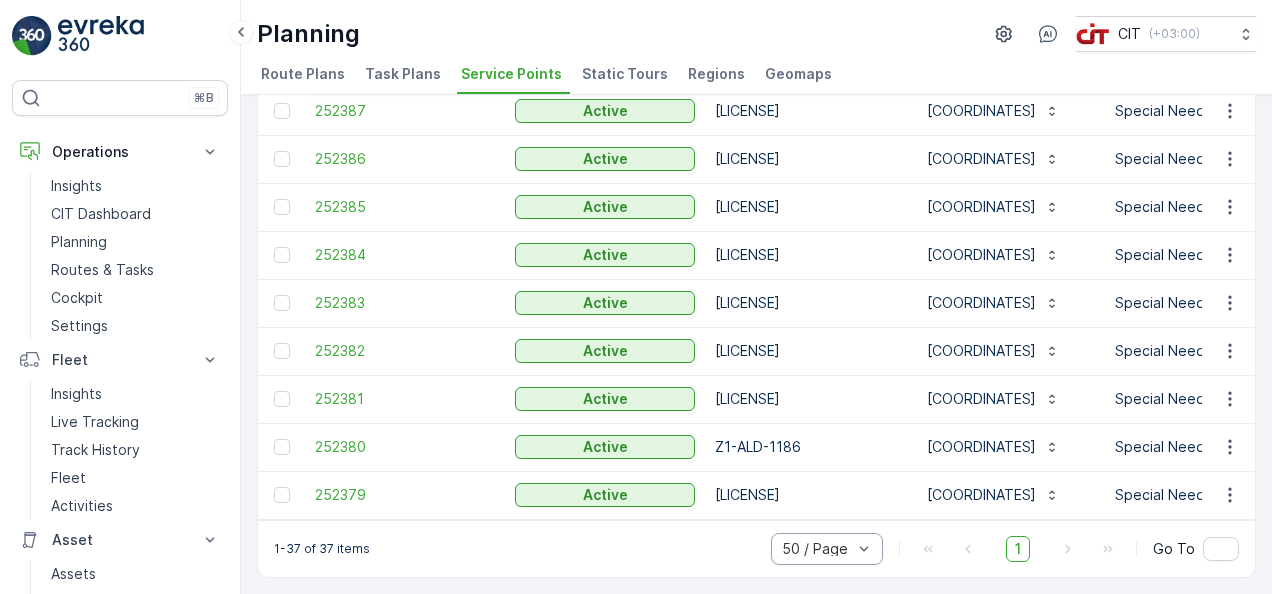 click on "[LICENSE]" at bounding box center (805, 351) 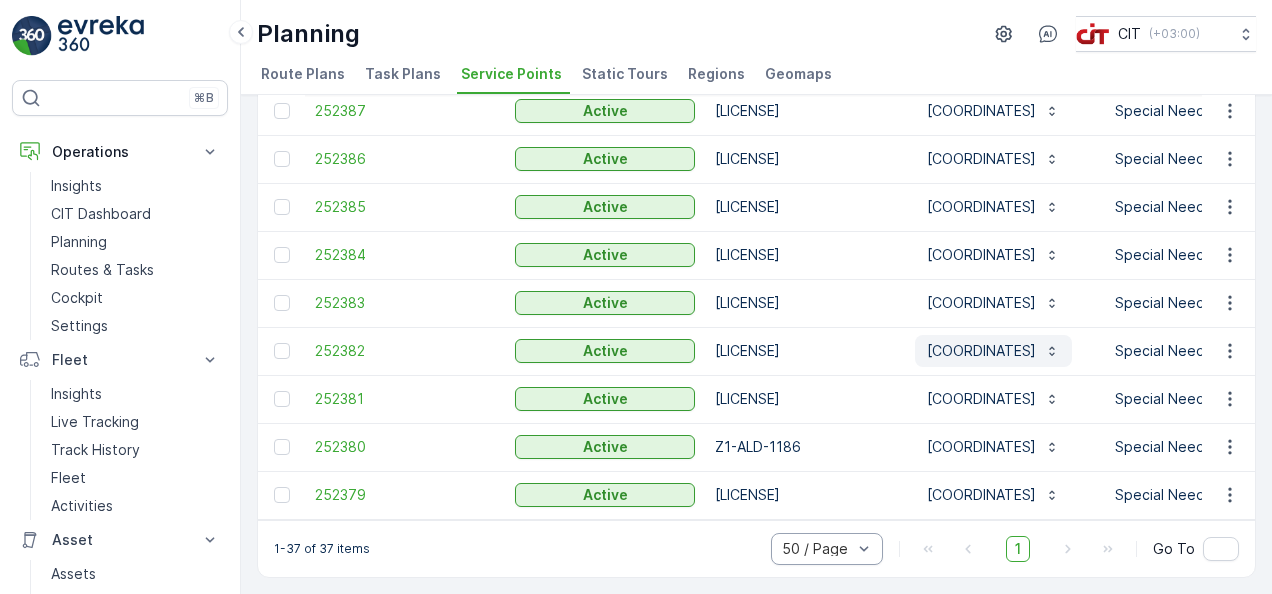 click on "[COORDINATES]" at bounding box center [981, 351] 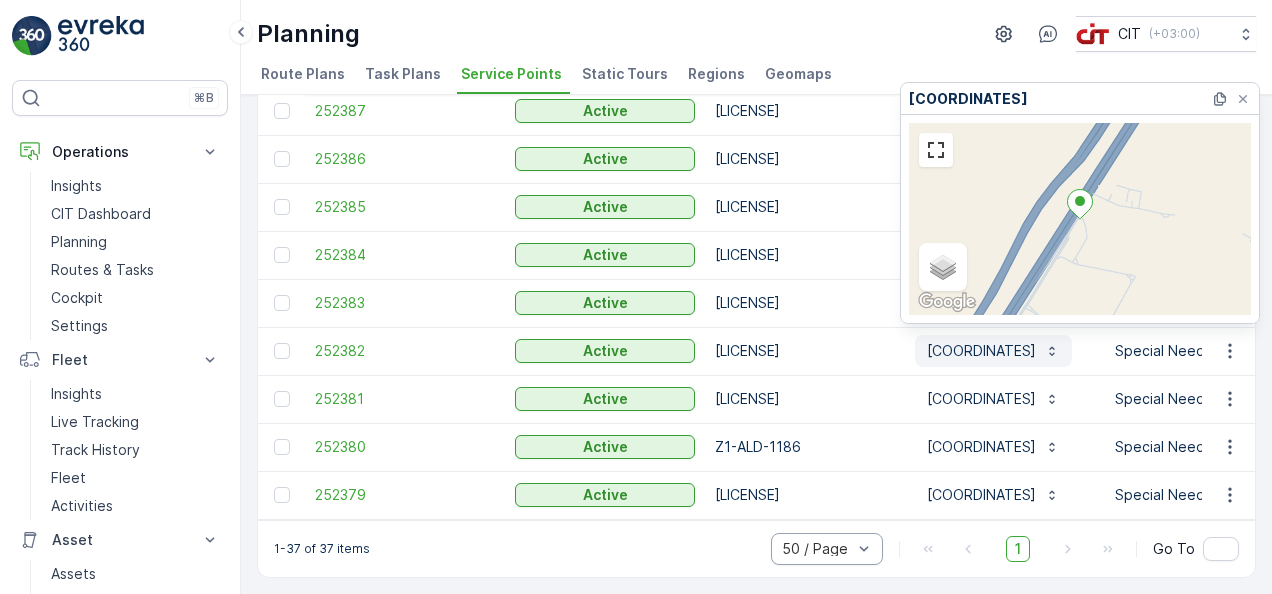 type 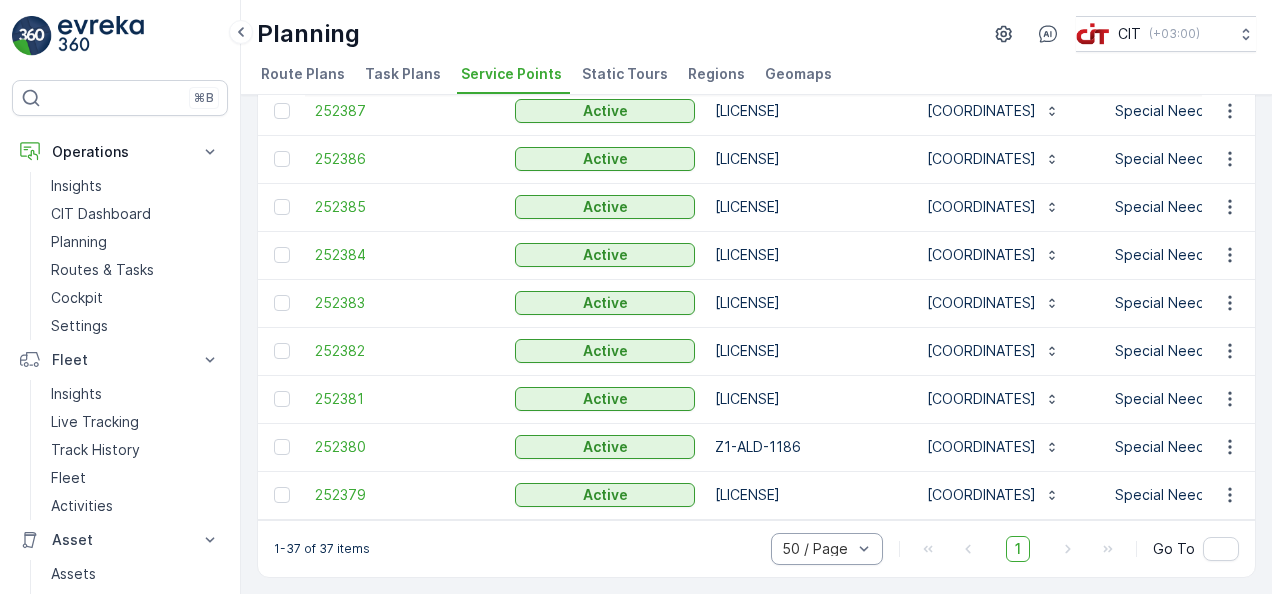 click on "[LICENSE]" at bounding box center (805, 303) 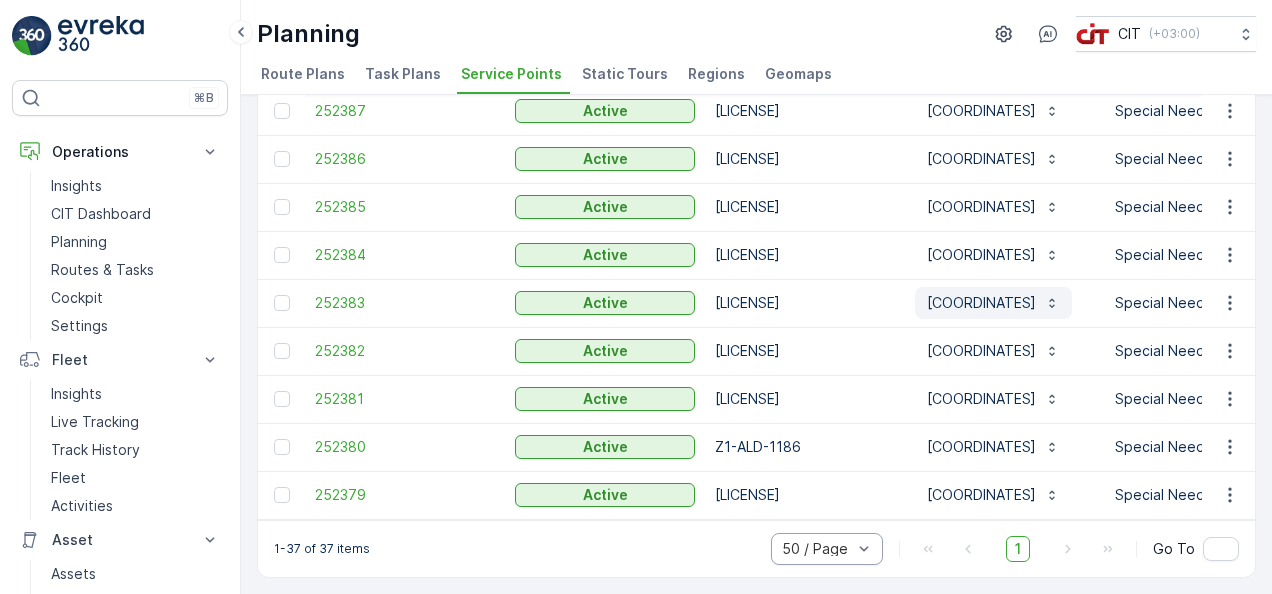 click on "[COORDINATES]" at bounding box center (981, 303) 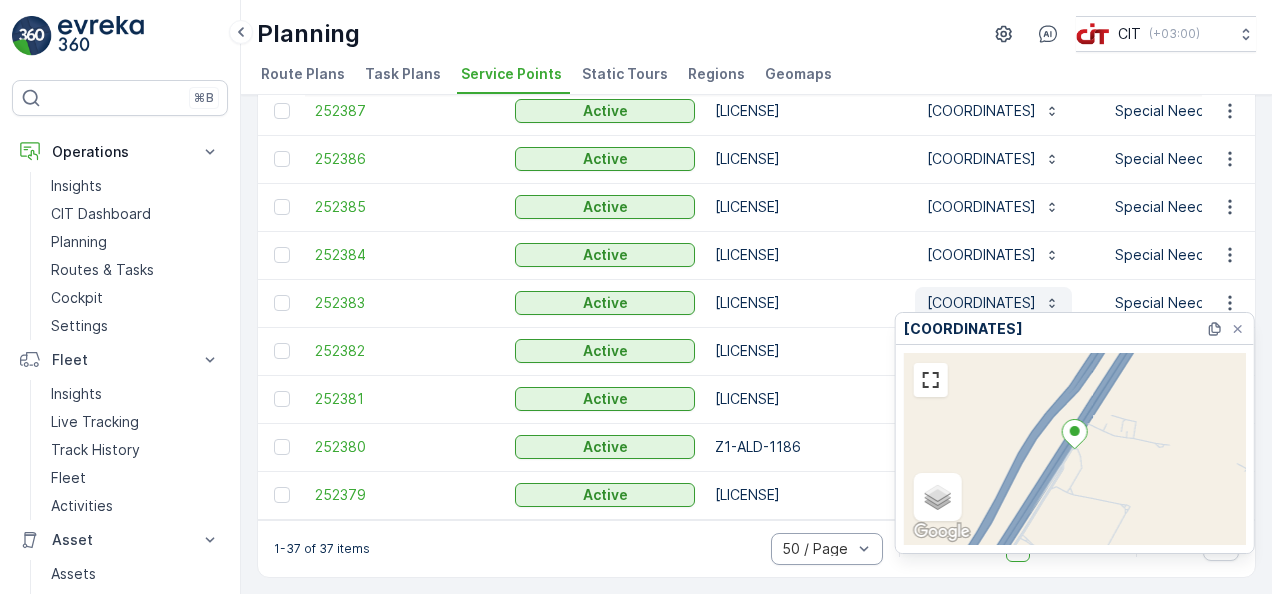 type 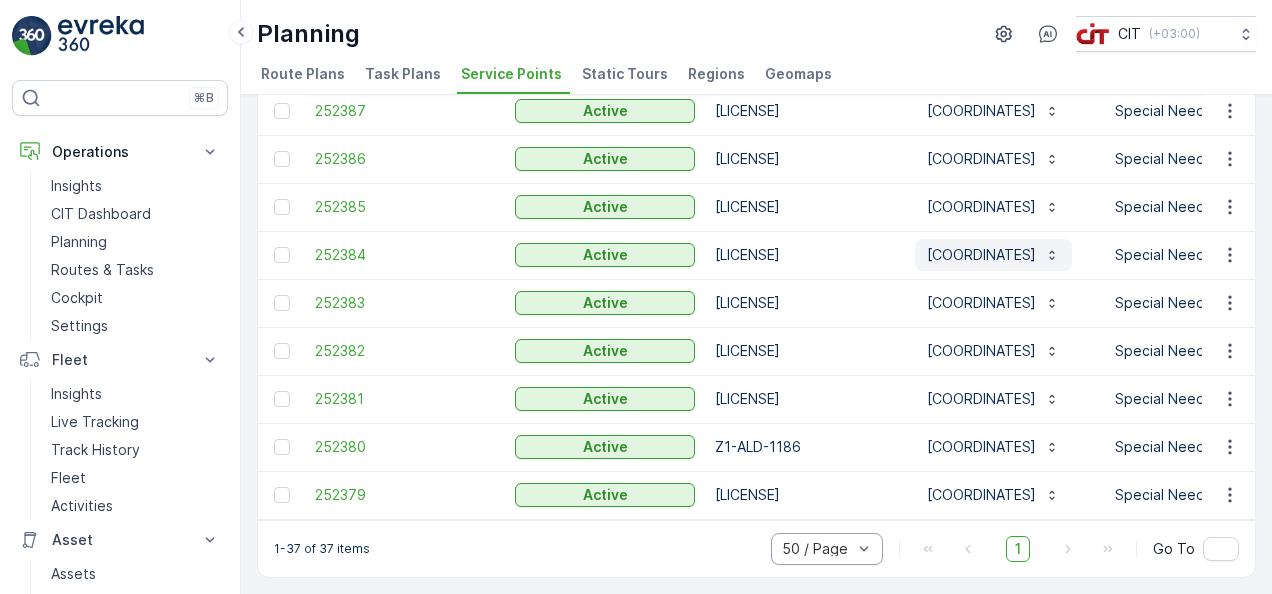 click on "[COORDINATES]" at bounding box center (981, 255) 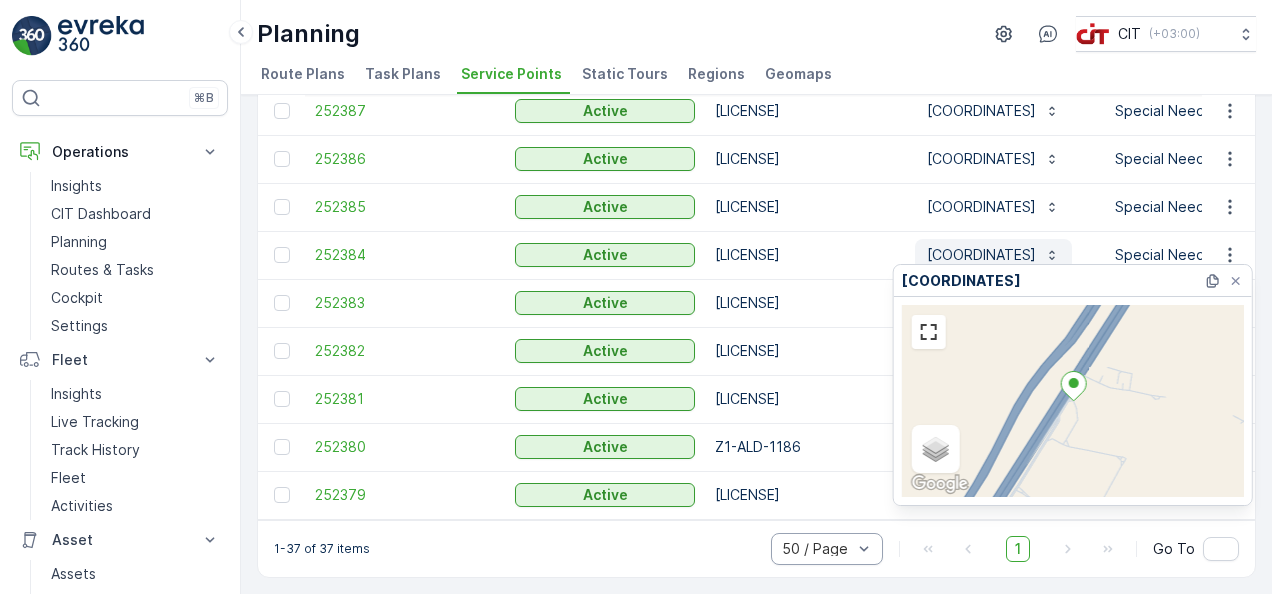 type 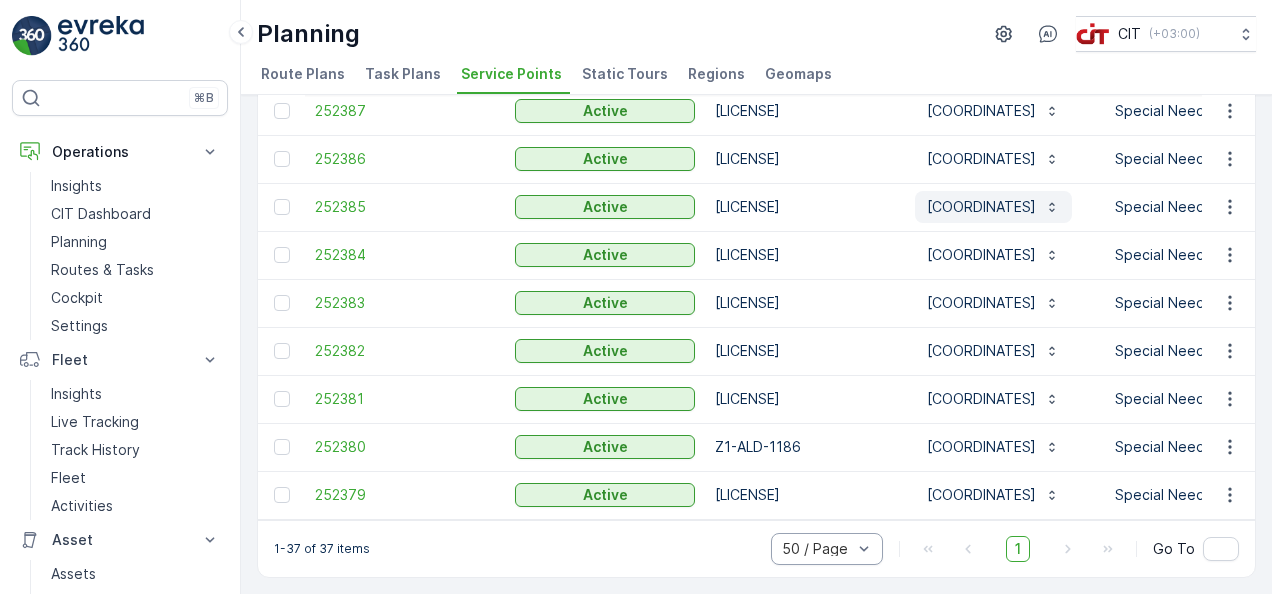 click on "[COORDINATES]" at bounding box center [981, 207] 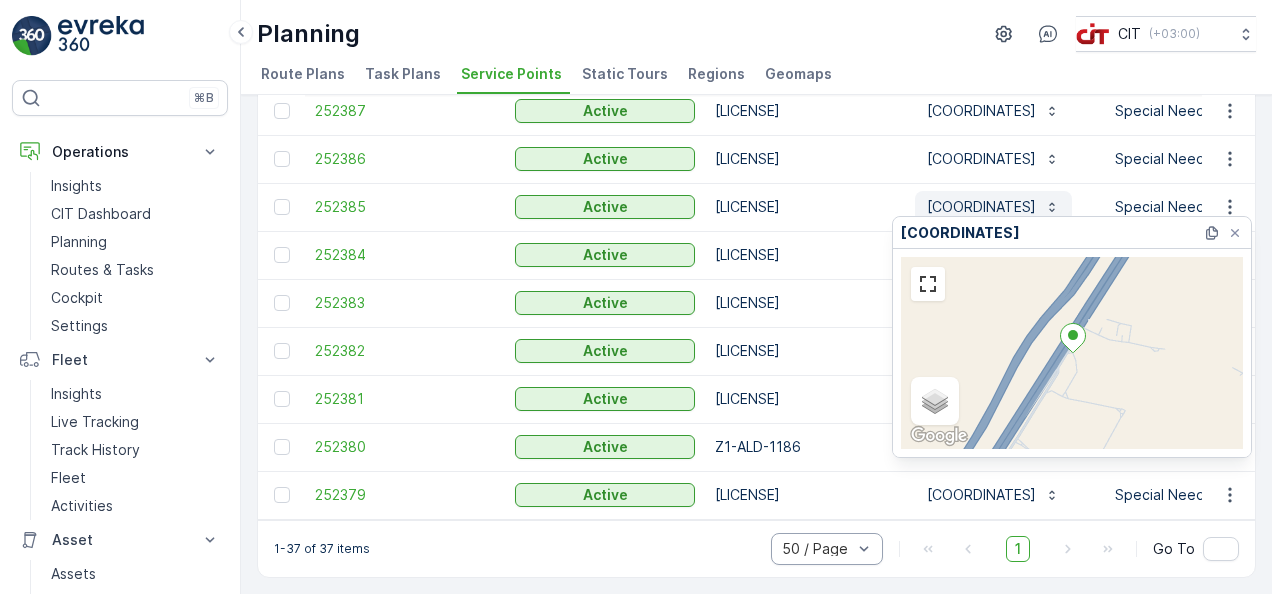 type 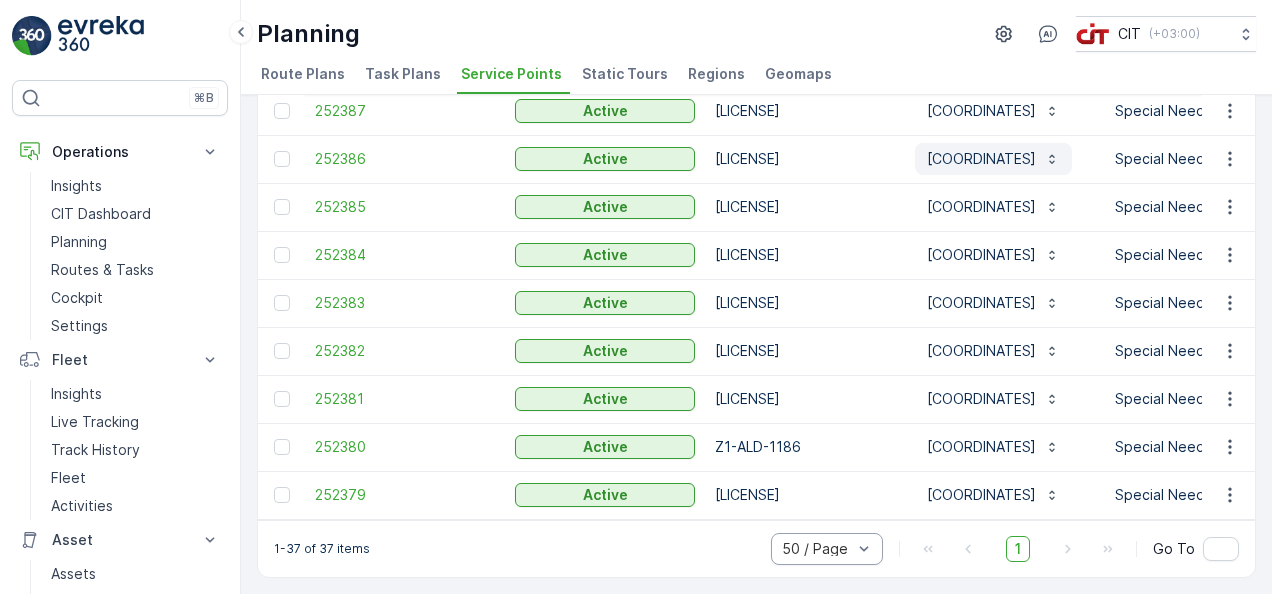 click on "[COORDINATES]" at bounding box center [981, 159] 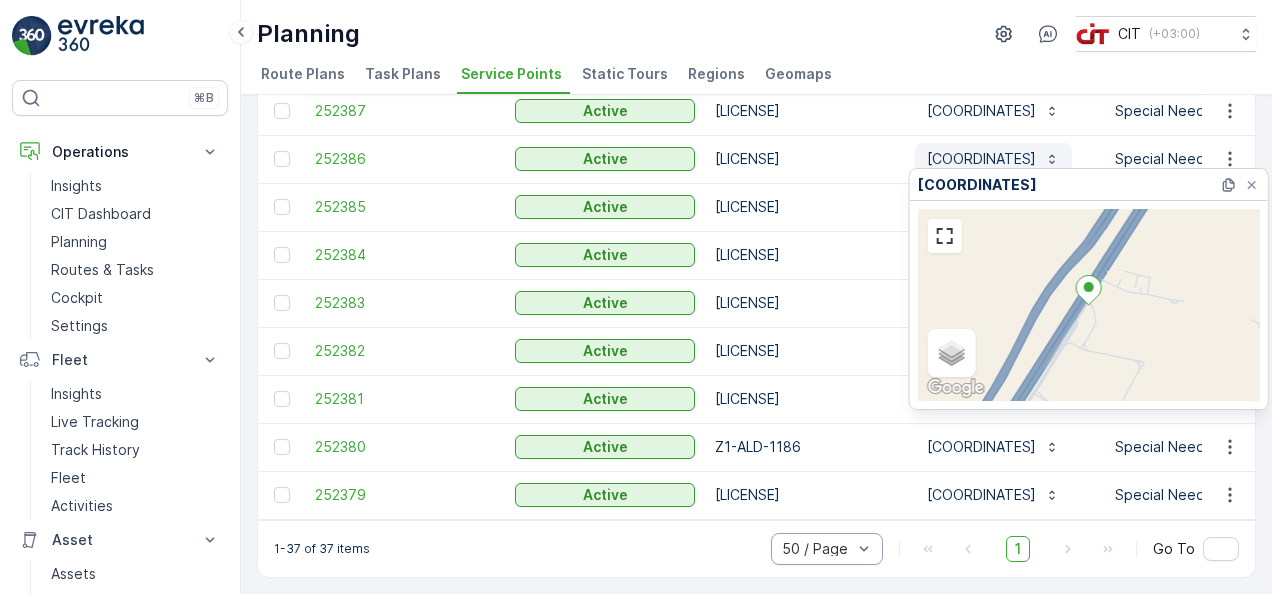 type 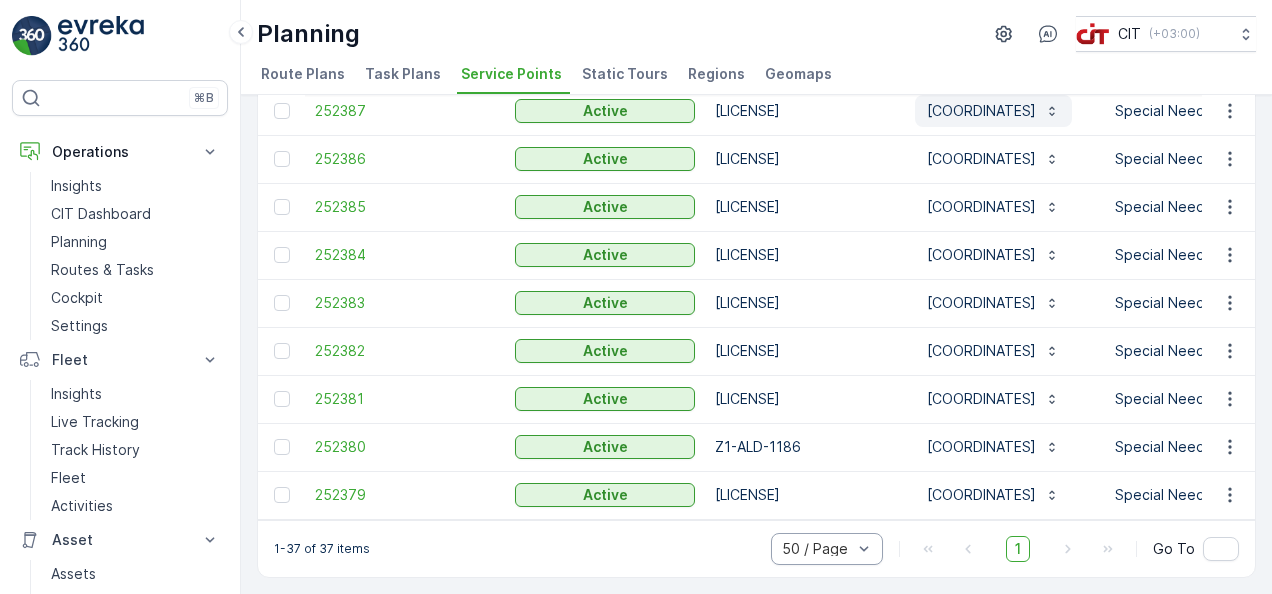 click on "[COORDINATES]" at bounding box center [981, 111] 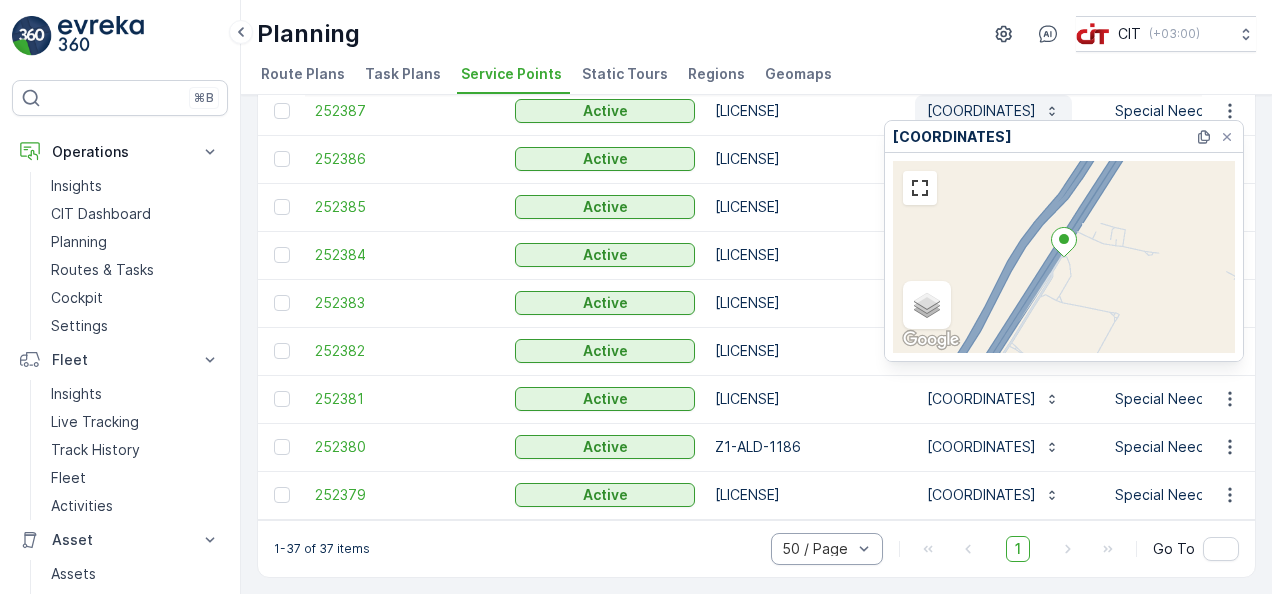 type 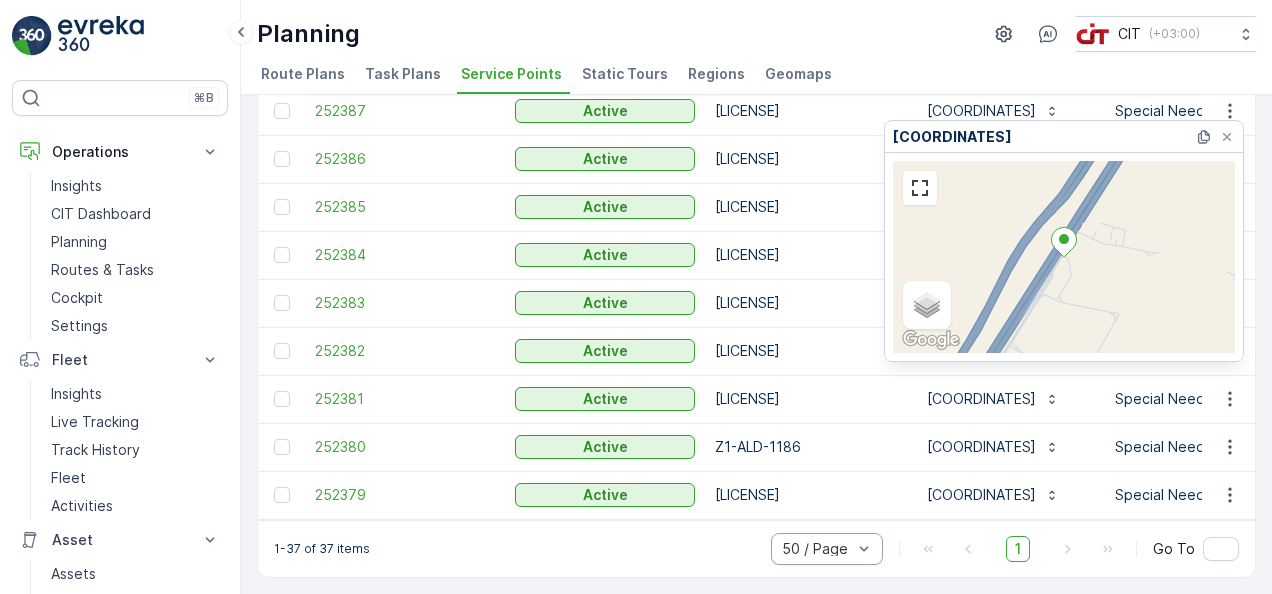 click on "Service Points Add Clear Filters Export Import ID Status Active Name z1-ald Coordinates Type Select Creation Time - Operations Select Address Regions Select Last Update Time - Location History Time Window Default Items 252417 Active Z1-ALD-2541   [COORDINATES] Special Needs [DATE] [TIME] Waste Collection, Bin Maintenance, Remote Collection [LICENSE], [NUMBER] [STREET] - [CITY], [POSTAL_CODE], [COUNTRY] Sharma-ALD-Aldrees [DATE] [TIME]   3 History Records - No Default Items 252416 Active Z1-ALD-2562   [COORDINATES] Special Needs [DATE] [TIME] Waste Collection, Bin Maintenance, Remote Collection [CITY], [REGION], [POSTAL_CODE], [COUNTRY] Sharma-ALD-Aldrees [DATE] [TIME] No History Records - No Default Items 252415 Active Z1-ALD-1192   [COORDINATES] Special Needs [DATE] [TIME] Waste Collection, Bin Maintenance, Remote Collection [CITY], [REGION], [POSTAL_CODE], [COUNTRY] Sharma-ALD-Aldrees [DATE] [TIME] - 252414   -" at bounding box center (756, -400) 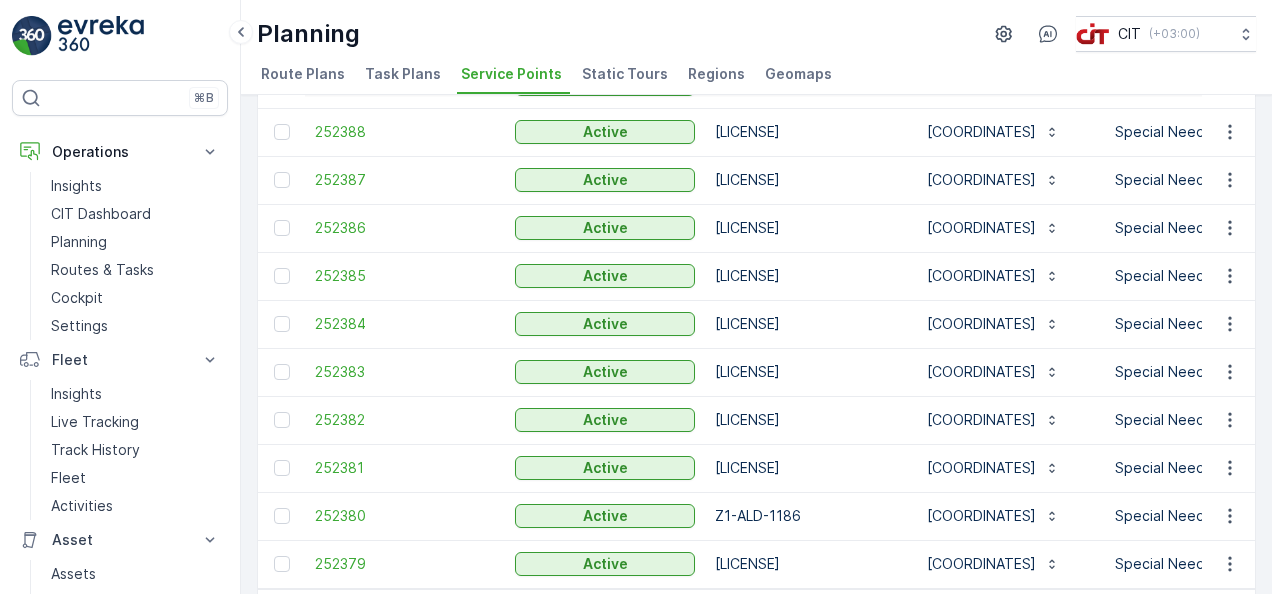 scroll, scrollTop: 1416, scrollLeft: 0, axis: vertical 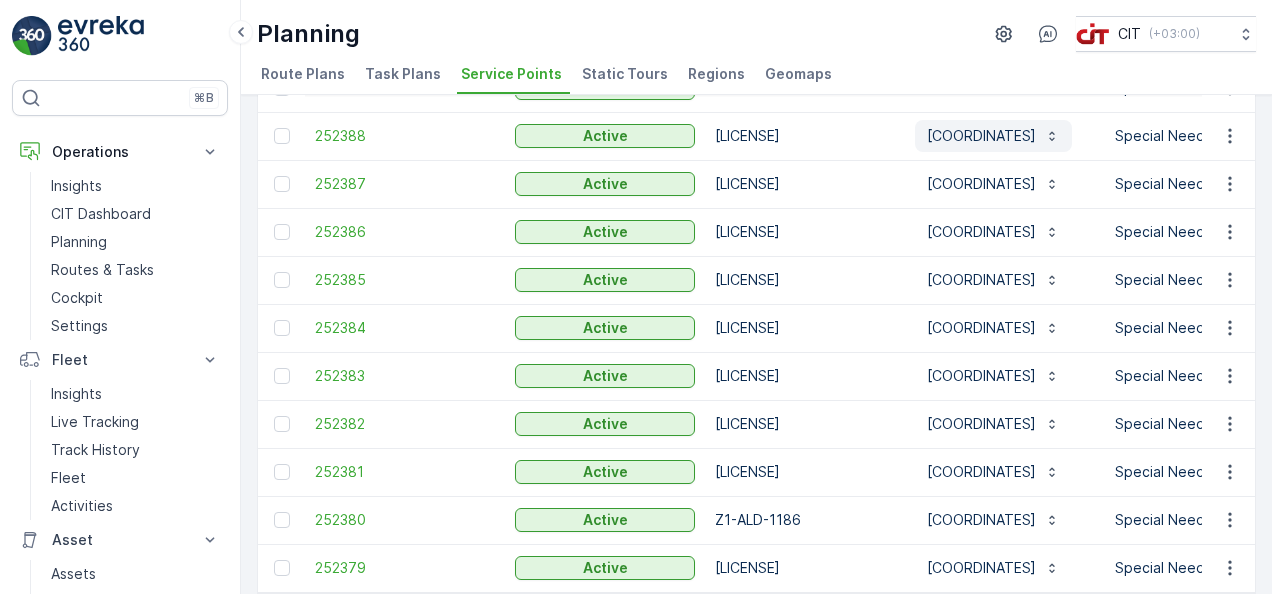 click on "[COORDINATES]" at bounding box center (981, 136) 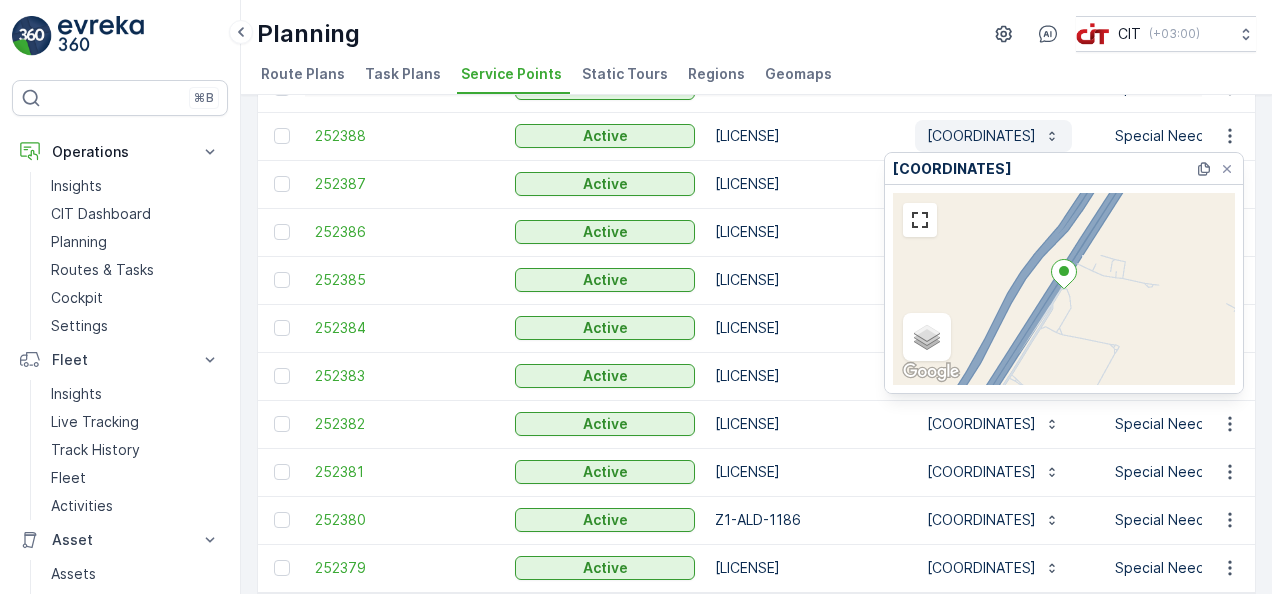 type 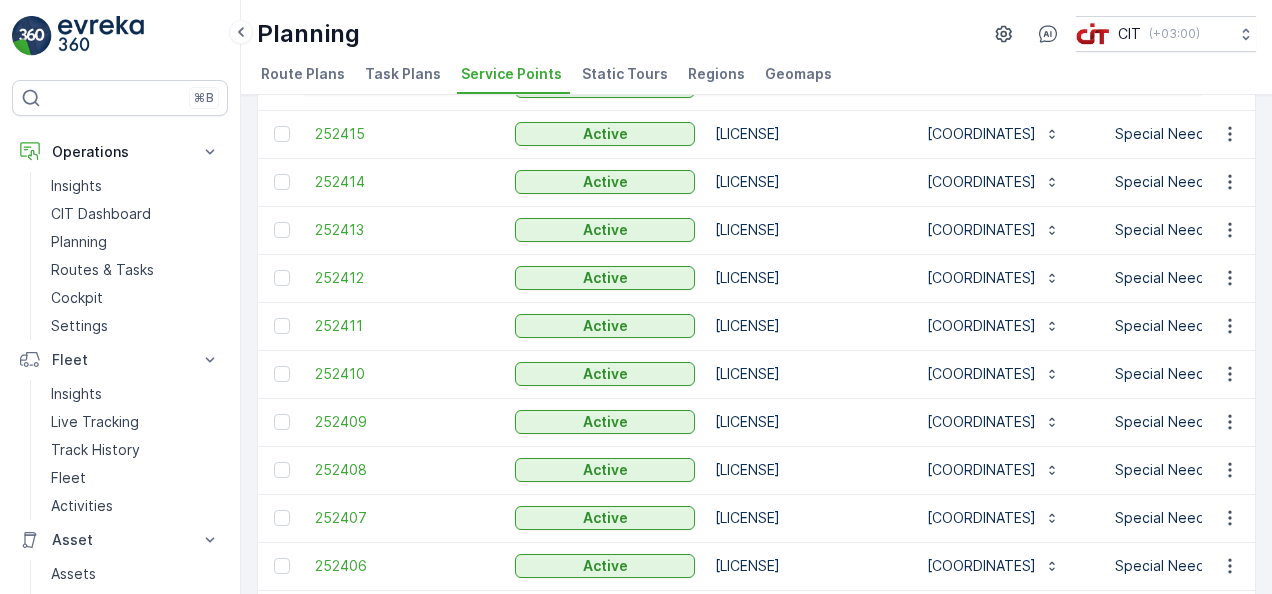 scroll, scrollTop: 0, scrollLeft: 0, axis: both 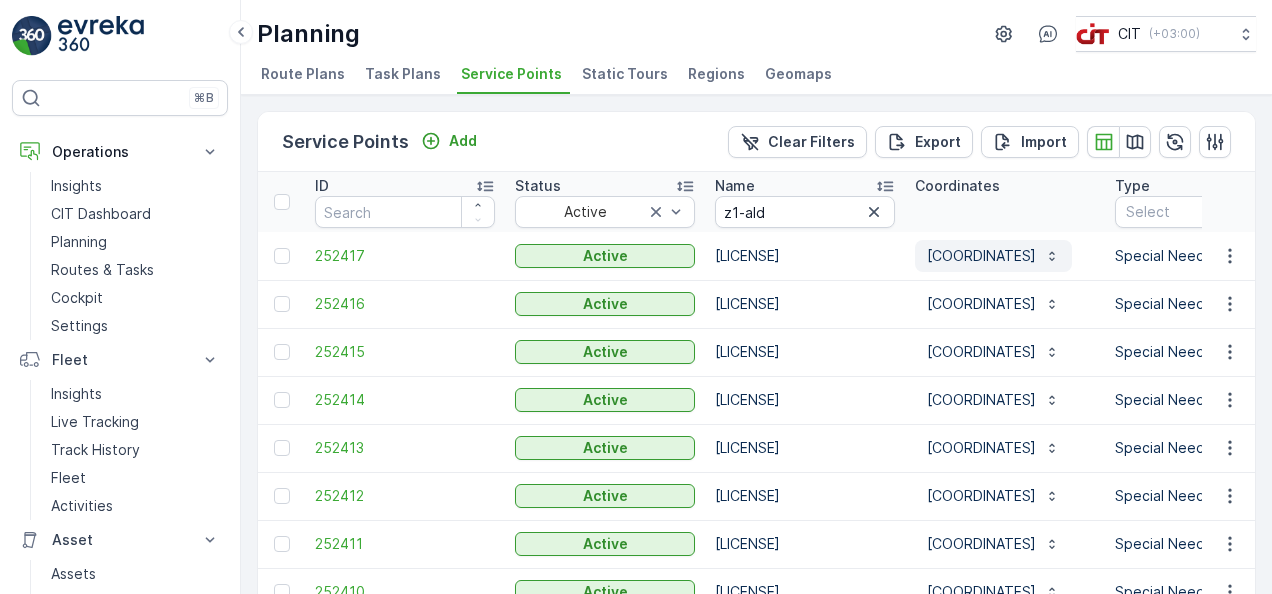 click on "[COORDINATES]" at bounding box center [981, 256] 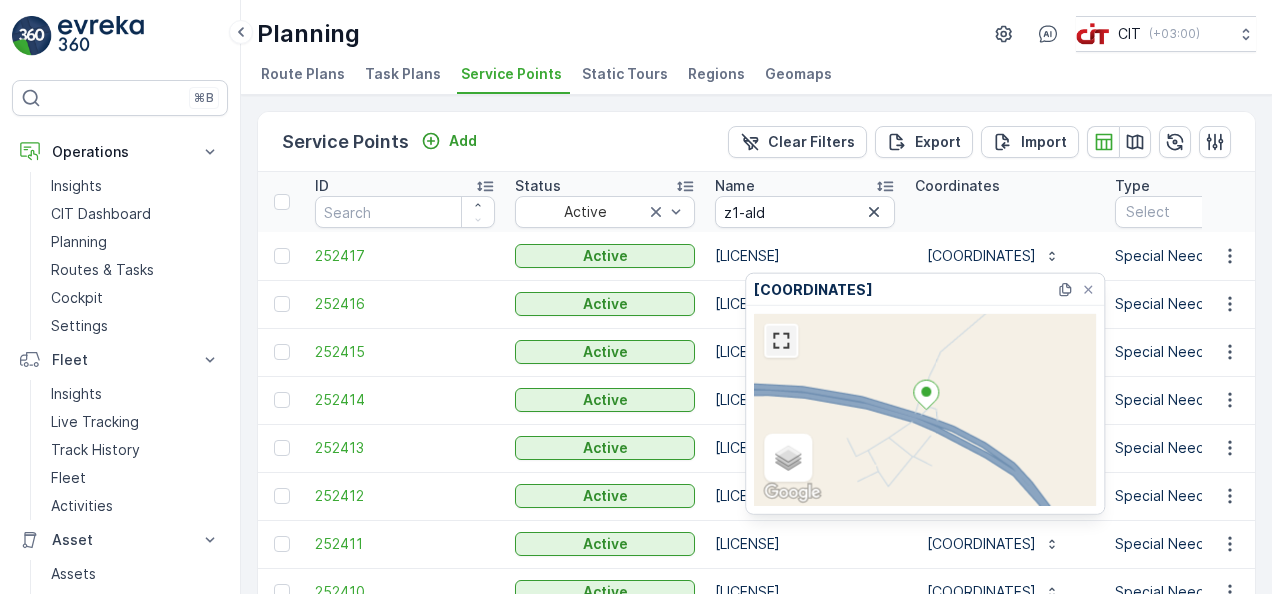 click at bounding box center [781, 341] 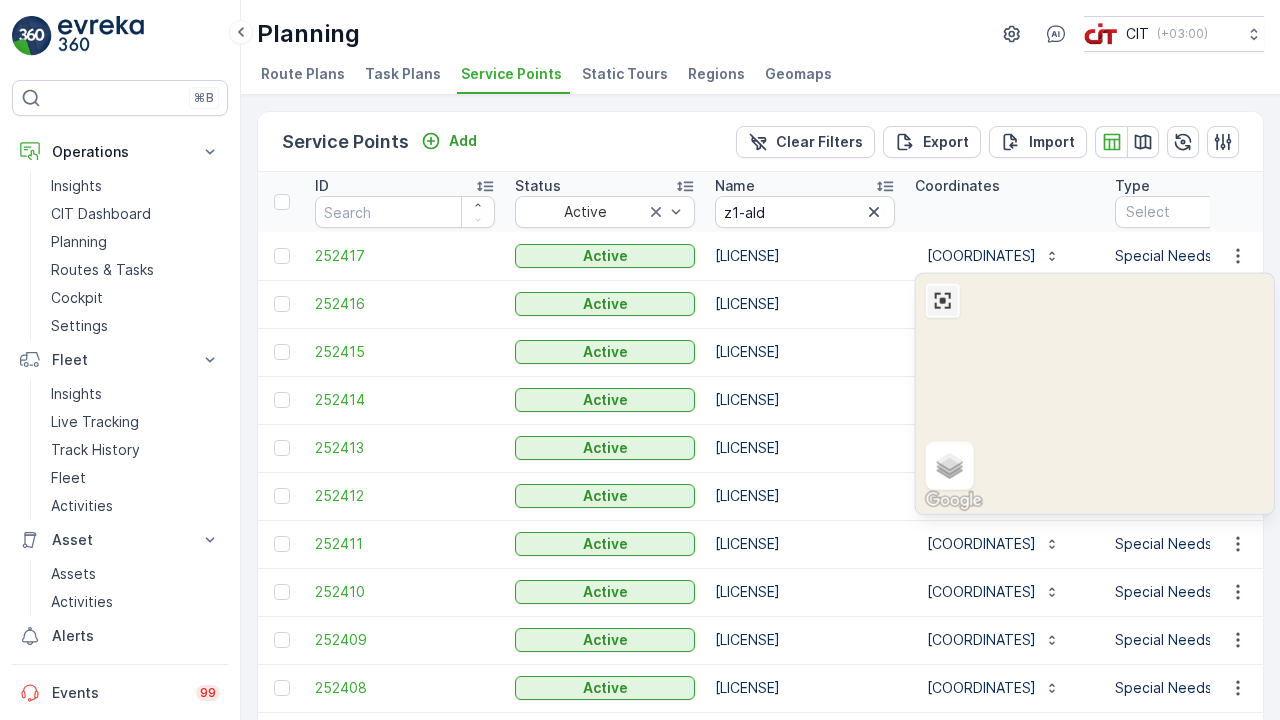 click at bounding box center [943, 301] 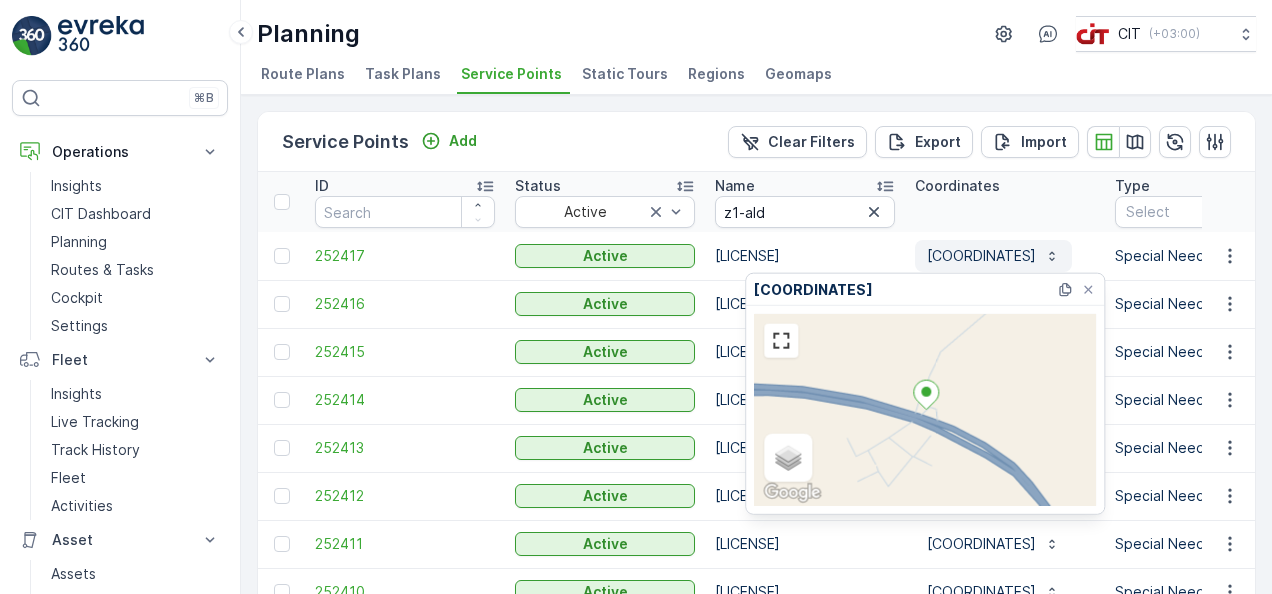 click on "[COORDINATES]" at bounding box center [981, 256] 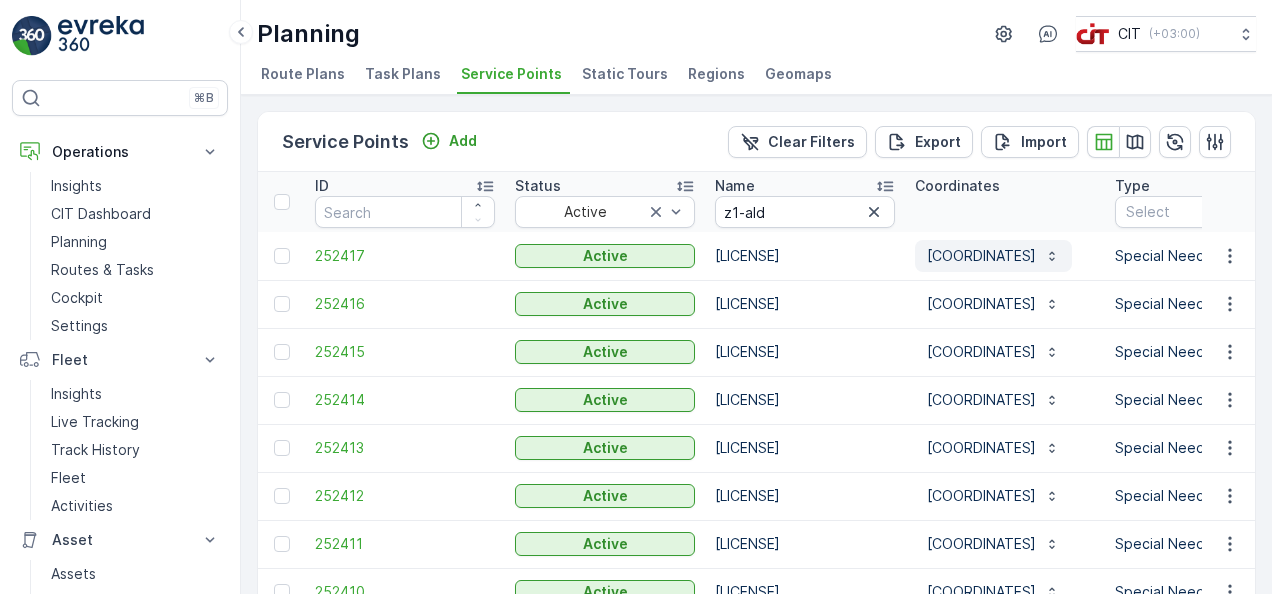 type 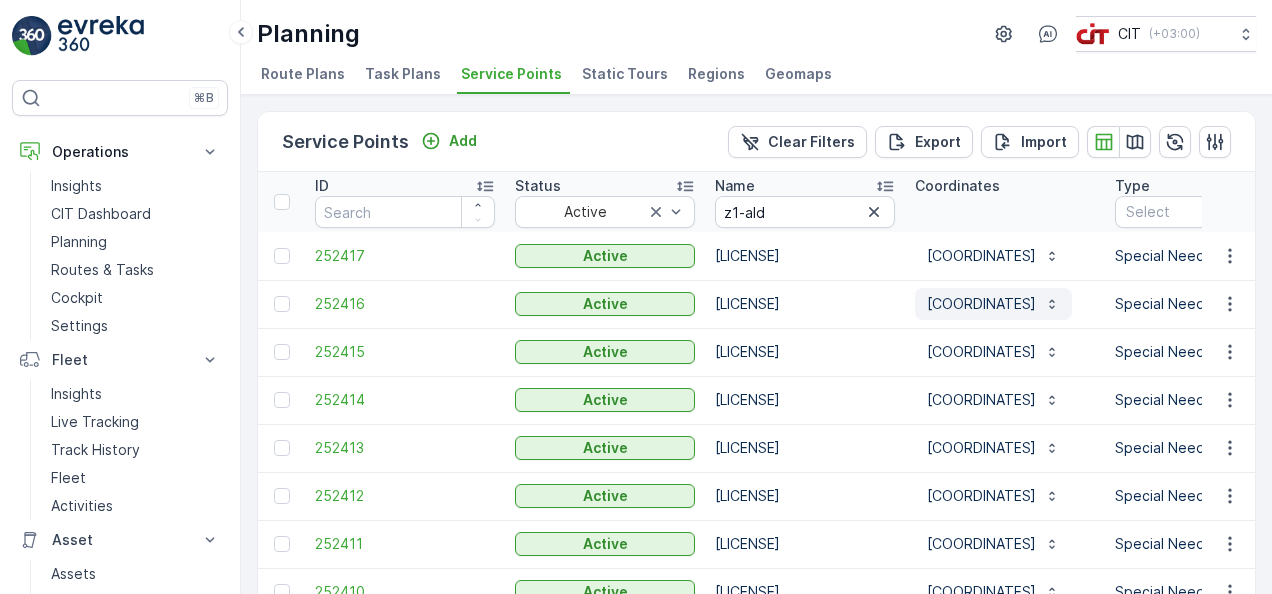 click on "[COORDINATES]" at bounding box center [981, 304] 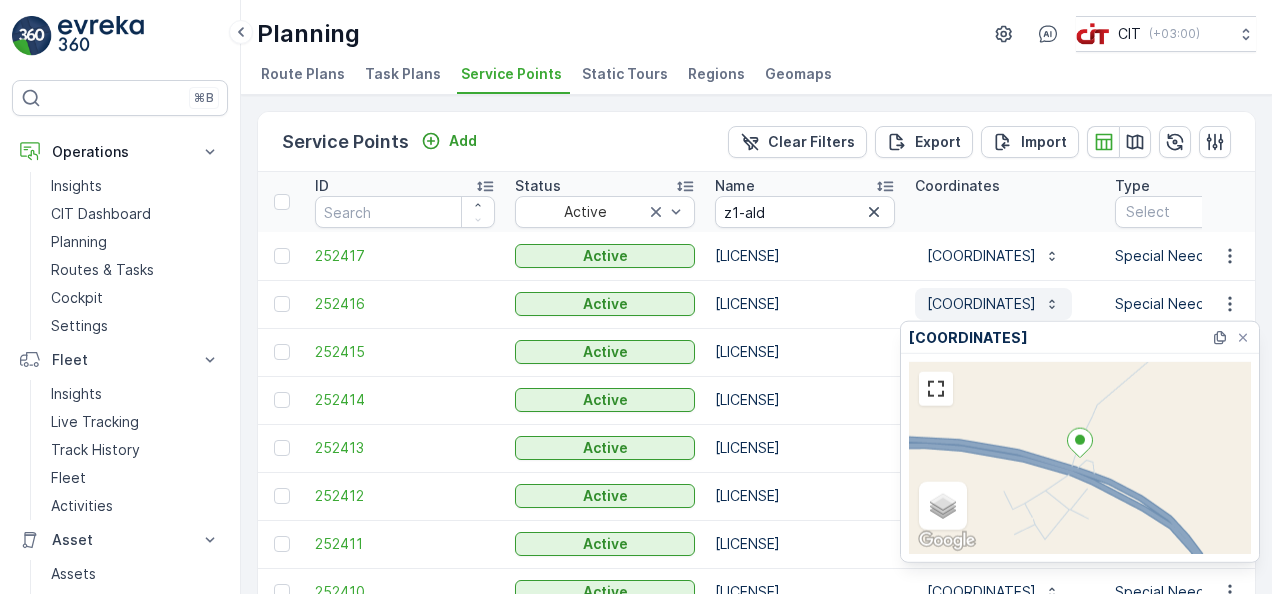 type 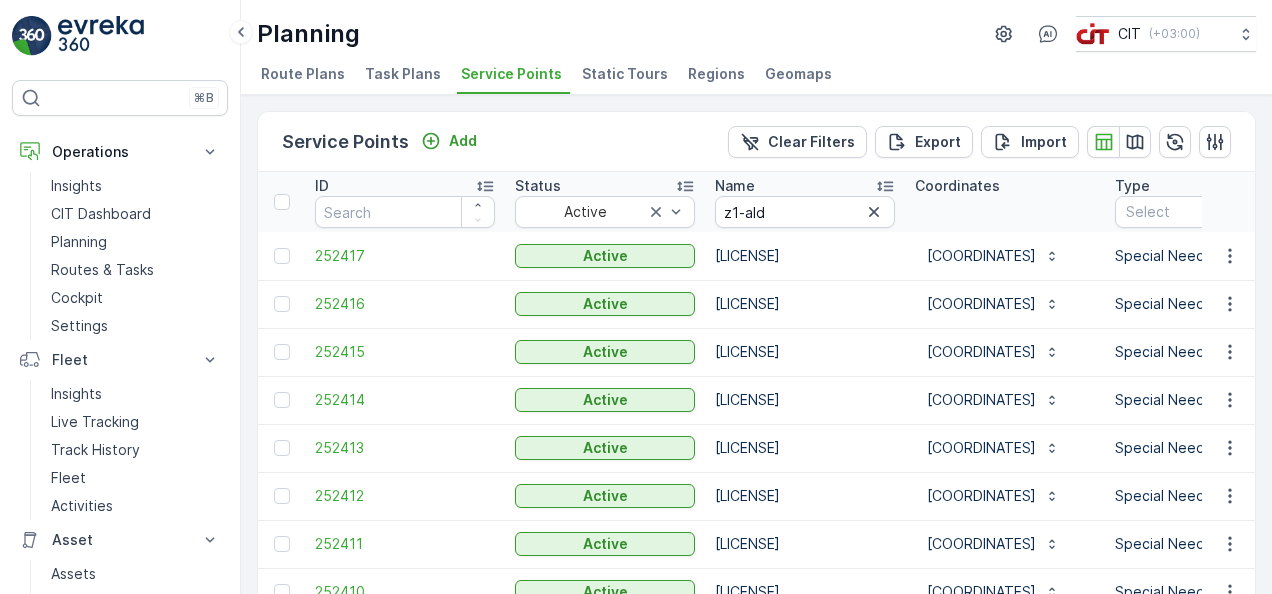 click on "[LICENSE]" at bounding box center (805, 352) 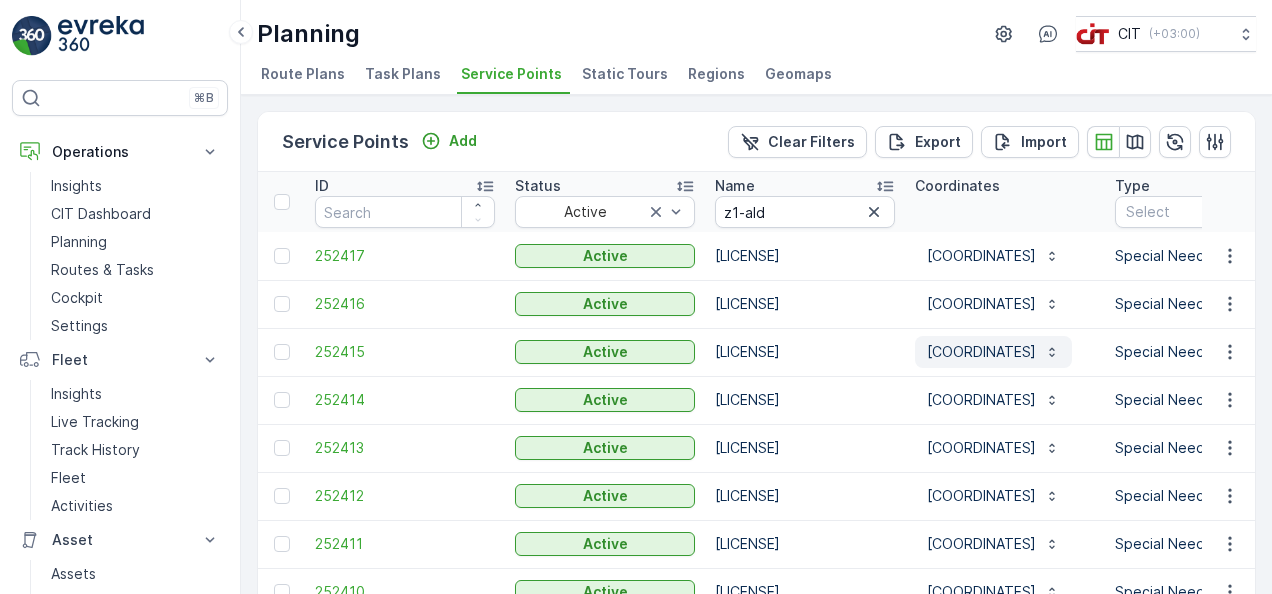 click on "[COORDINATES]" at bounding box center [981, 352] 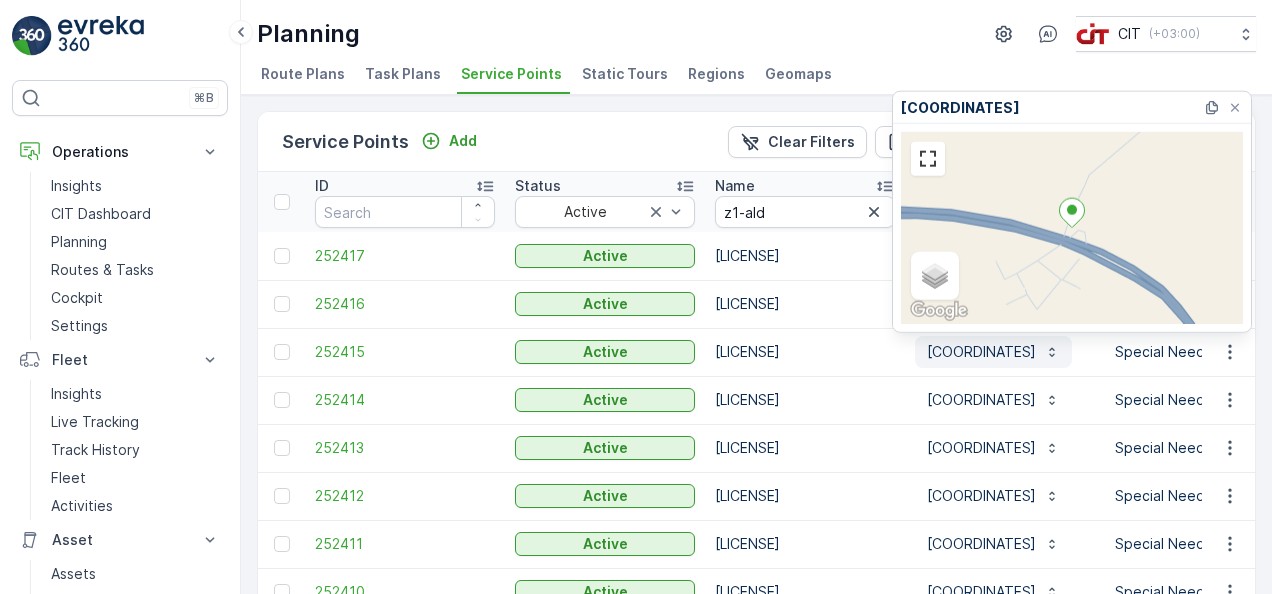 type 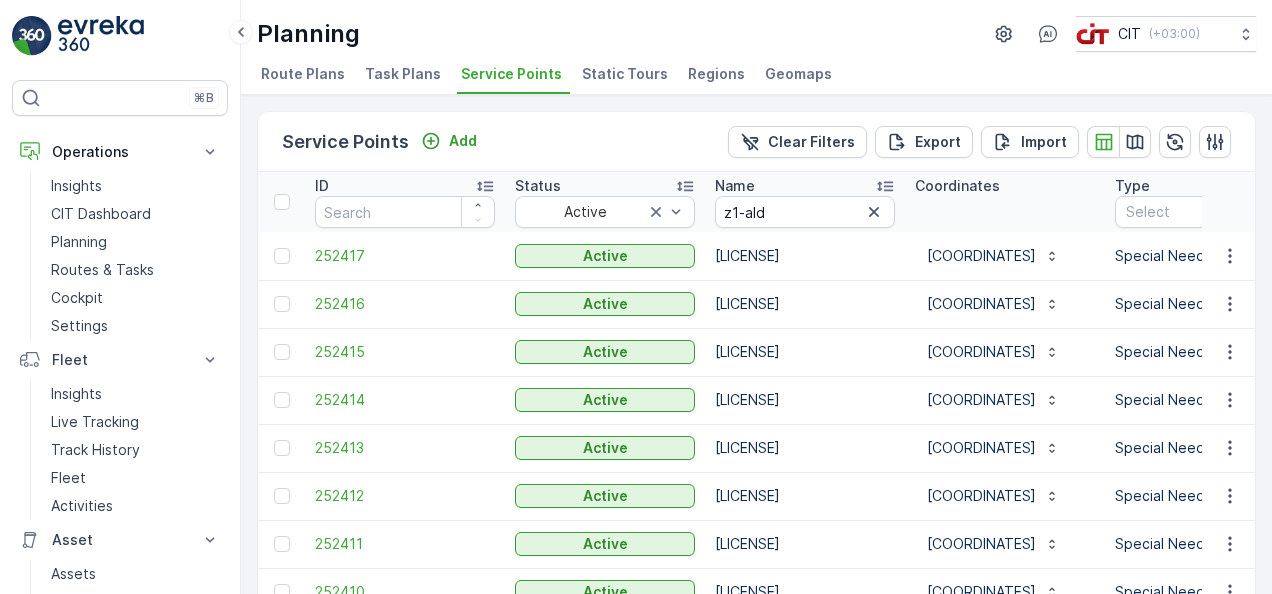 click on "[LICENSE]" at bounding box center (805, 352) 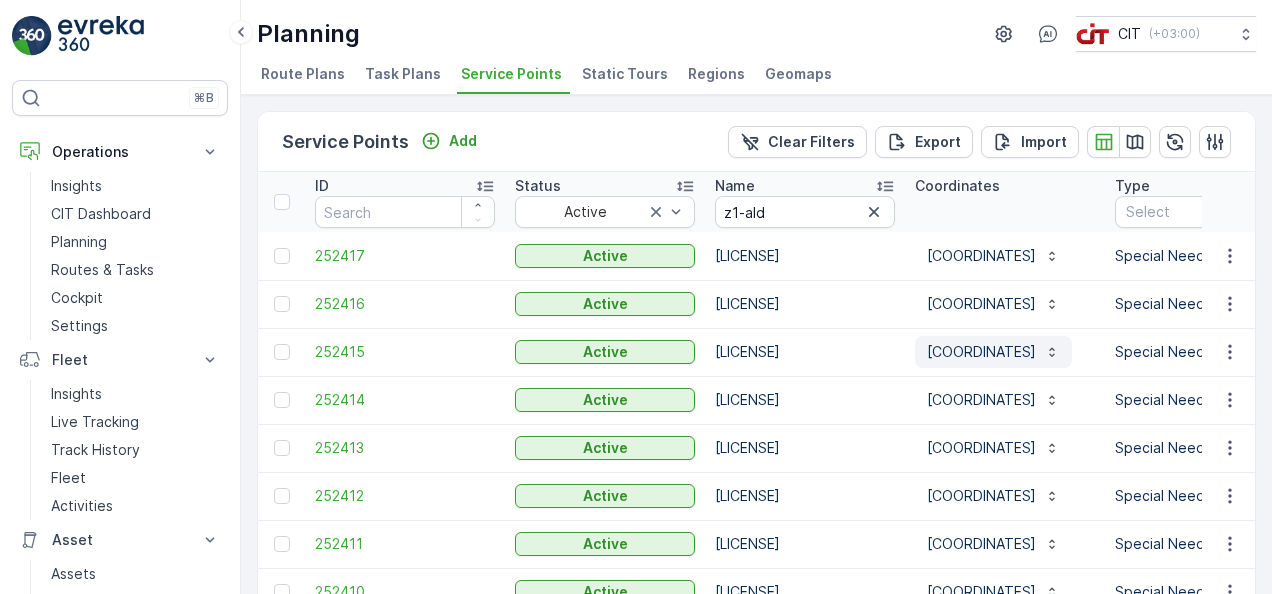 click on "[COORDINATES]" at bounding box center (981, 352) 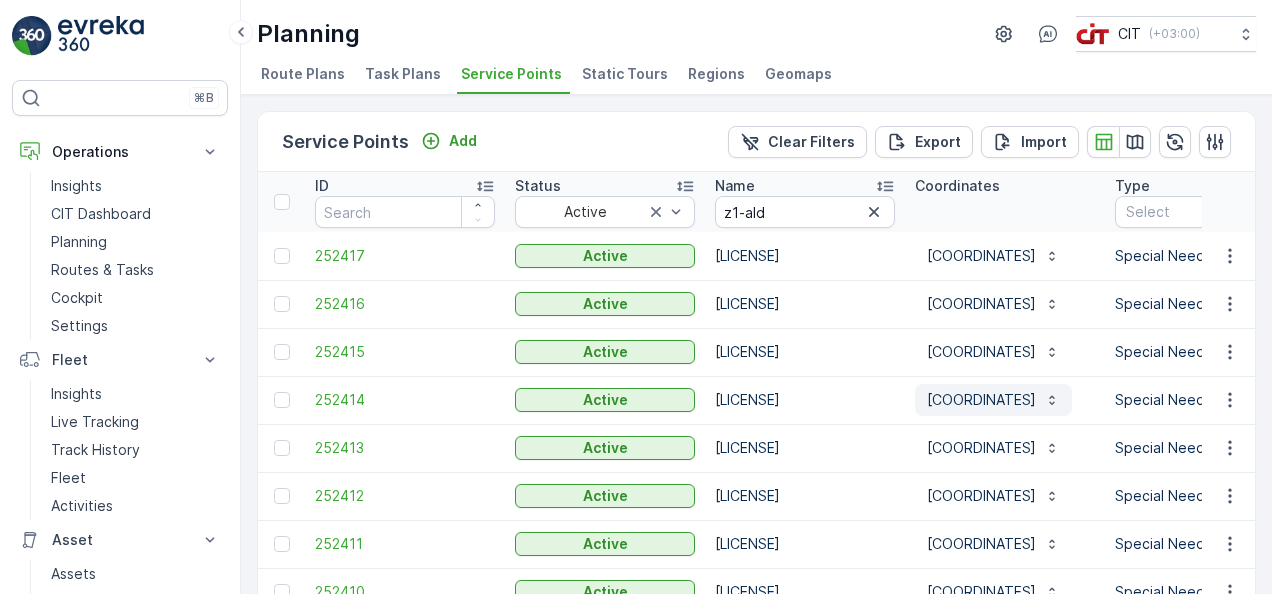 click on "[COORDINATES]" at bounding box center [981, 400] 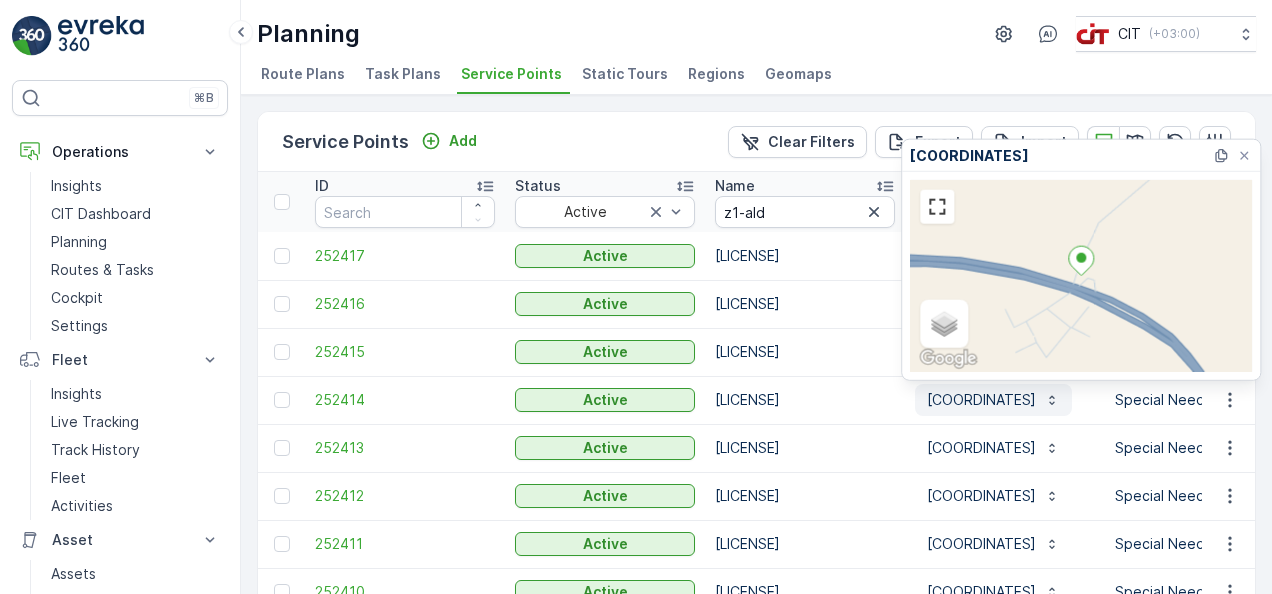 type 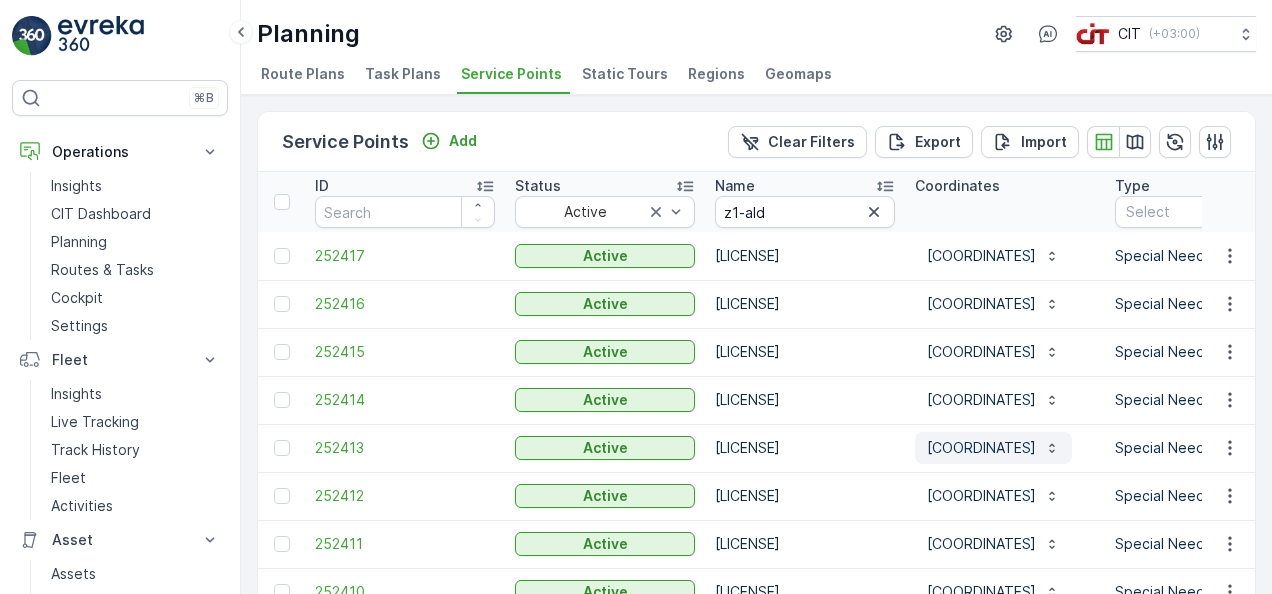 click on "[COORDINATES]" at bounding box center (981, 448) 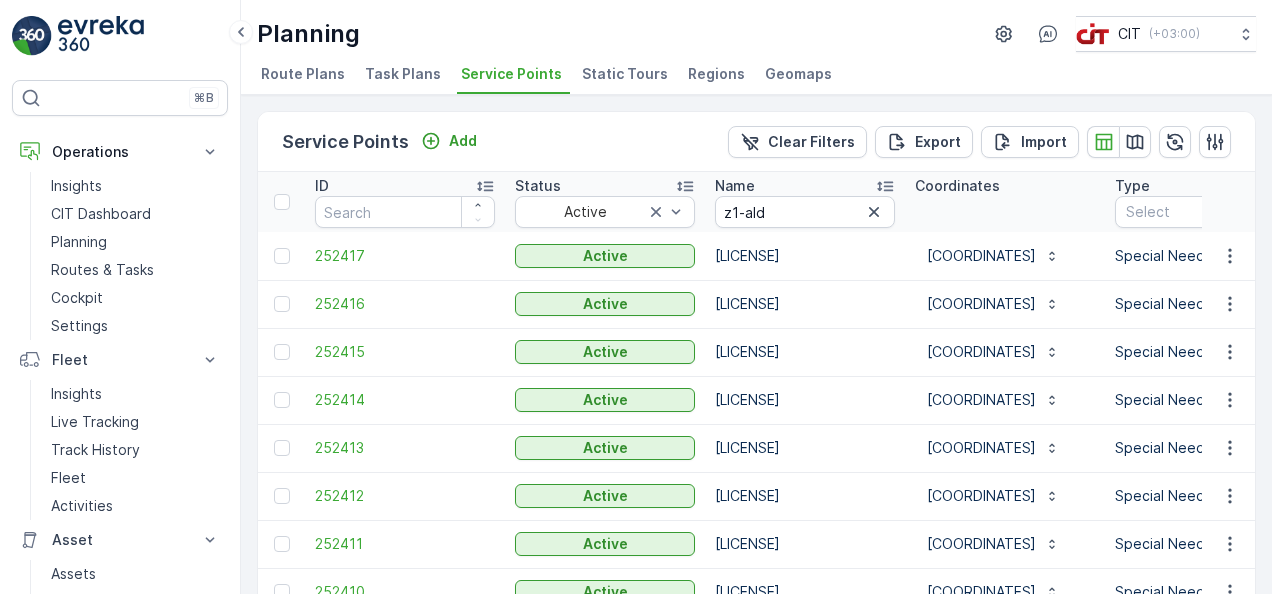 click on "[LICENSE]" at bounding box center [805, 400] 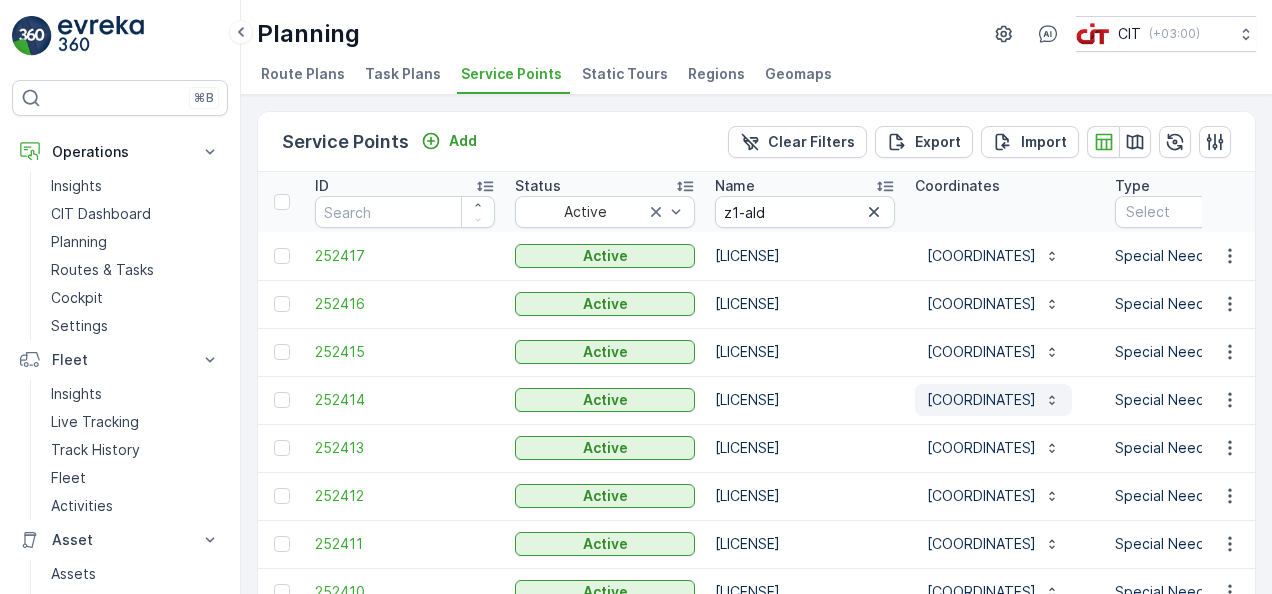 click on "[COORDINATES]" at bounding box center [981, 400] 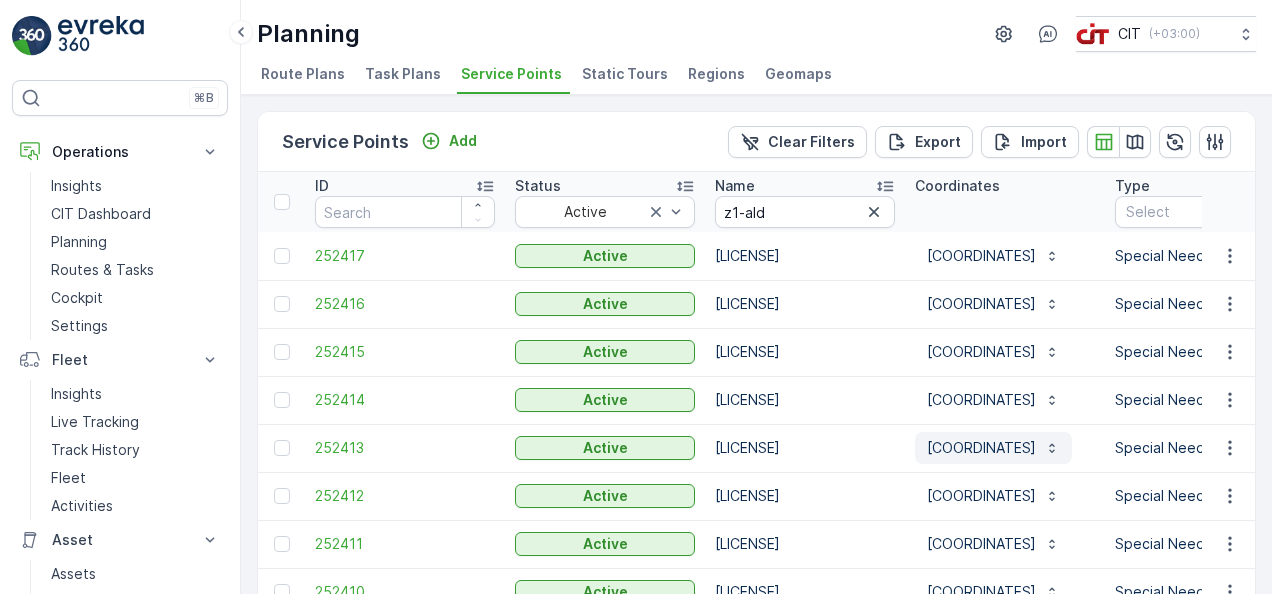 click on "[COORDINATES]" at bounding box center [981, 448] 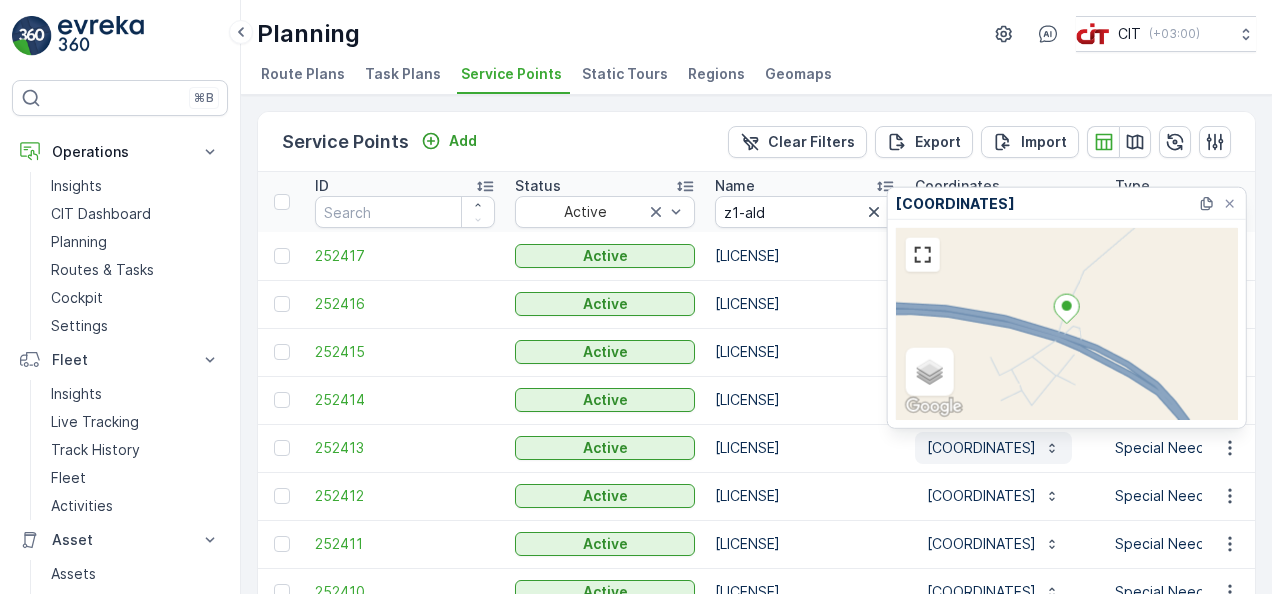 type 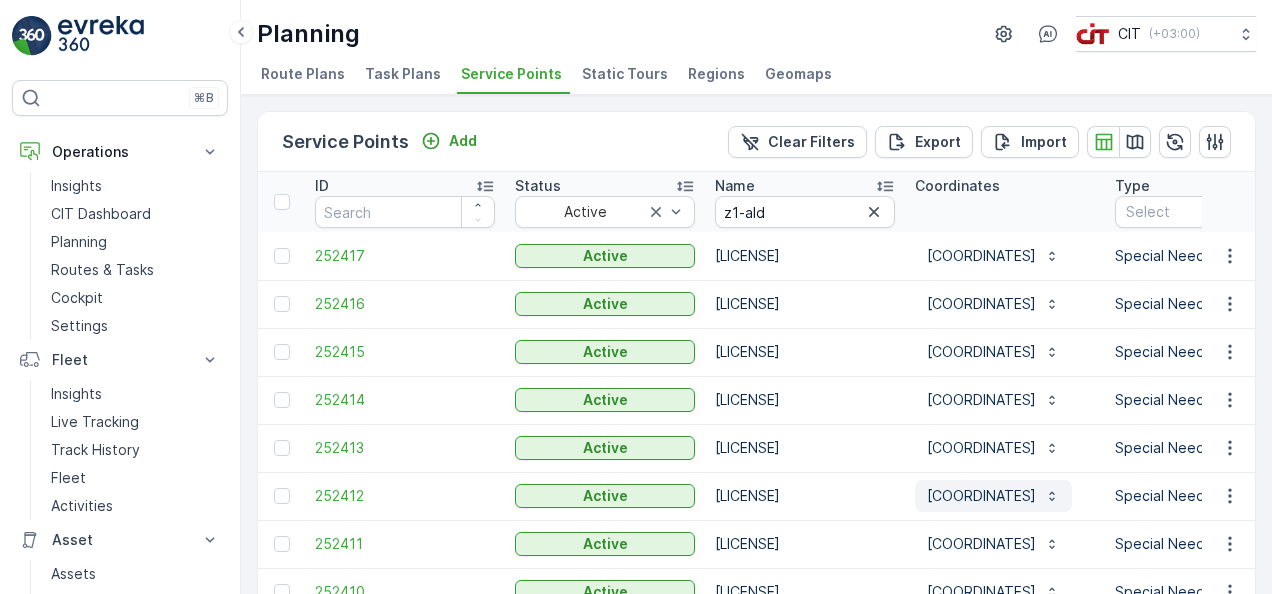 click on "[COORDINATES]" at bounding box center [981, 496] 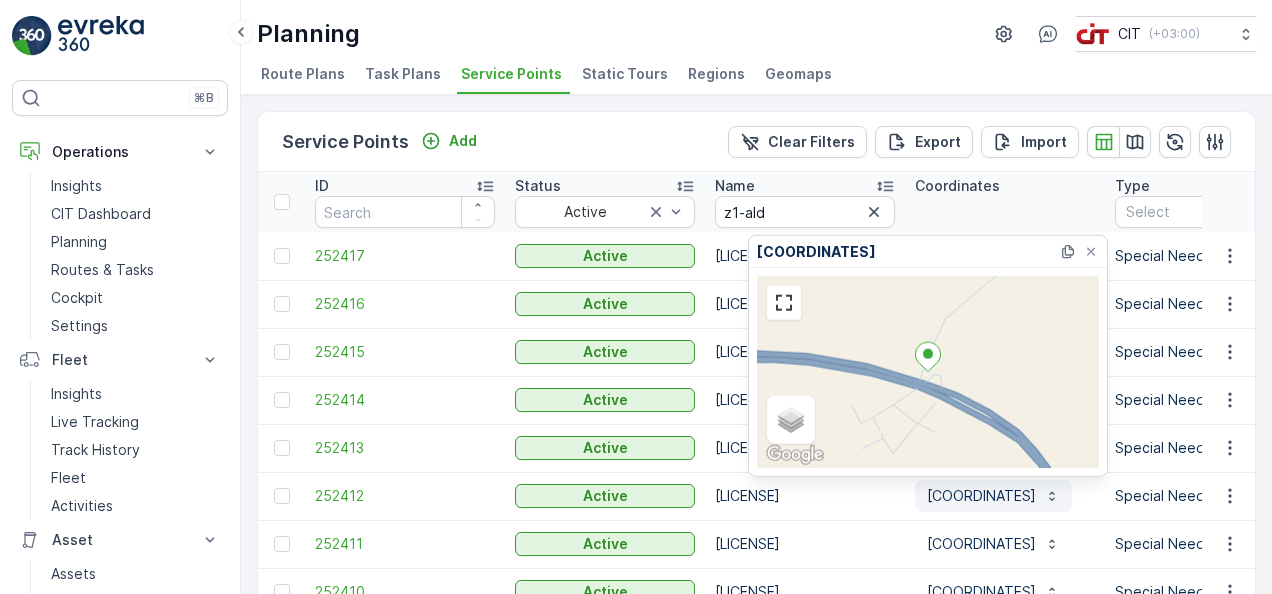 type 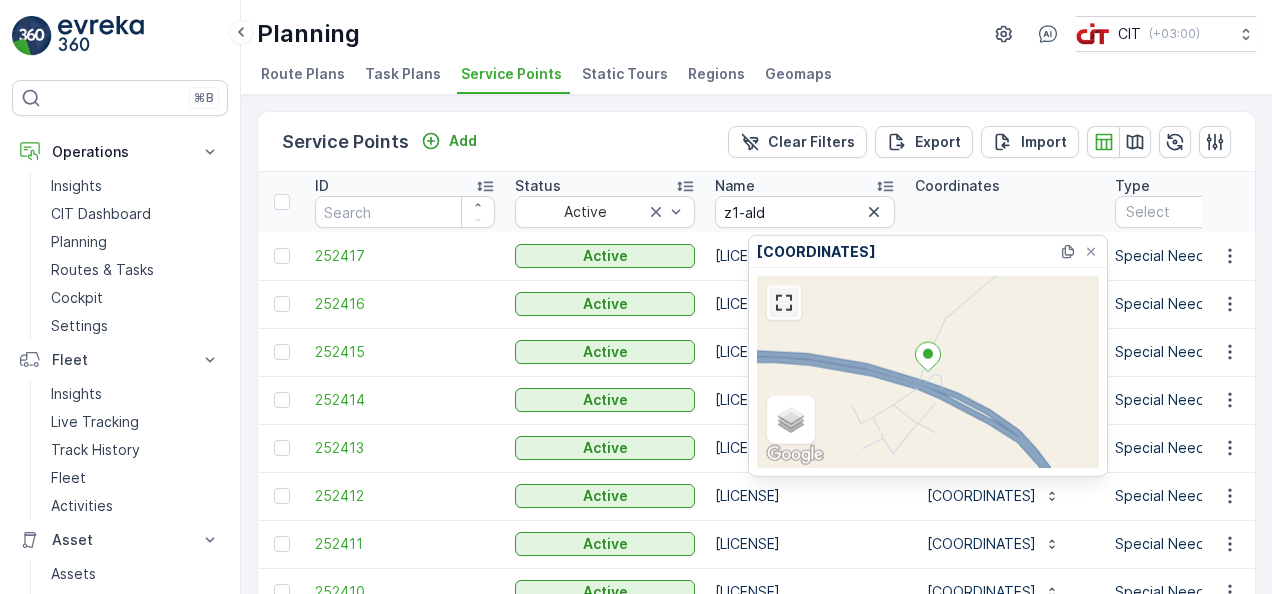 click at bounding box center (784, 303) 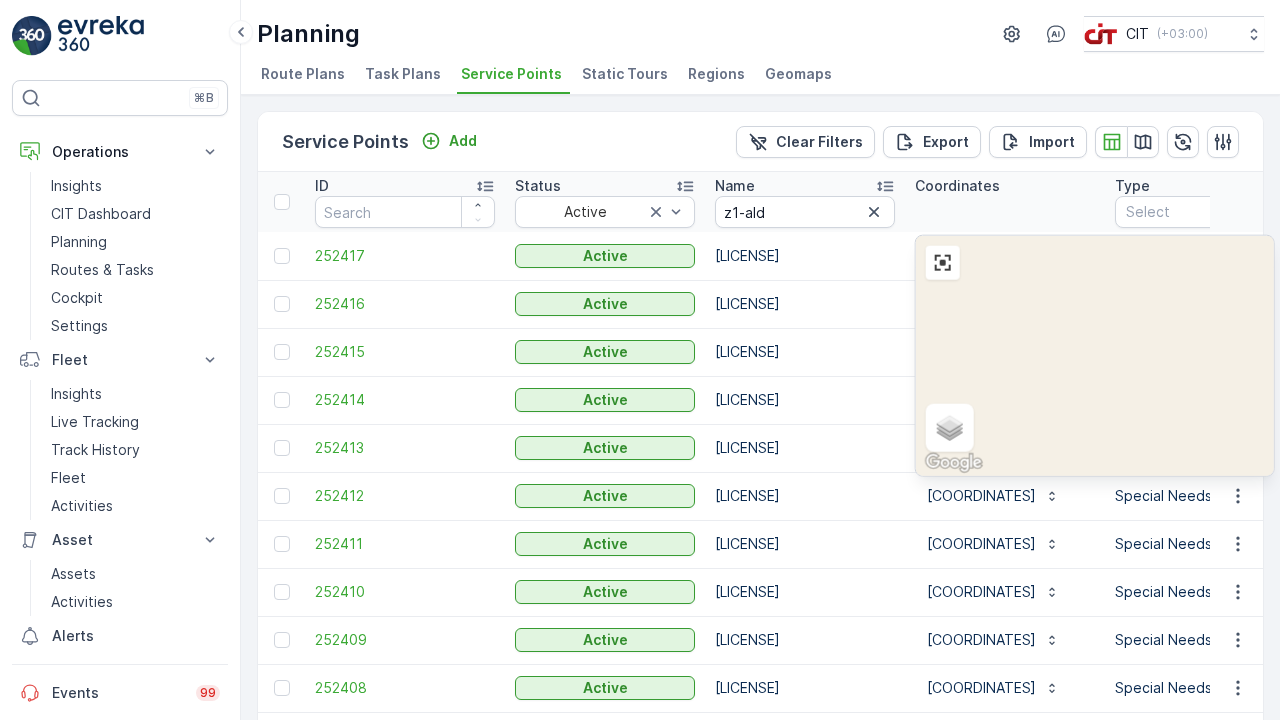 click at bounding box center (943, 263) 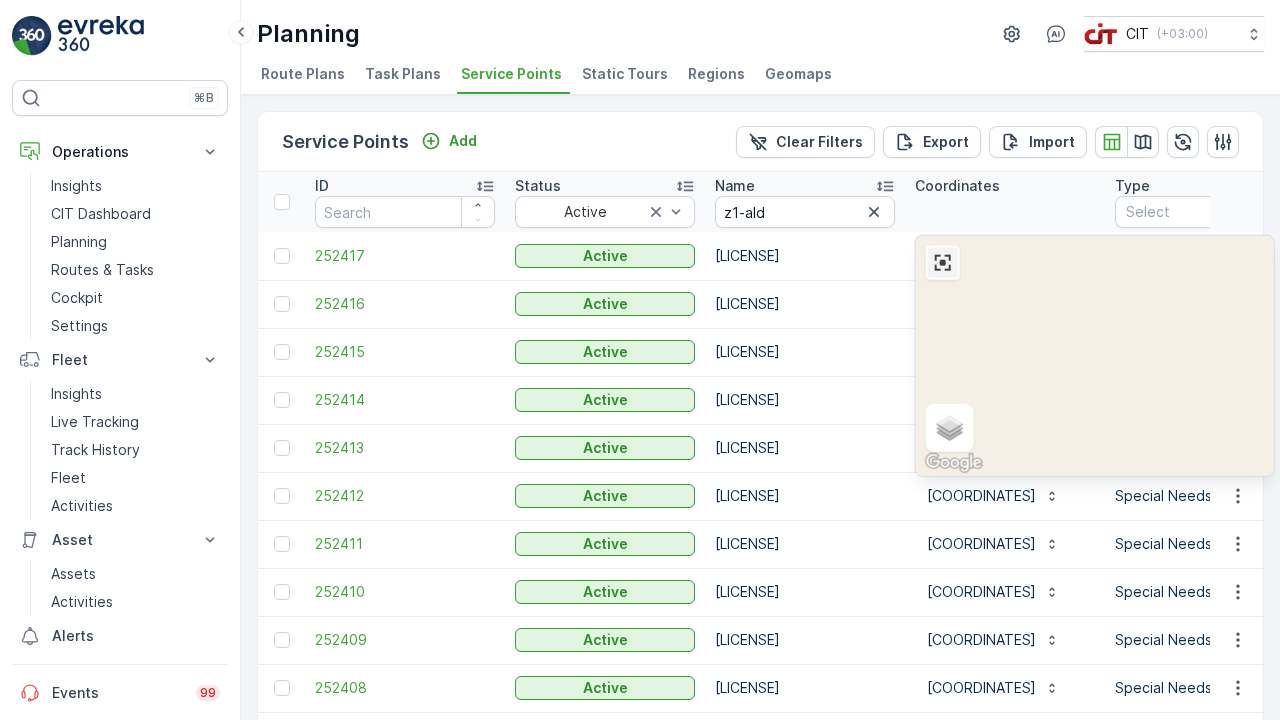click at bounding box center (943, 263) 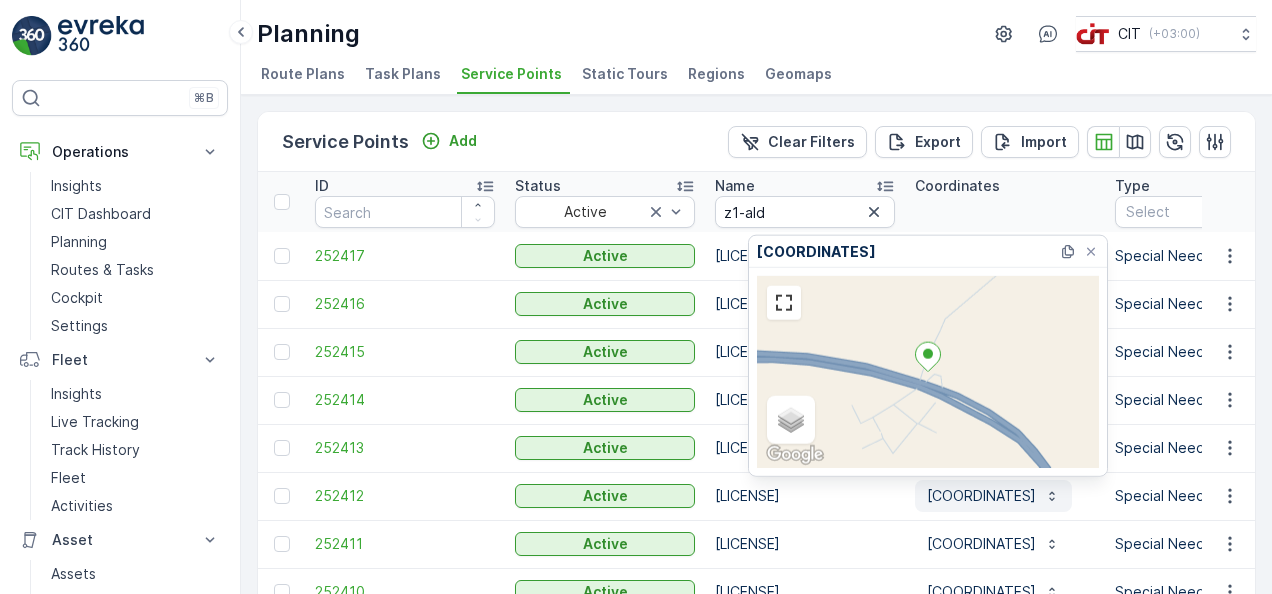 click on "[COORDINATES]" at bounding box center (981, 496) 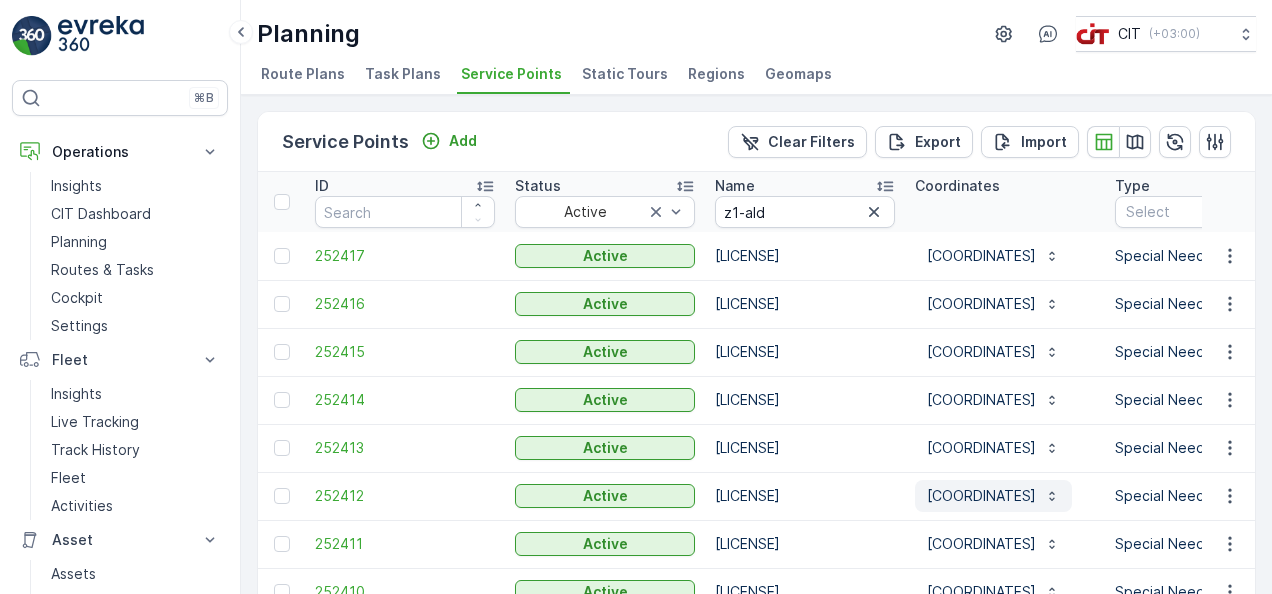 click on "[COORDINATES]" at bounding box center [981, 496] 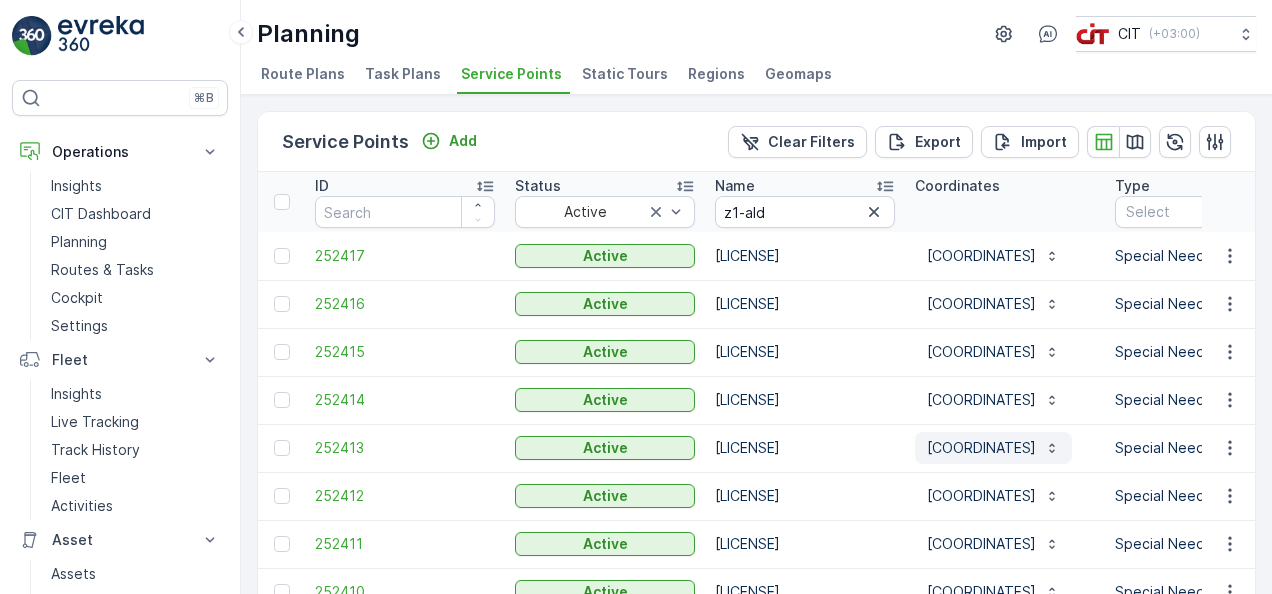 click on "[COORDINATES]" at bounding box center (981, 448) 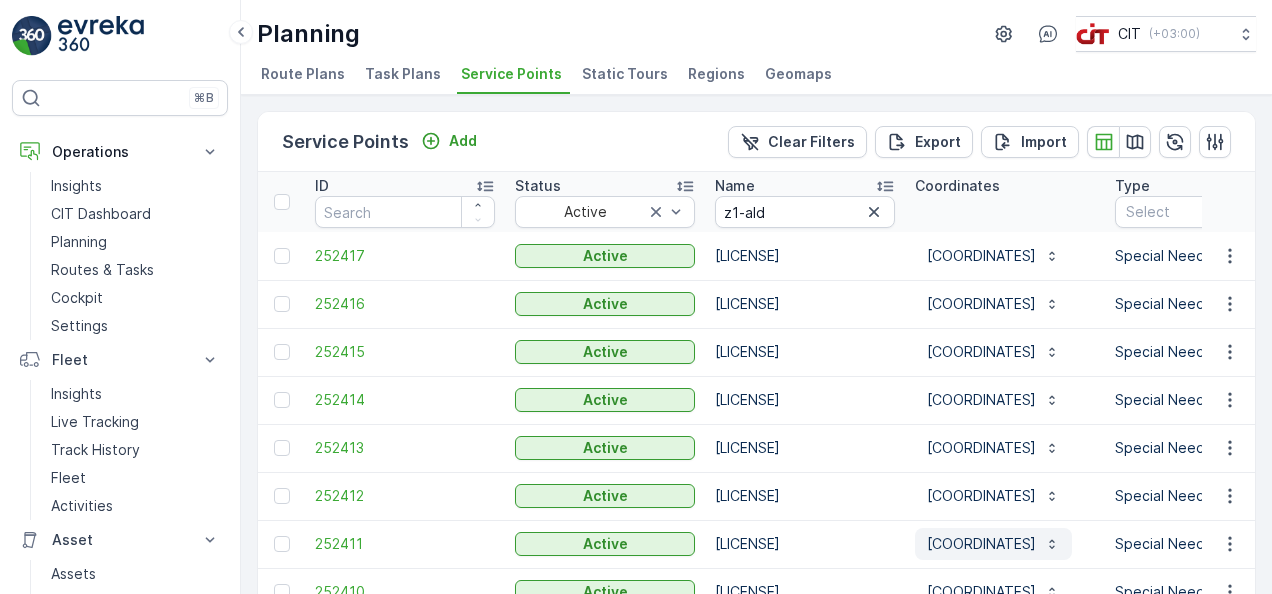 click on "[COORDINATES]" at bounding box center (993, 544) 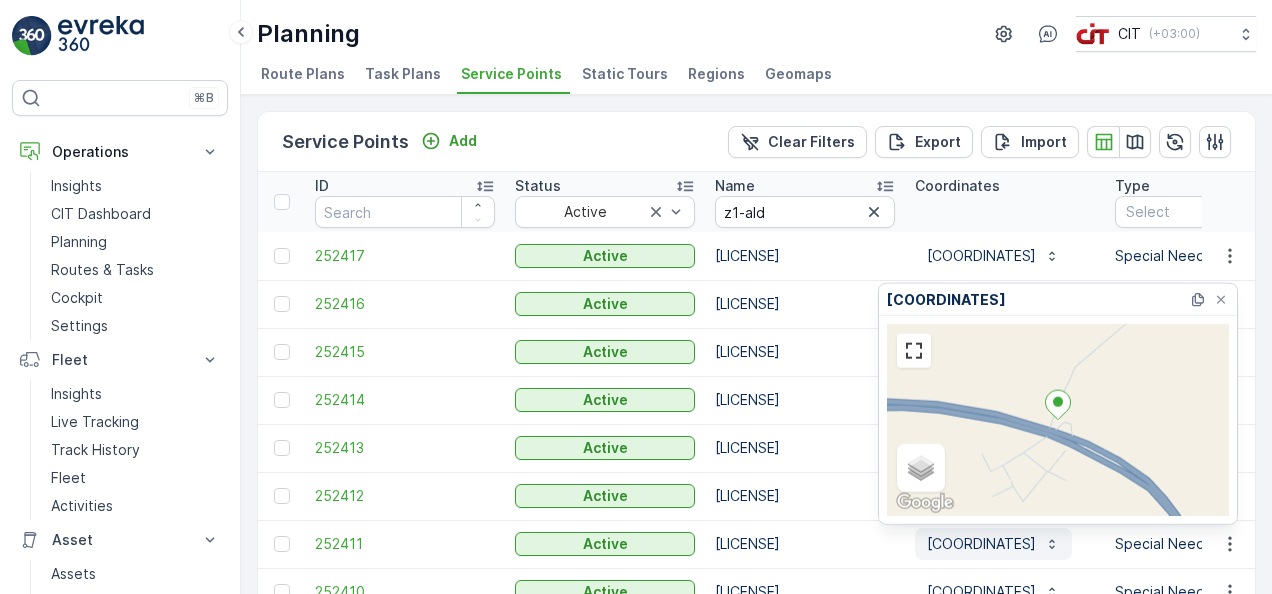 click on "[COORDINATES]" at bounding box center [981, 544] 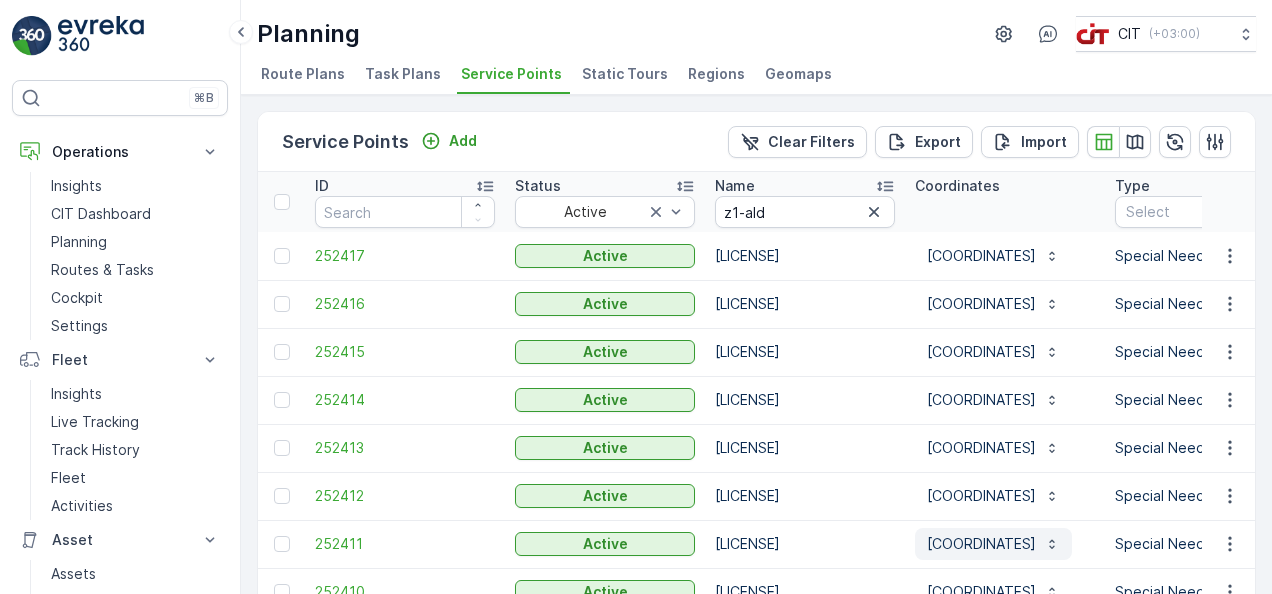 click on "[COORDINATES]" at bounding box center (981, 544) 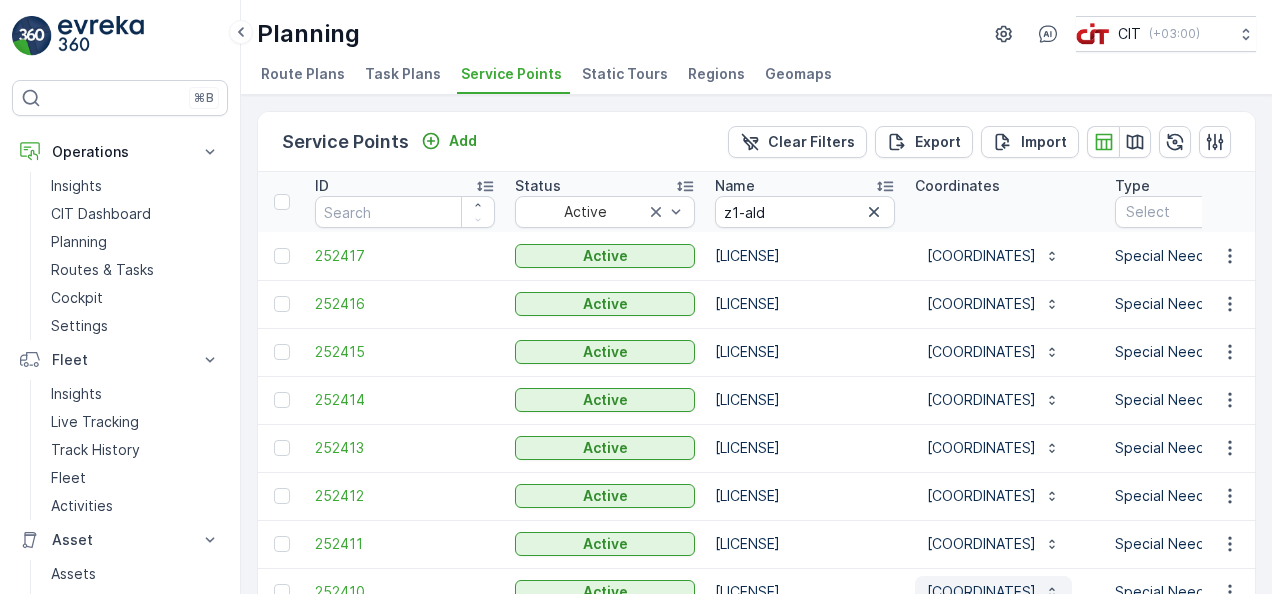 click on "[COORDINATES]" at bounding box center (993, 592) 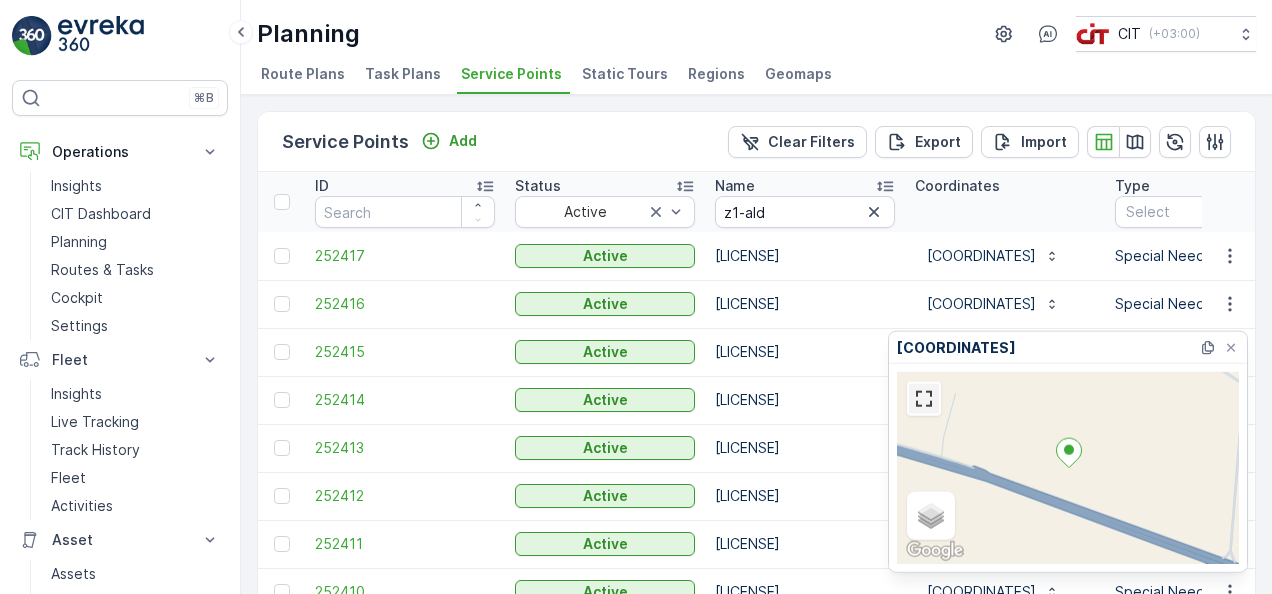 click at bounding box center [924, 399] 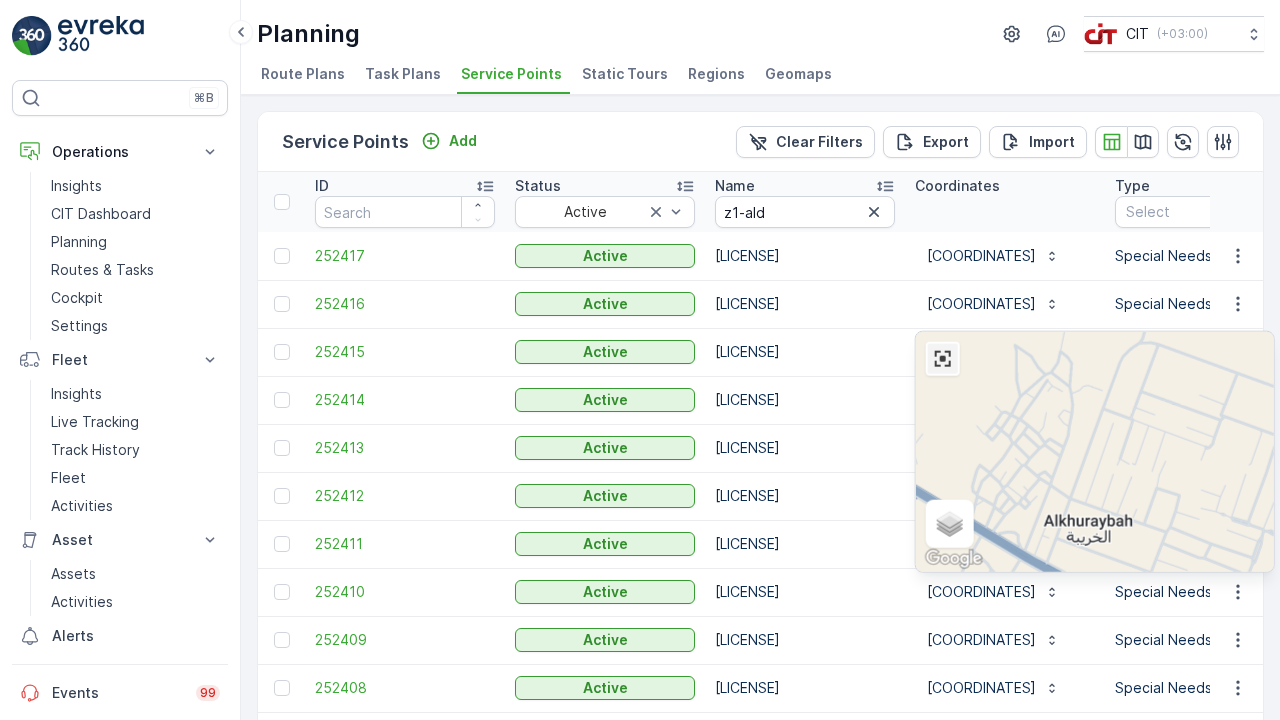 click at bounding box center (943, 359) 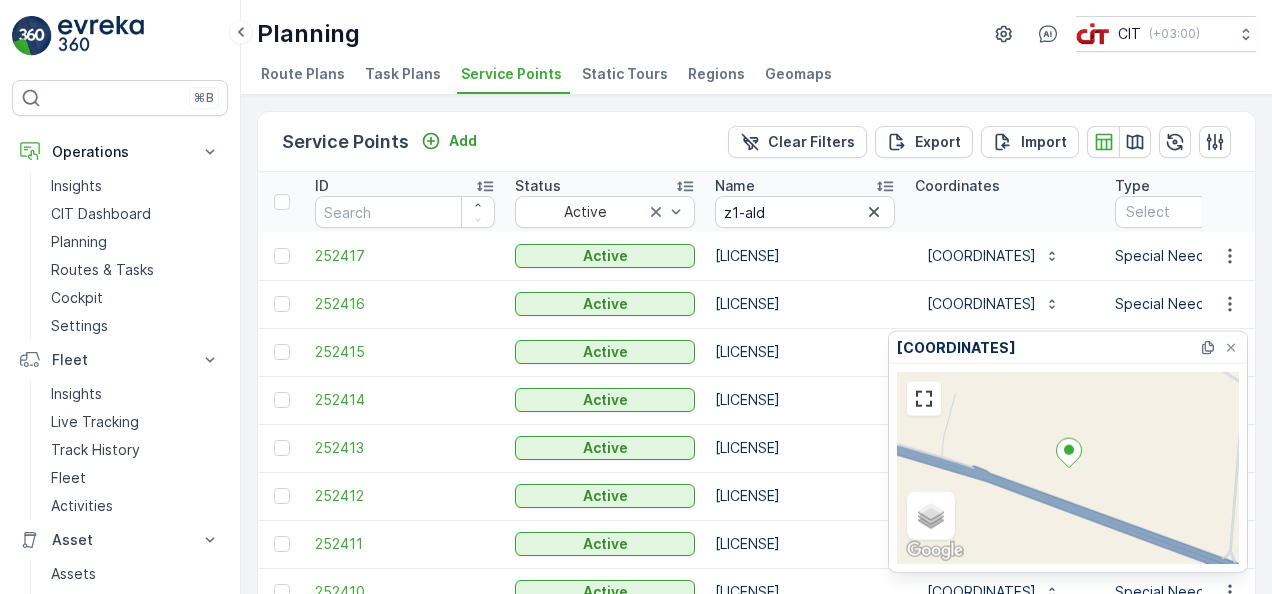 click on "[LICENSE]" at bounding box center (805, 544) 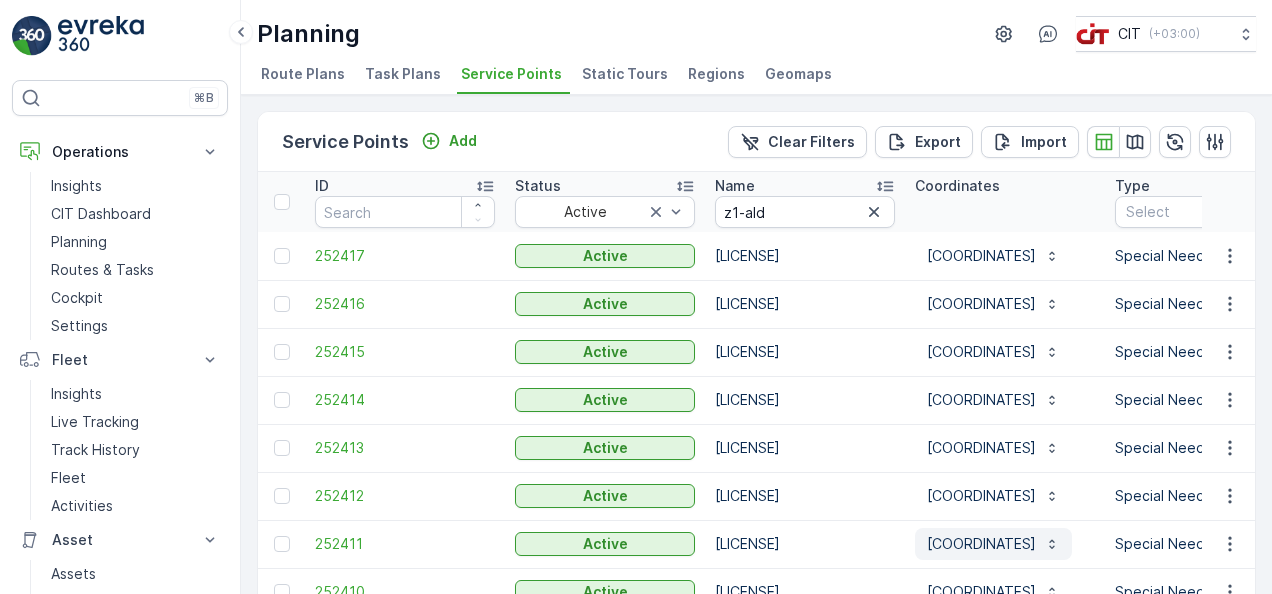click on "[COORDINATES]" at bounding box center [981, 544] 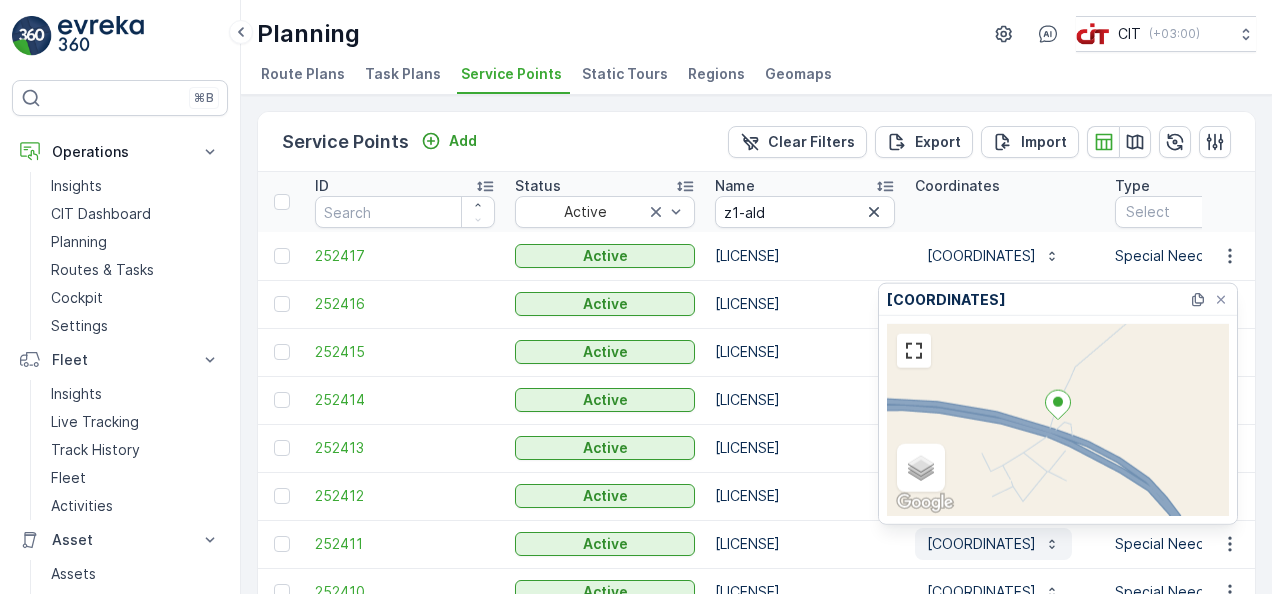 click on "[COORDINATES]" at bounding box center [981, 544] 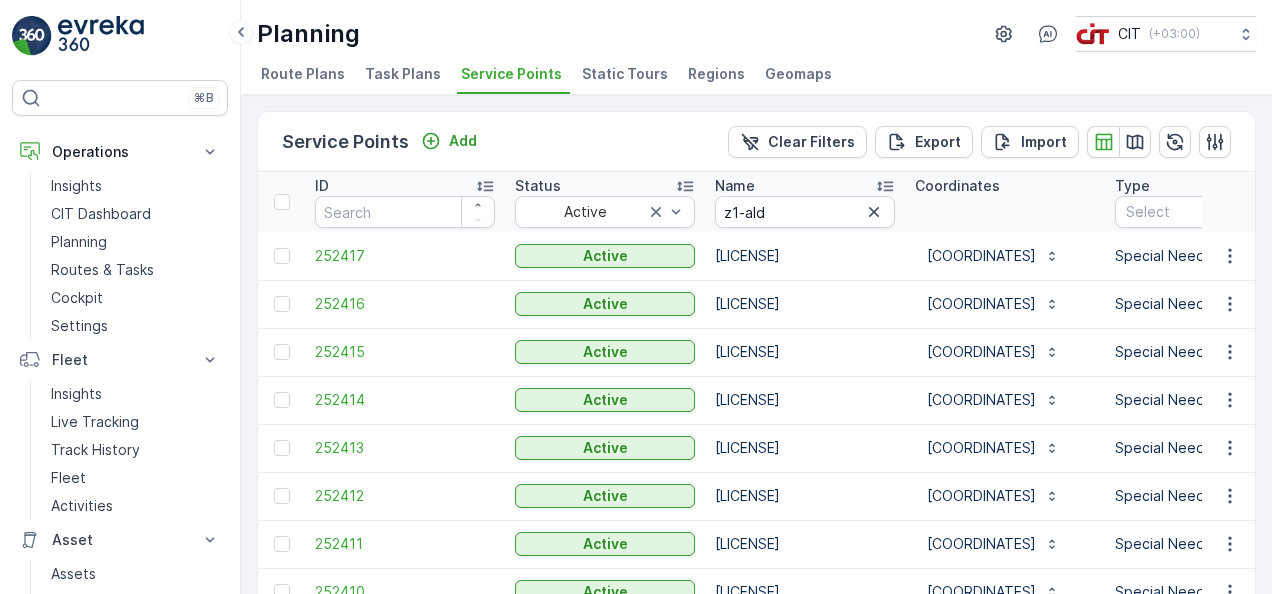 type 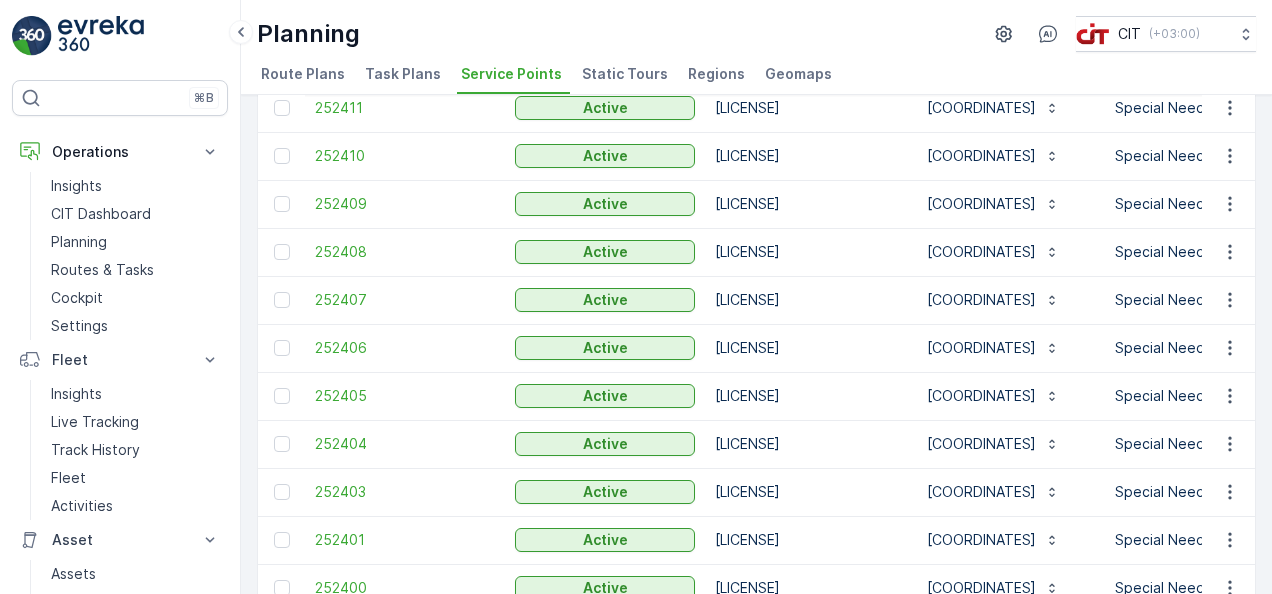 scroll, scrollTop: 440, scrollLeft: 0, axis: vertical 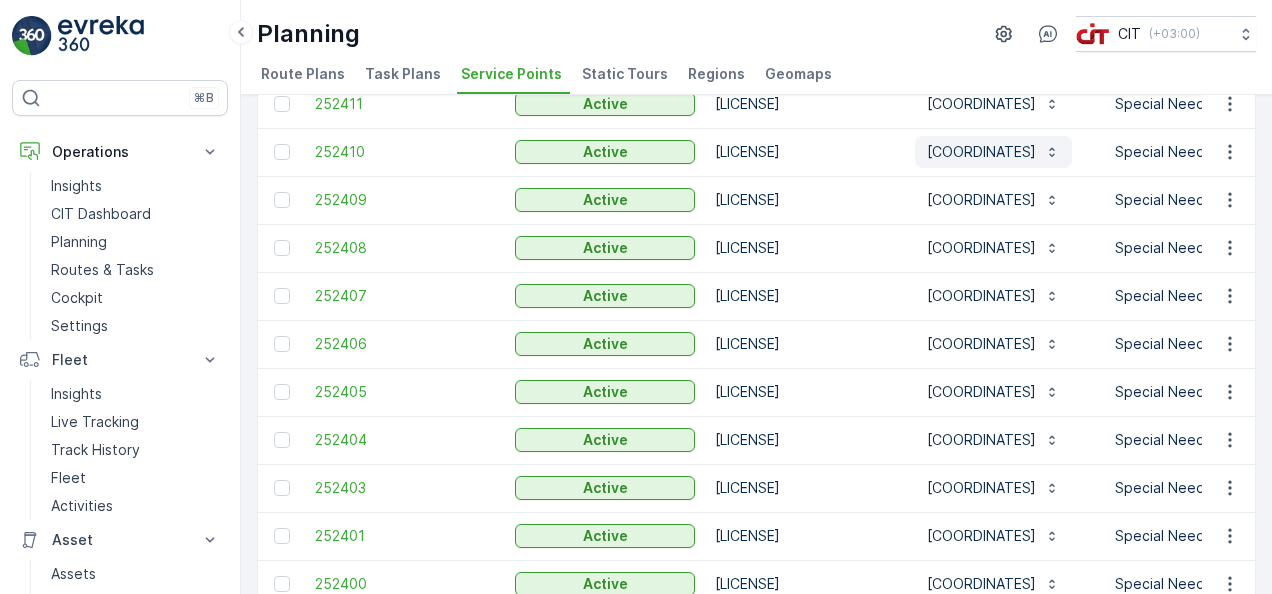 click on "[COORDINATES]" at bounding box center [981, 152] 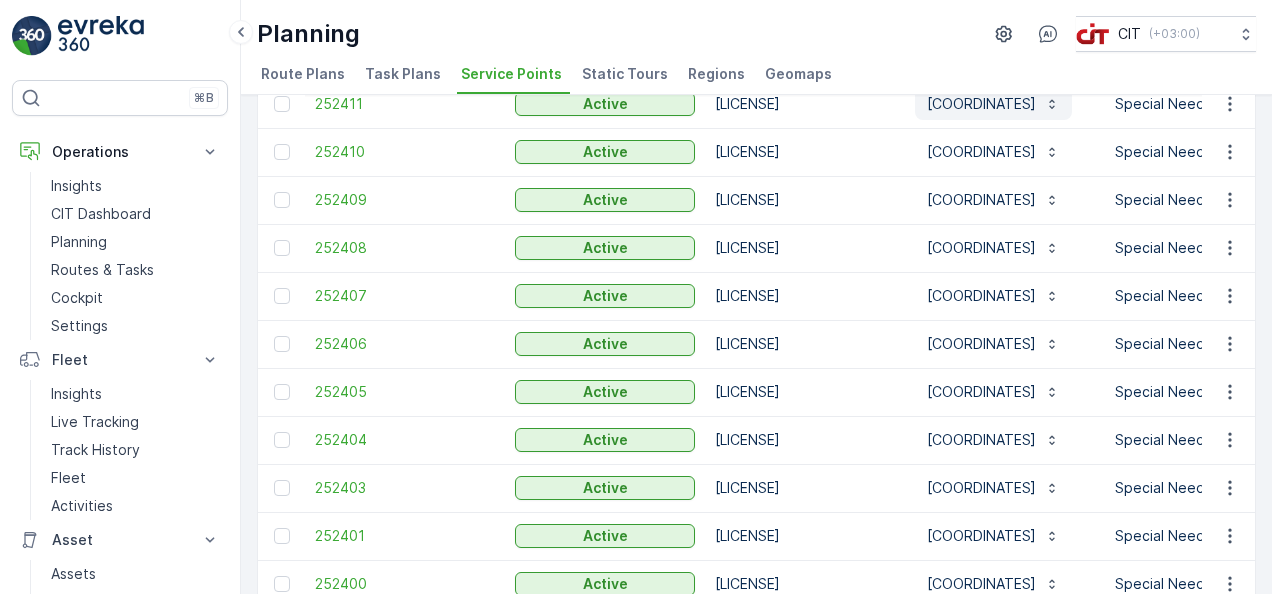 click on "[COORDINATES]" at bounding box center (981, 104) 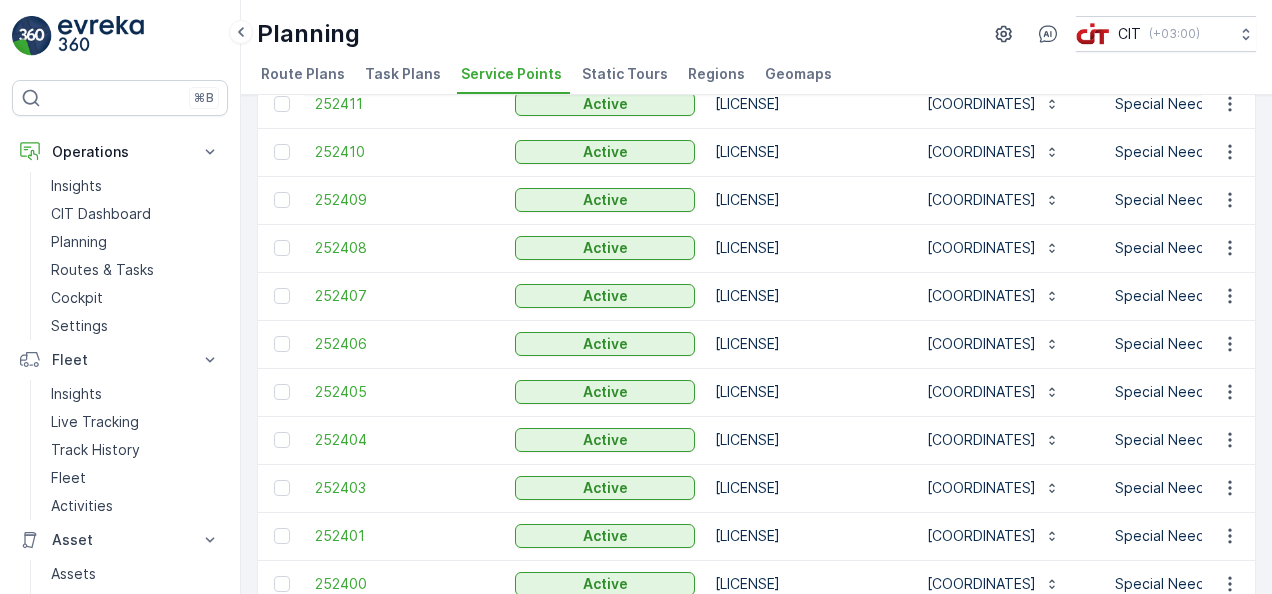 click on "[LICENSE]" at bounding box center (805, 296) 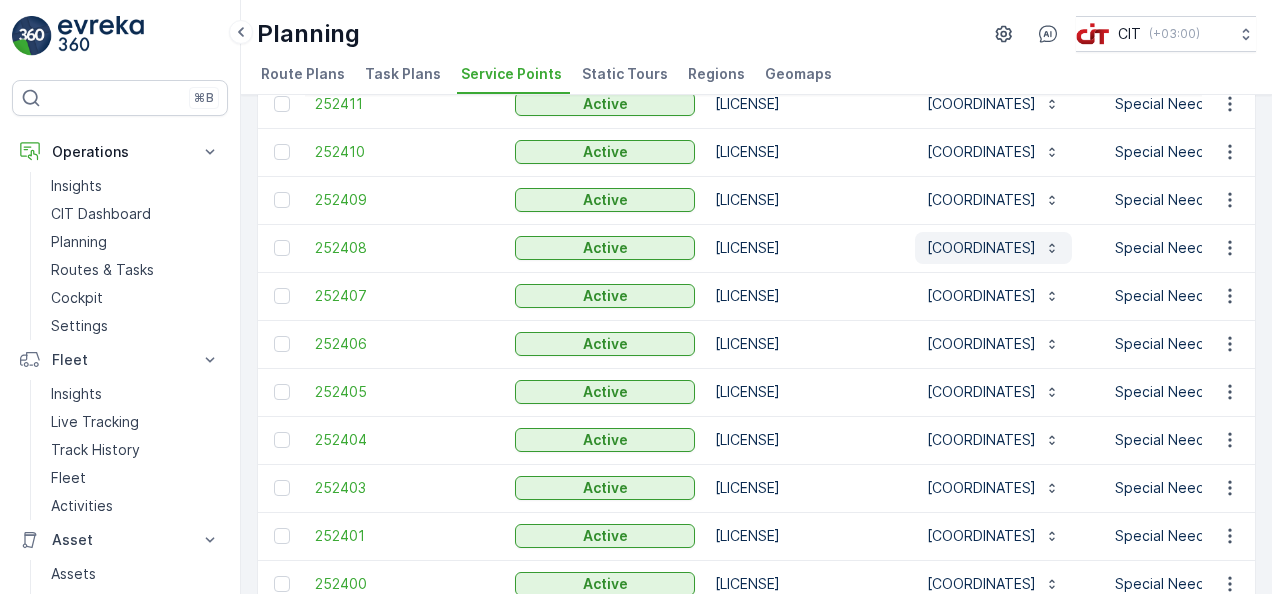 click on "[COORDINATES]" at bounding box center [981, 248] 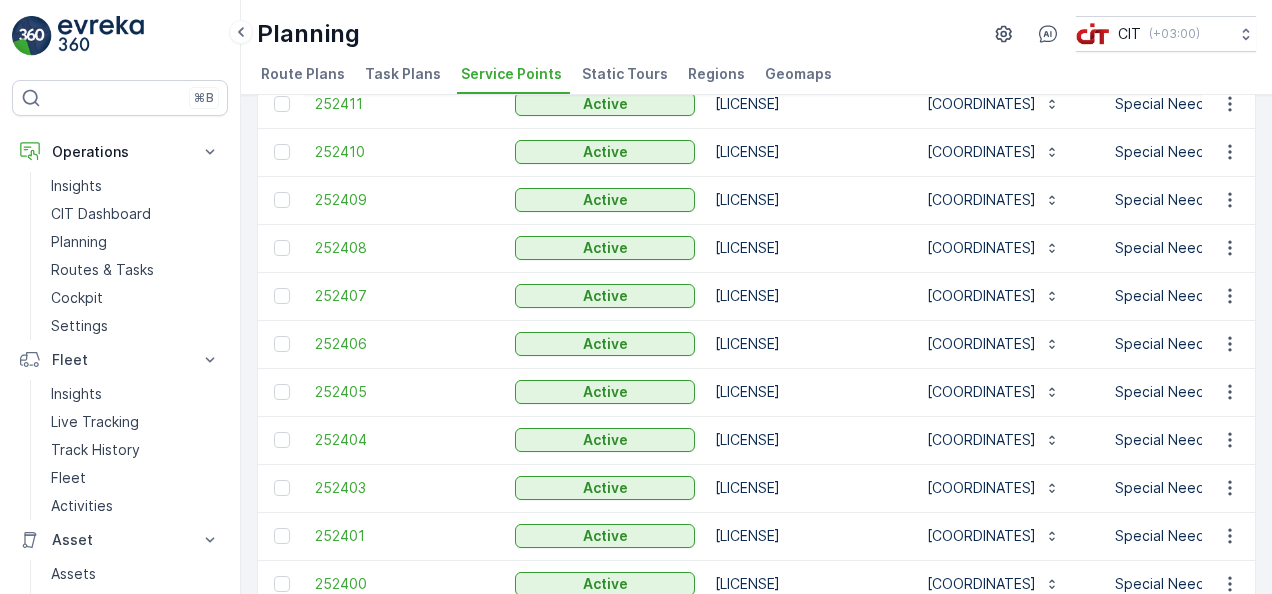 click on "[LICENSE]" at bounding box center [805, 296] 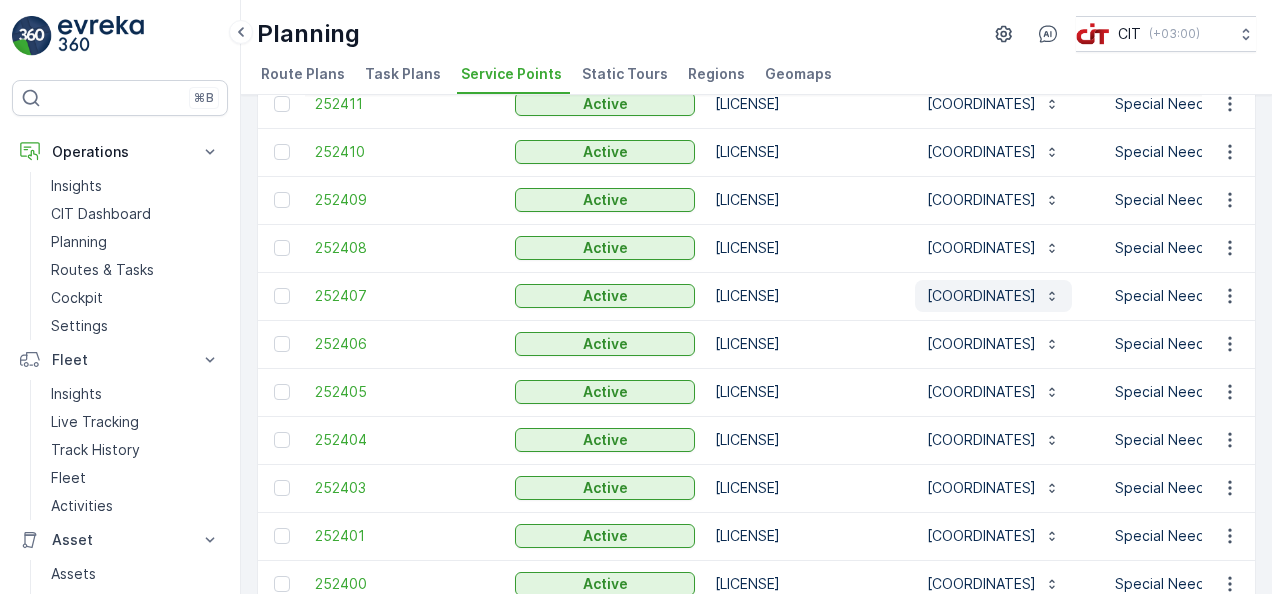 click on "[COORDINATES]" at bounding box center [981, 296] 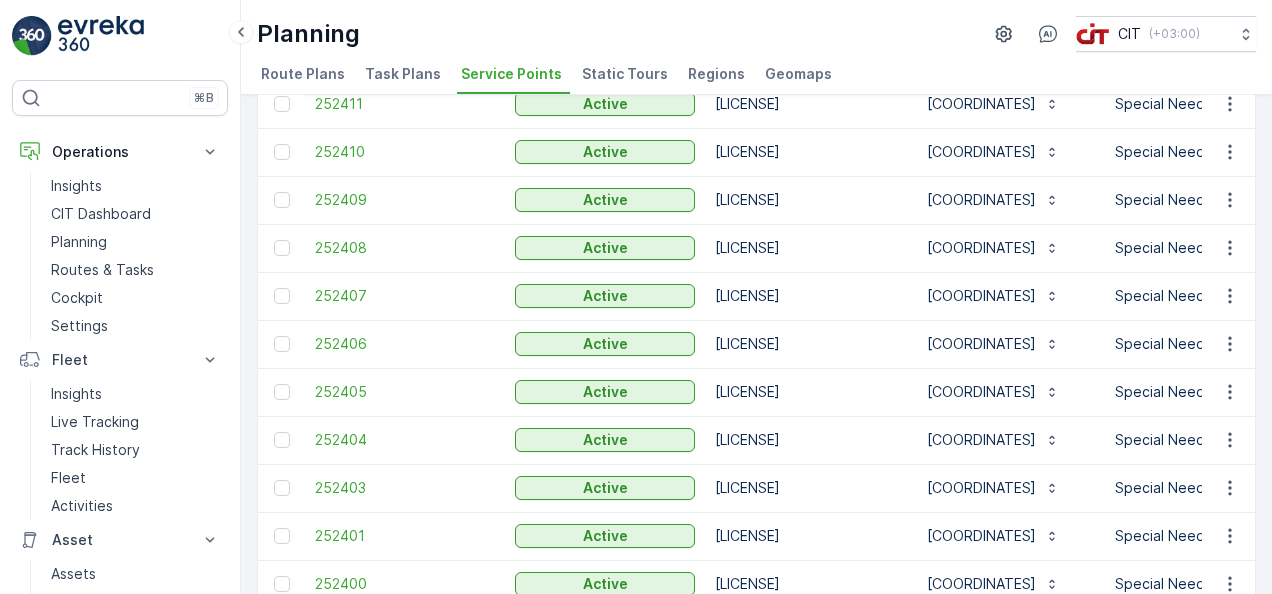click on "[LICENSE]" at bounding box center [805, 248] 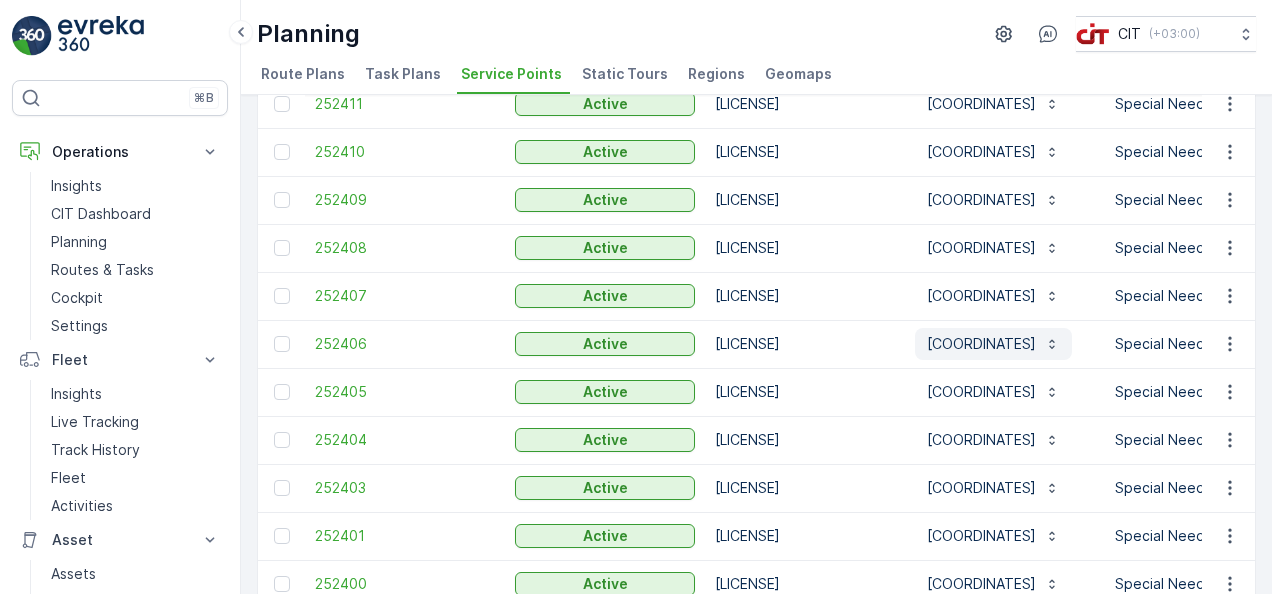 click on "[COORDINATES]" at bounding box center (981, 344) 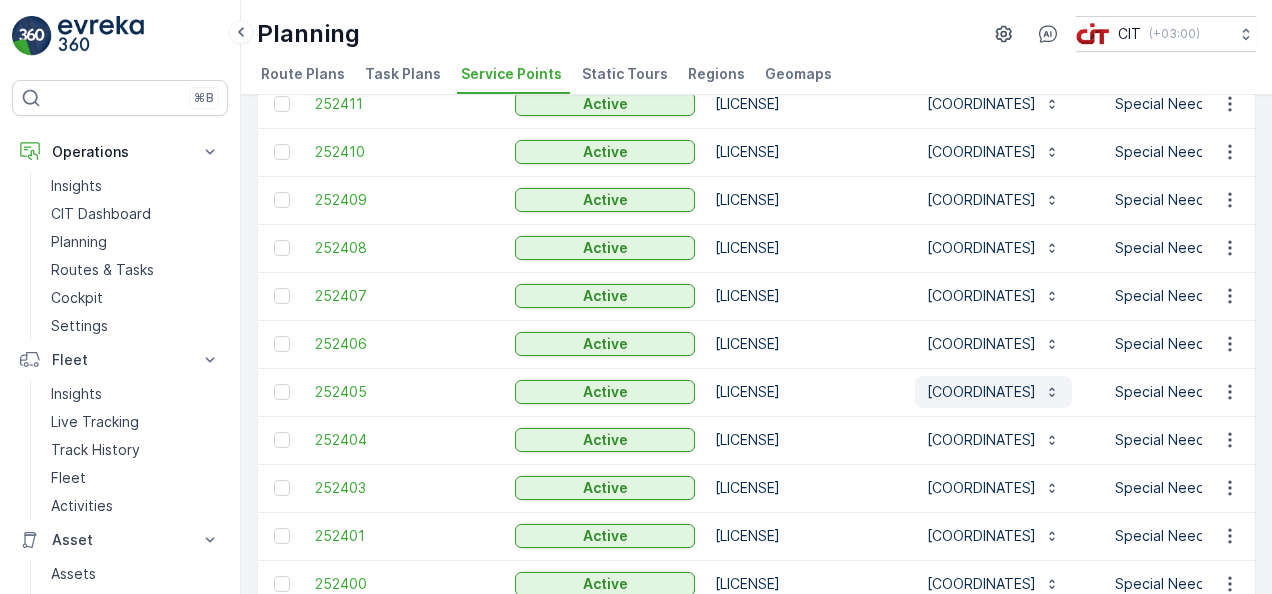 click on "[COORDINATES]" at bounding box center (981, 392) 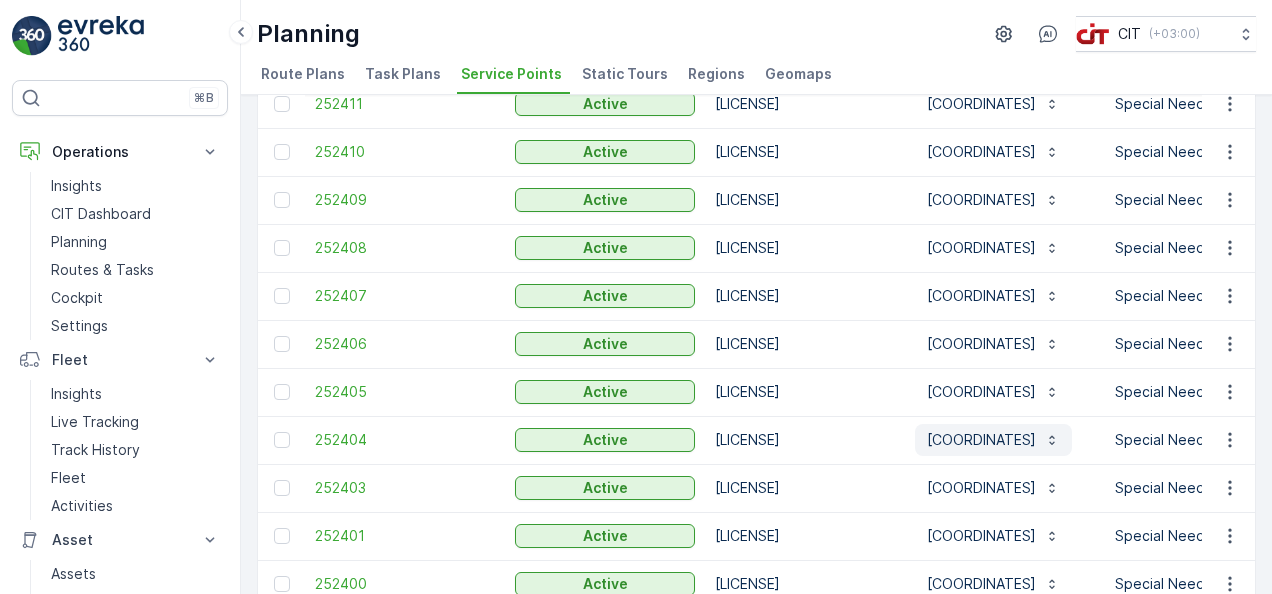 click on "[COORDINATES]" at bounding box center [981, 440] 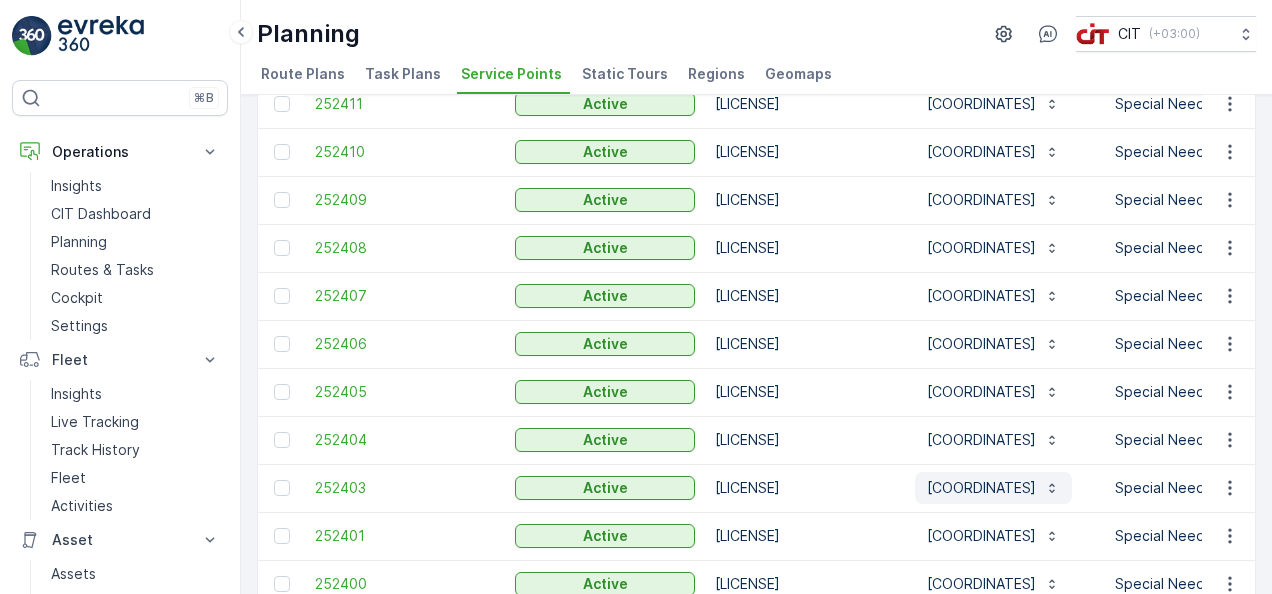 click on "[COORDINATES]" at bounding box center (981, 488) 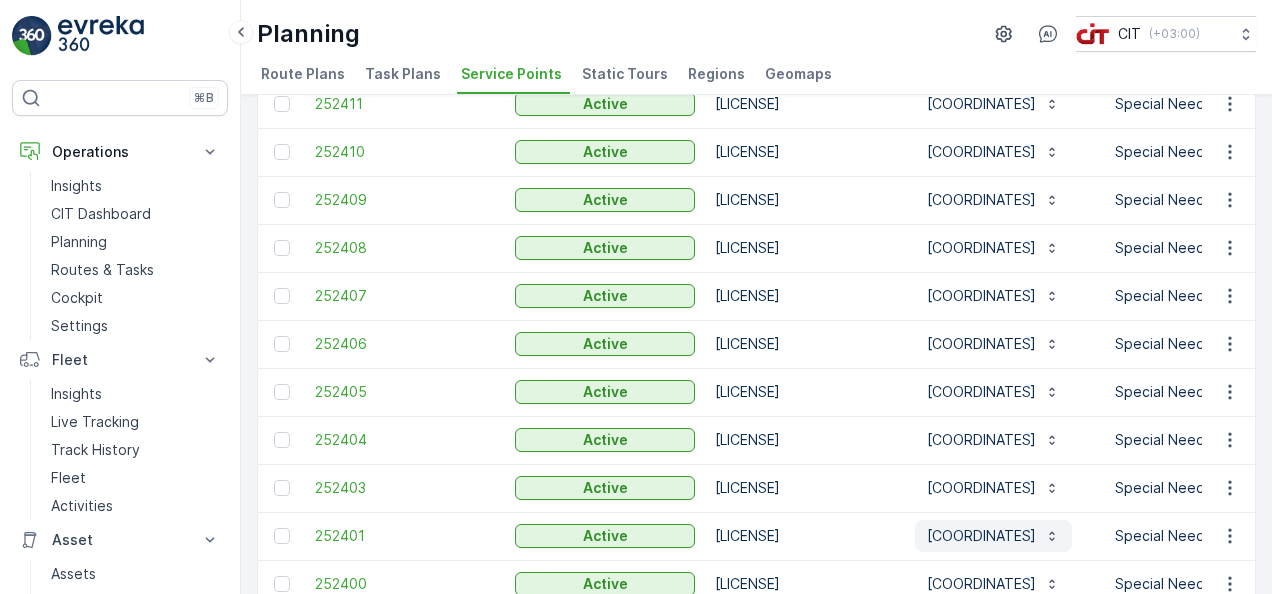 click on "[COORDINATES]" at bounding box center [981, 536] 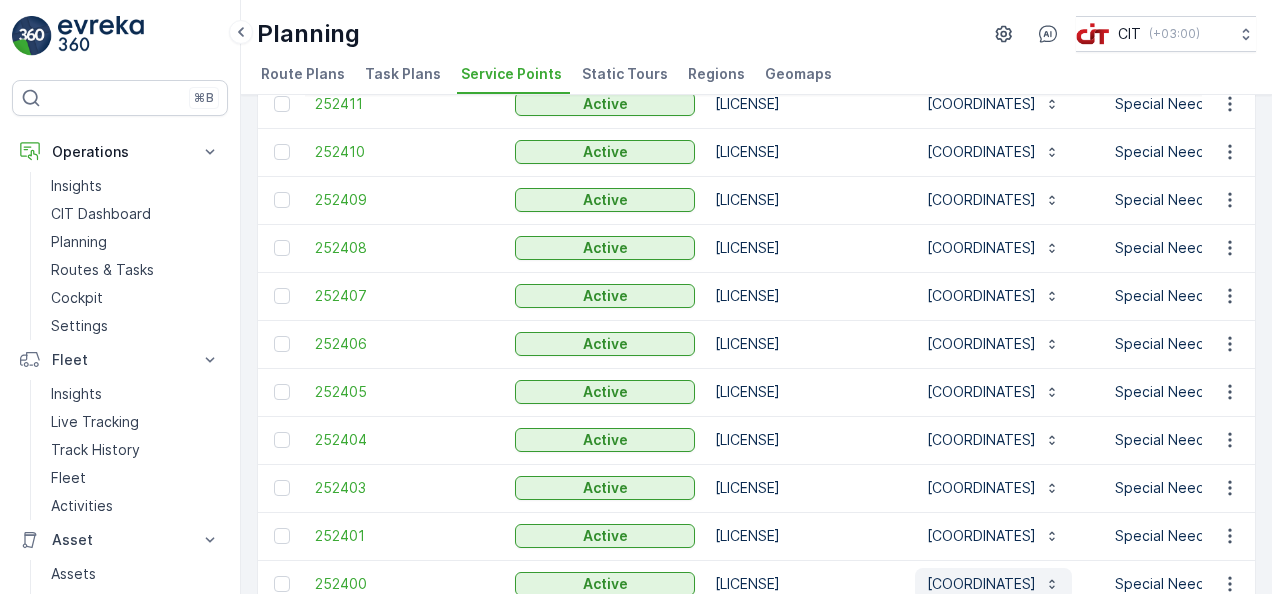 click on "[COORDINATES]" at bounding box center (981, 584) 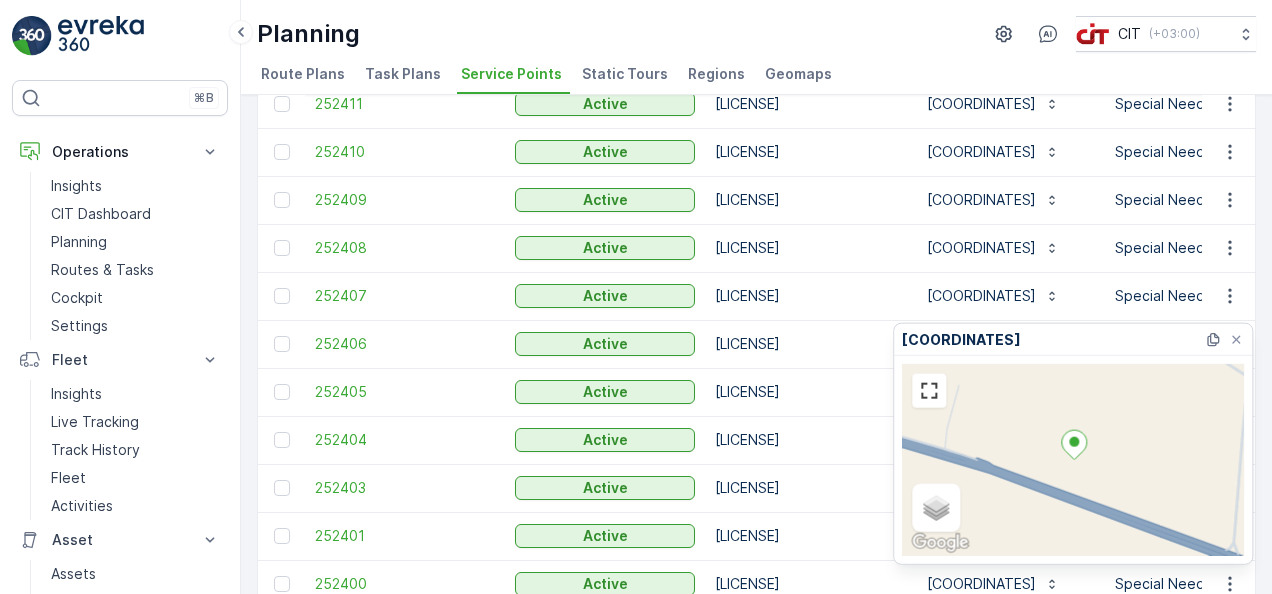 click on "[LICENSE]" at bounding box center (805, 488) 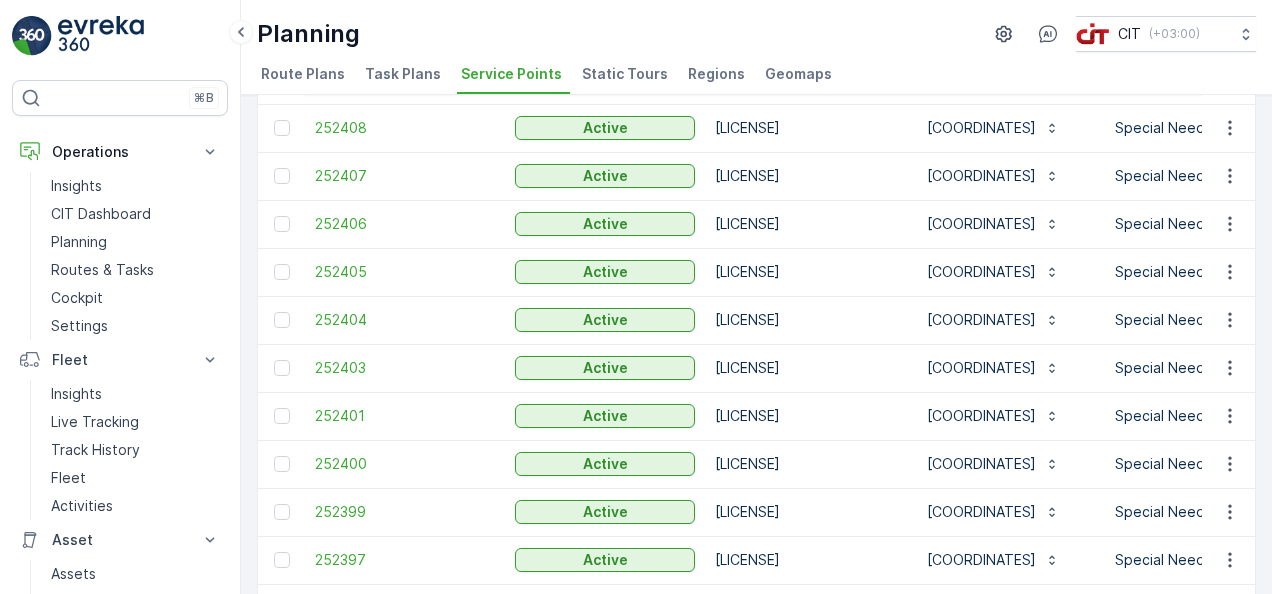 scroll, scrollTop: 600, scrollLeft: 0, axis: vertical 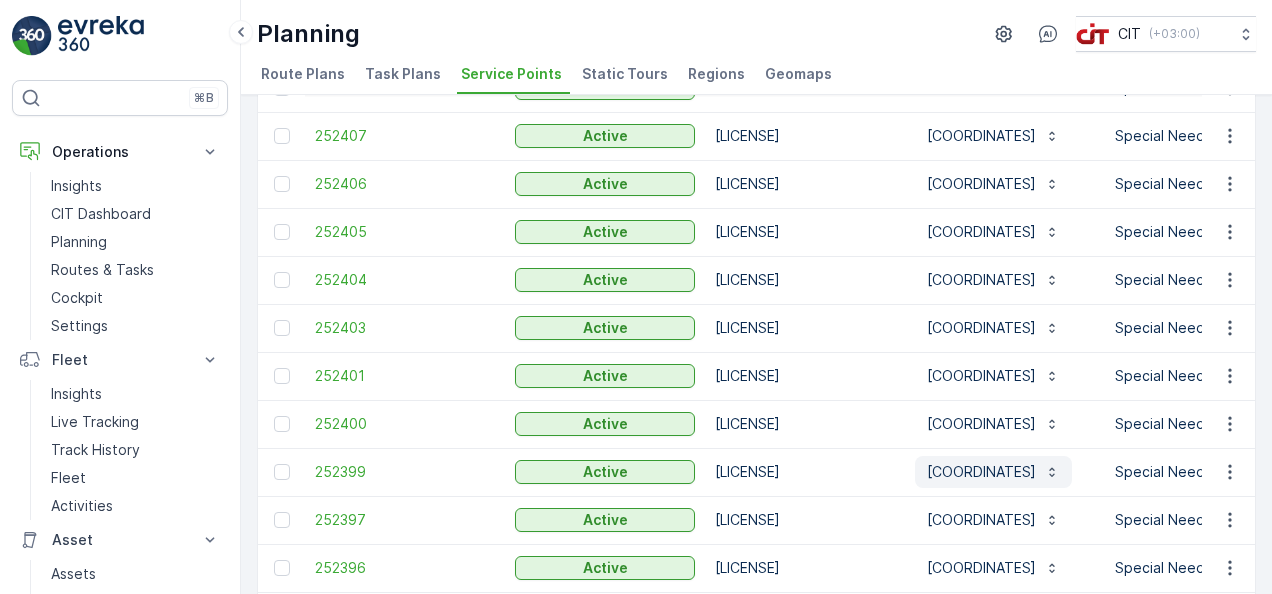 click on "[COORDINATES]" at bounding box center [981, 472] 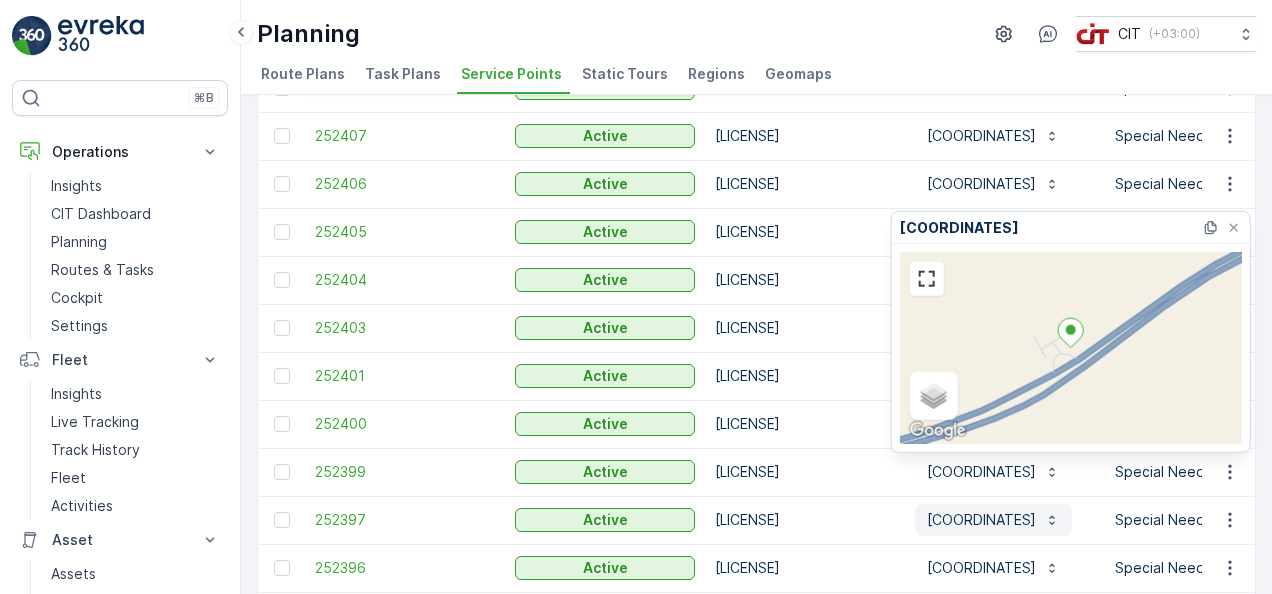 click on "[COORDINATES]" at bounding box center [981, 520] 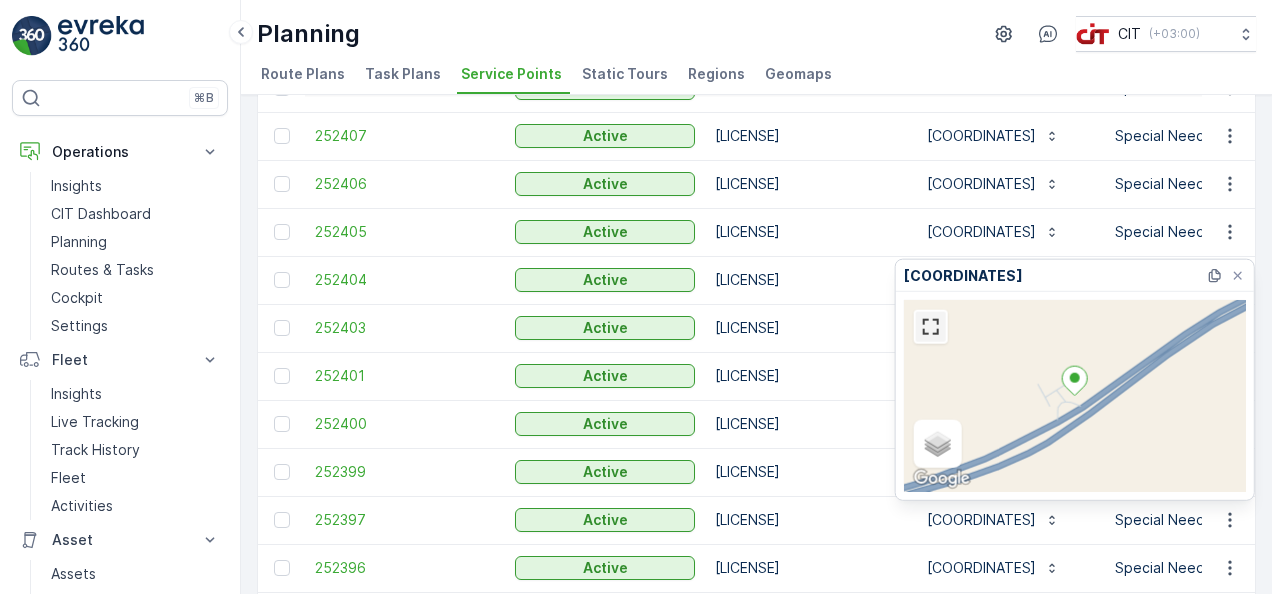 click at bounding box center [931, 327] 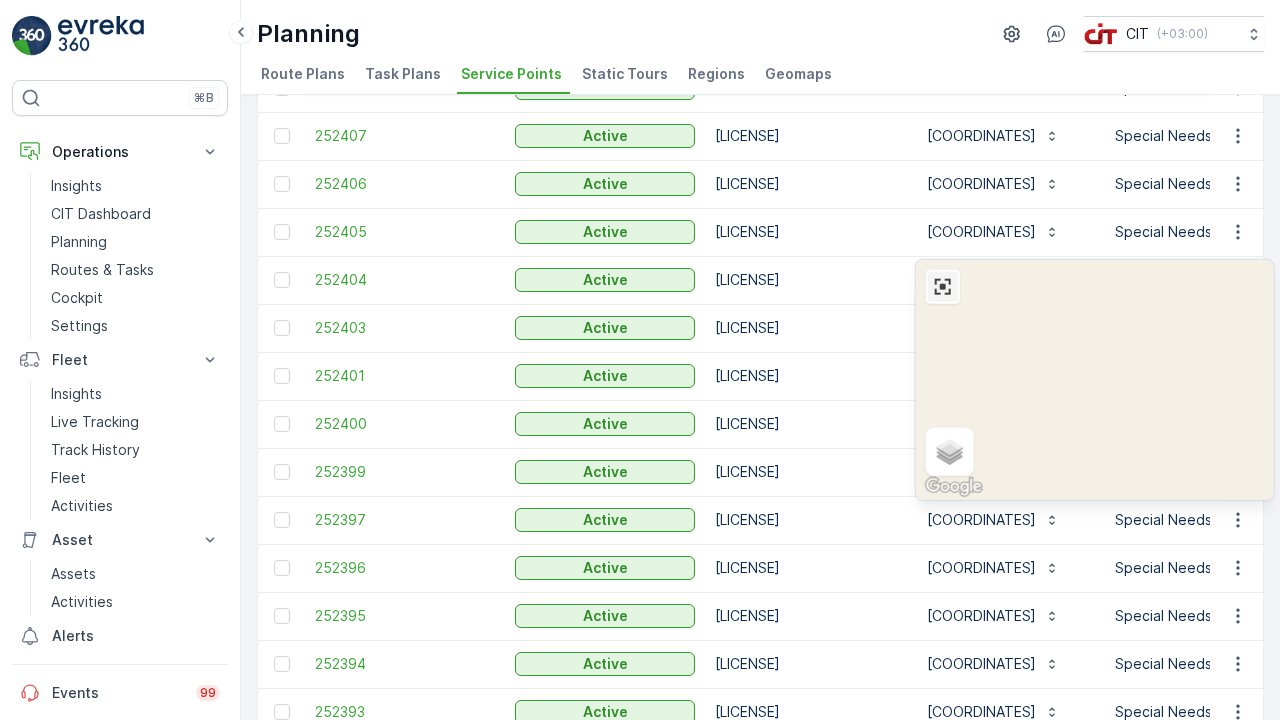 click at bounding box center [943, 287] 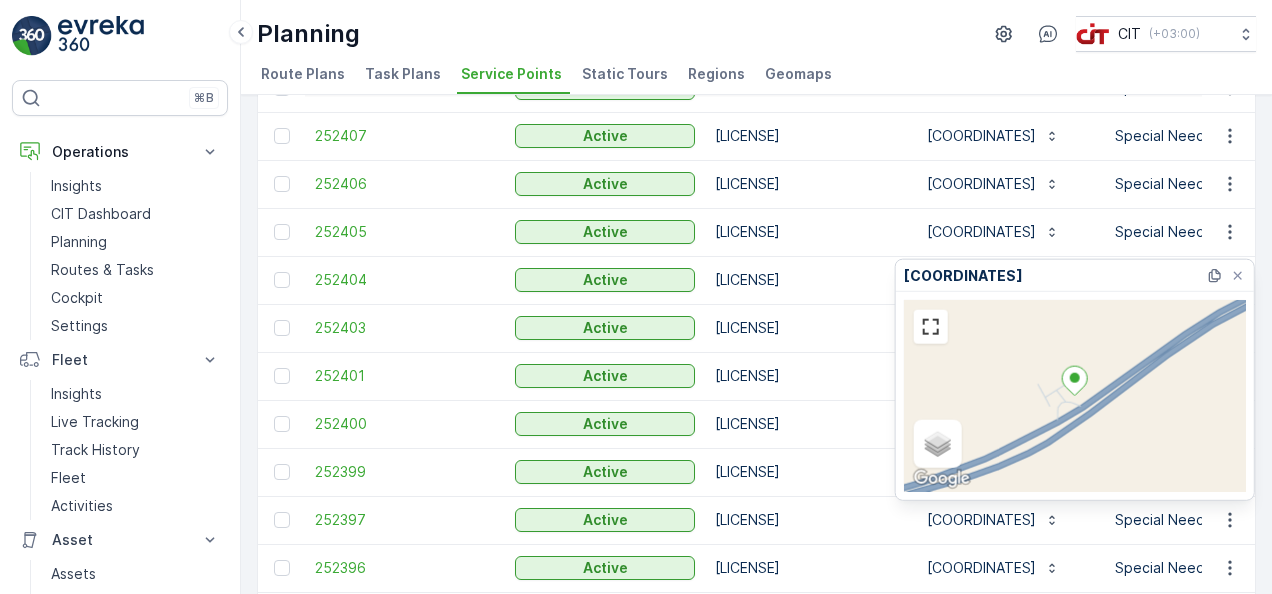 drag, startPoint x: 1055, startPoint y: 282, endPoint x: 900, endPoint y: 267, distance: 155.72412 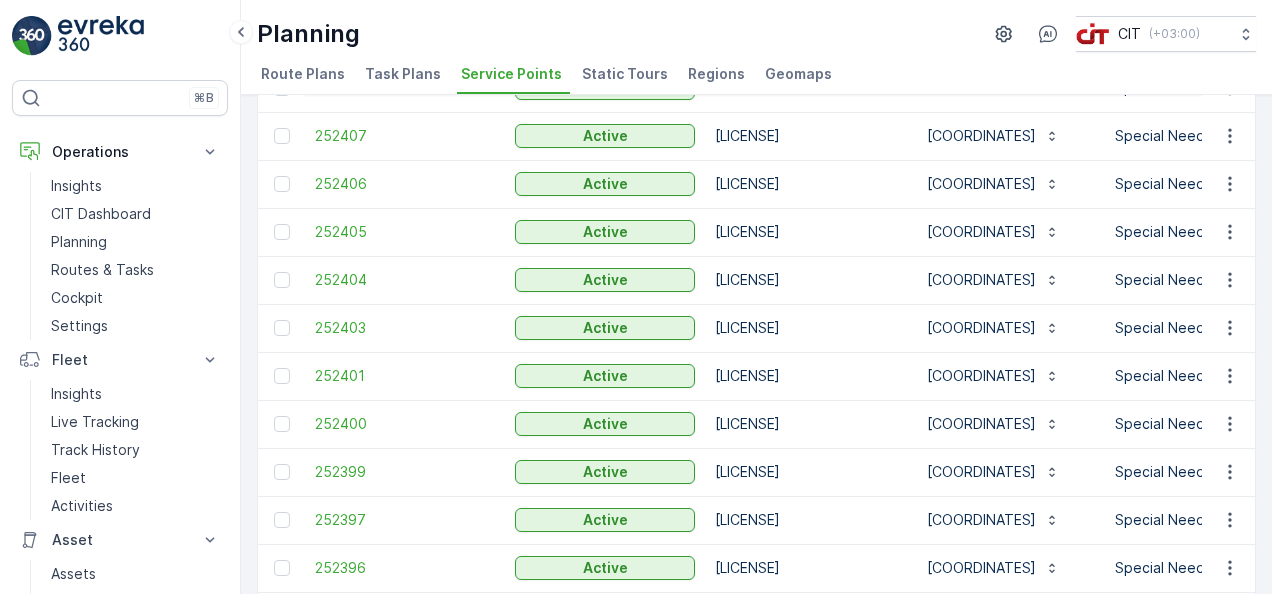 click on "[LICENSE]" at bounding box center [805, 376] 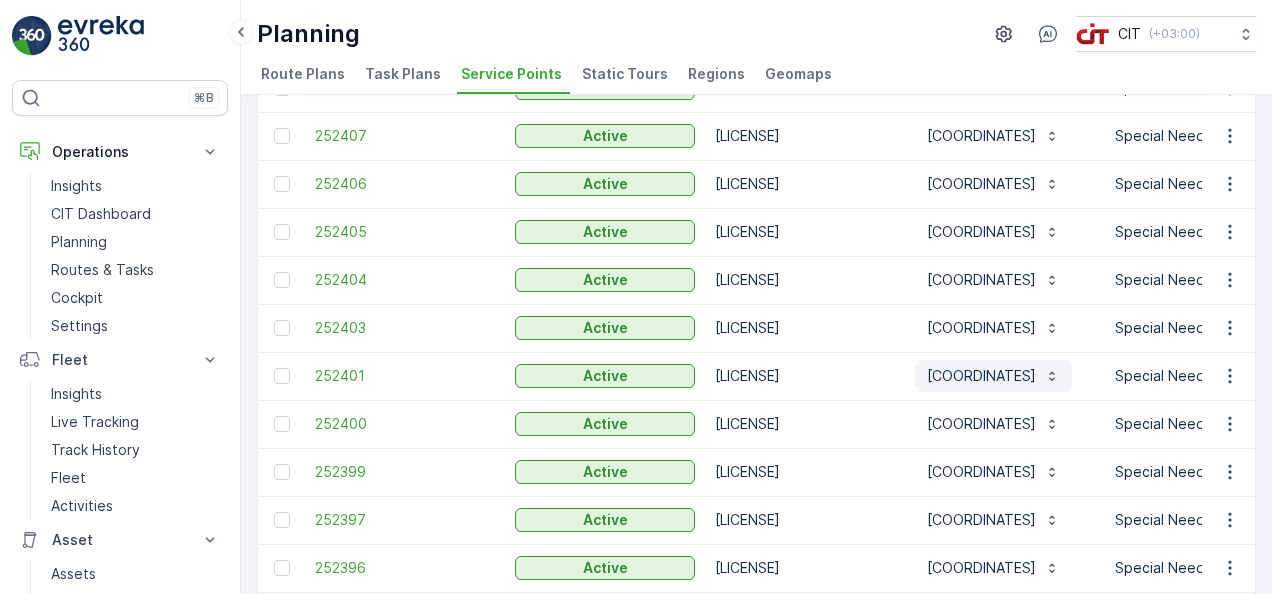 click on "[COORDINATES]" at bounding box center (981, 376) 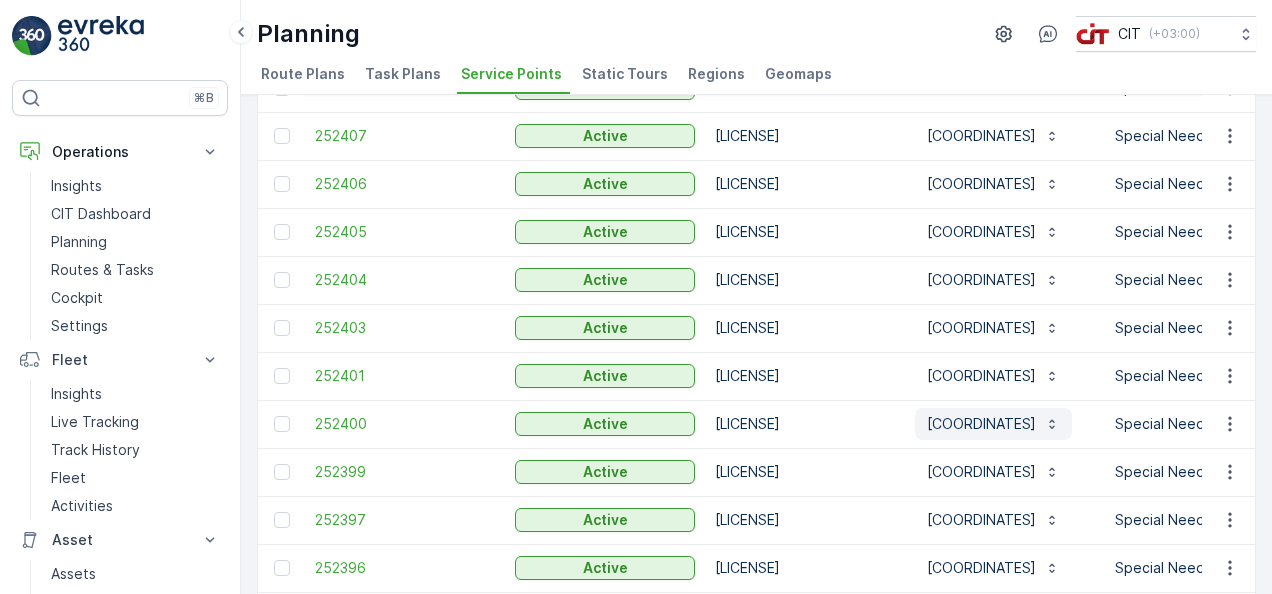 click on "[COORDINATES]" at bounding box center [981, 424] 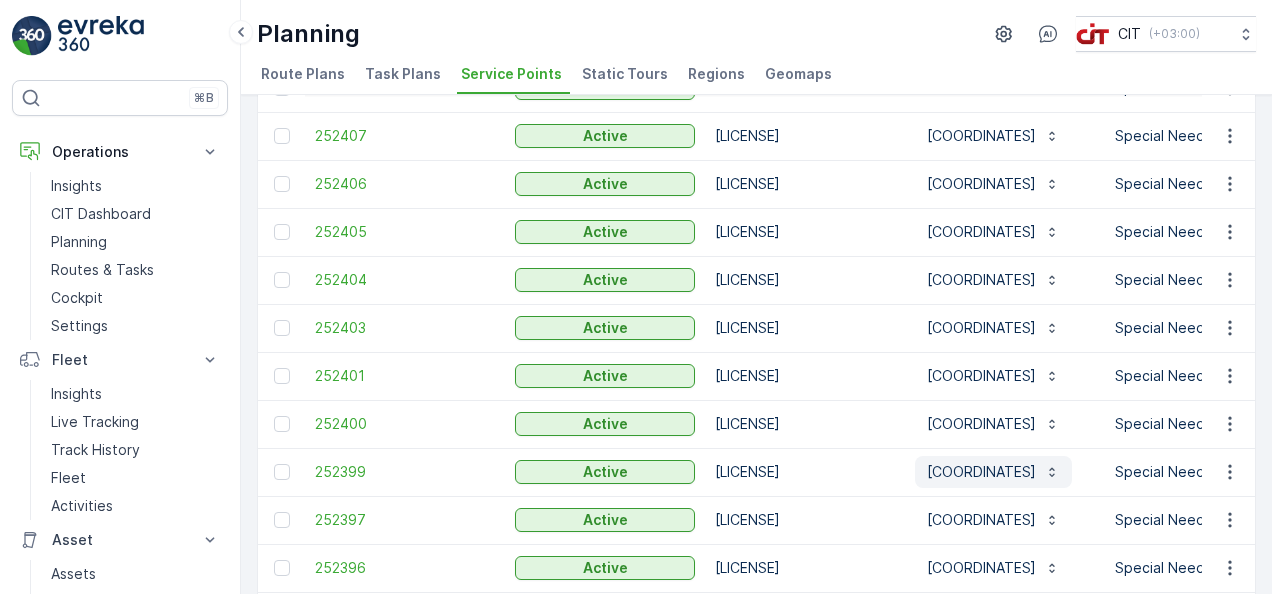 click on "[COORDINATES]" at bounding box center [981, 472] 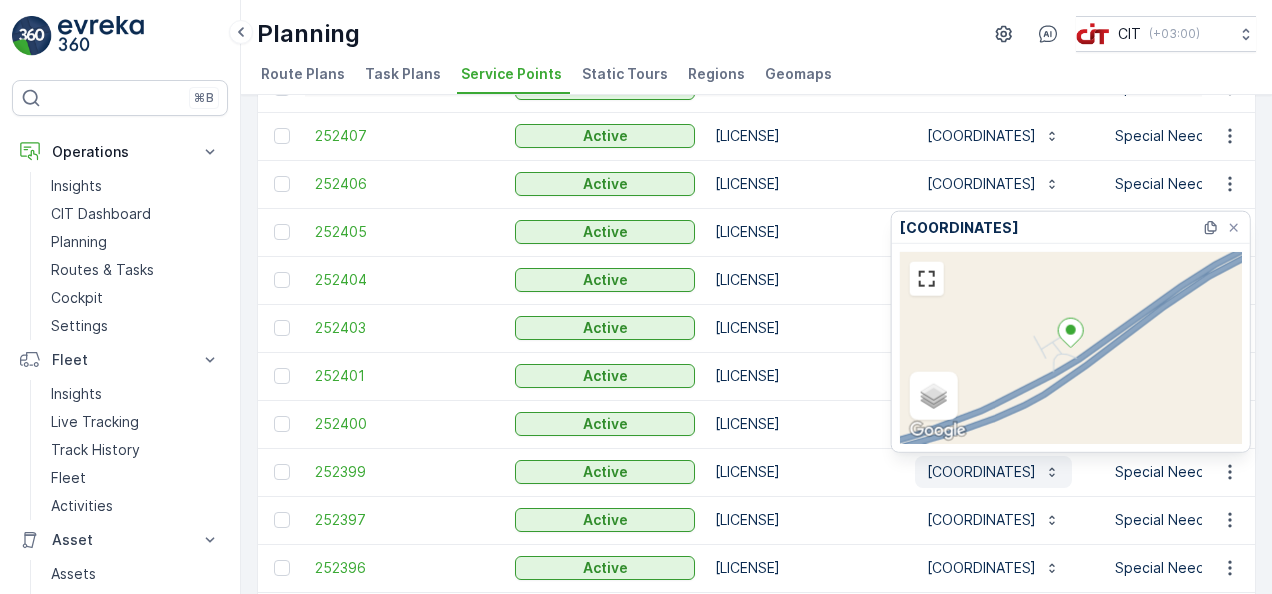 type 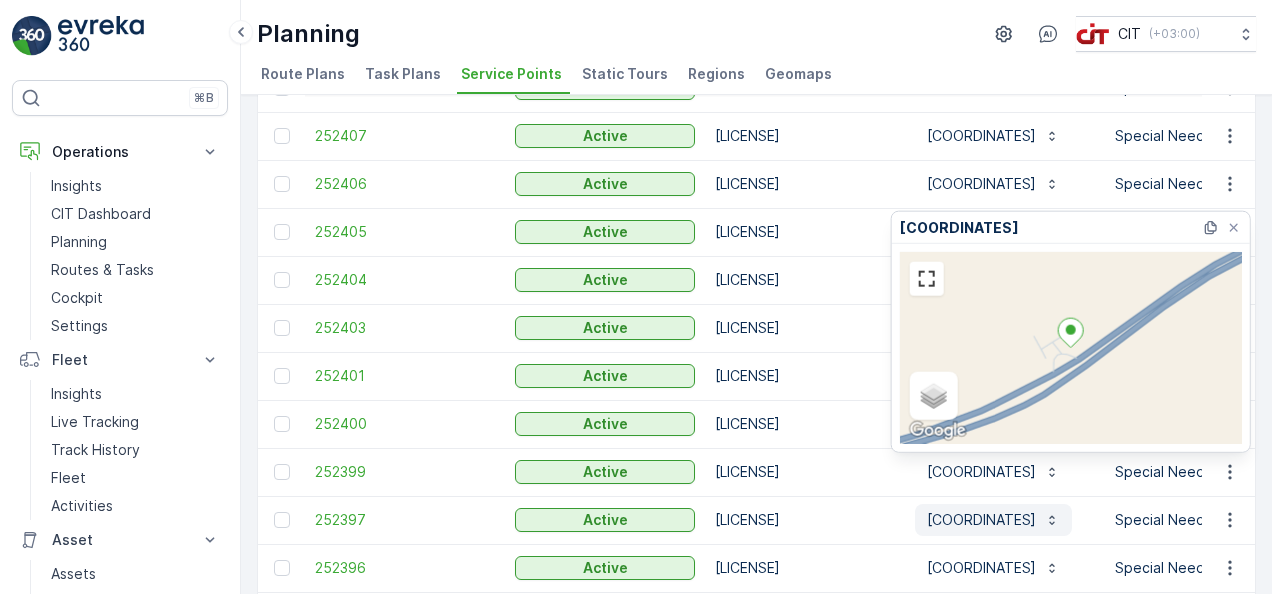 click on "[COORDINATES]" at bounding box center [981, 520] 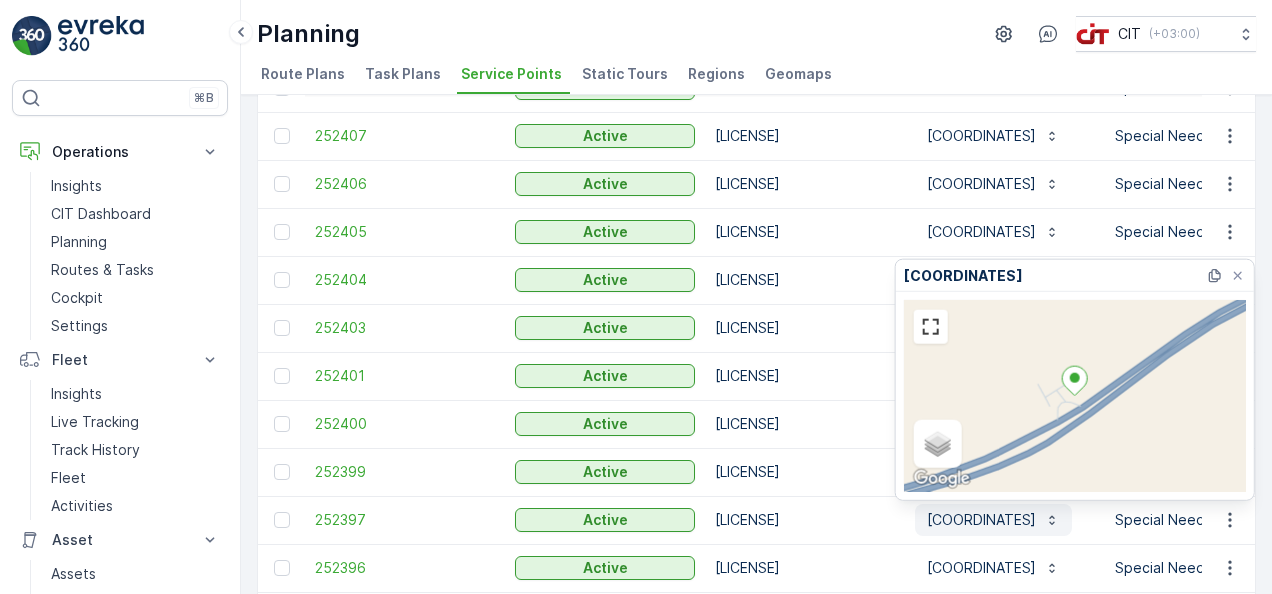 type 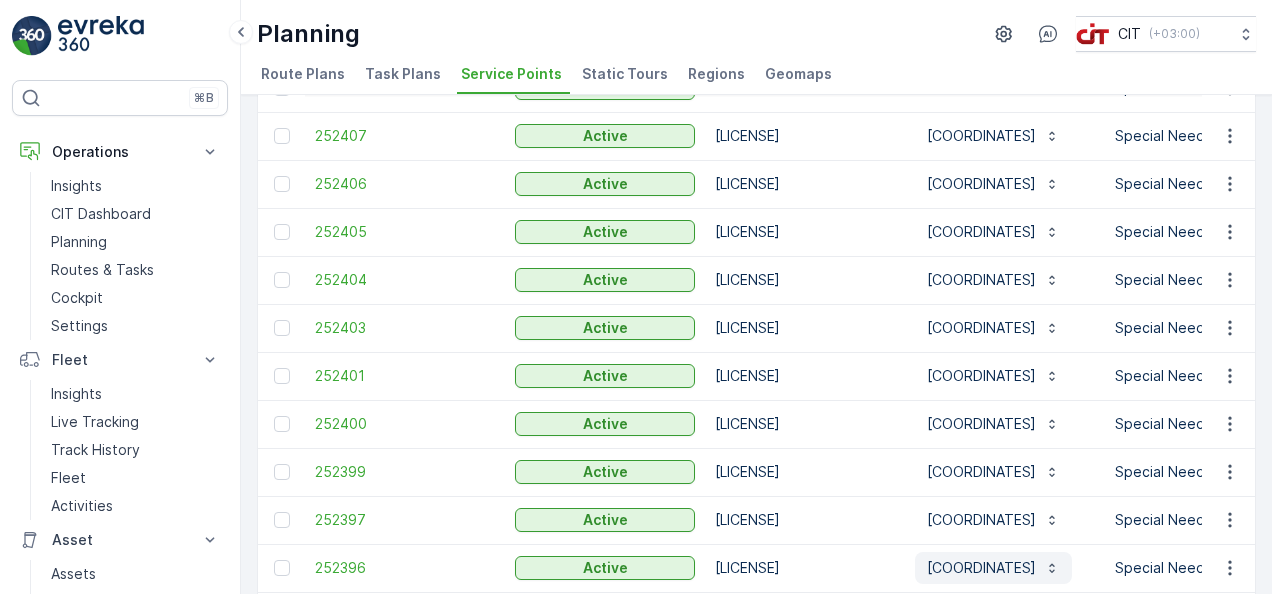 click on "[COORDINATES]" at bounding box center [981, 568] 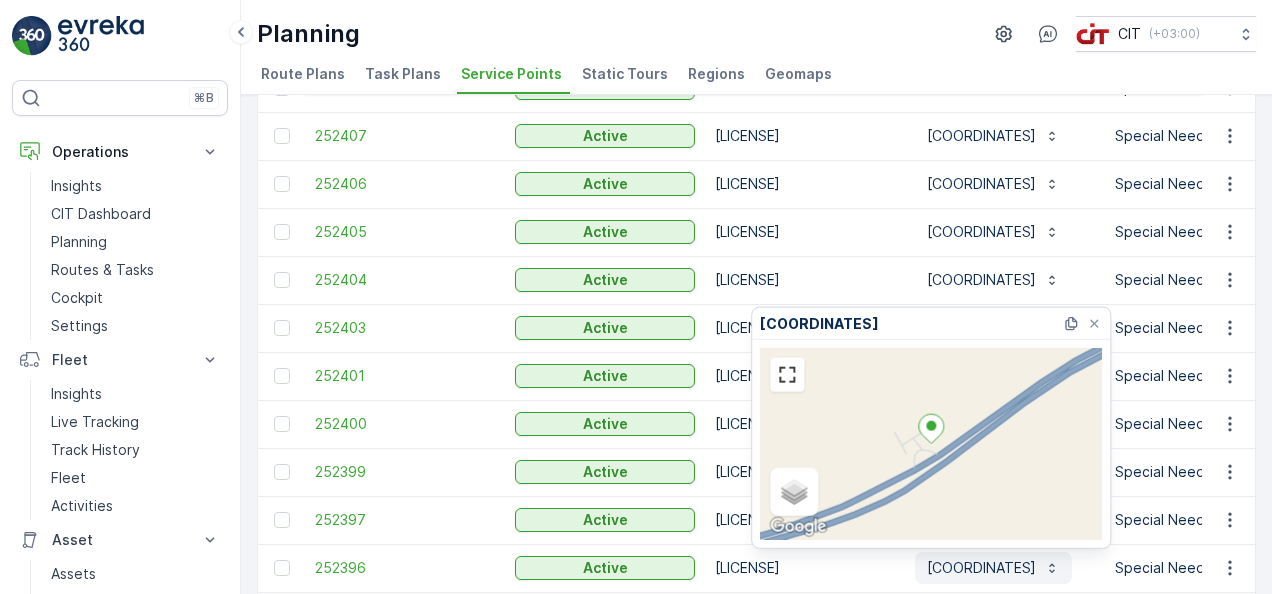 type 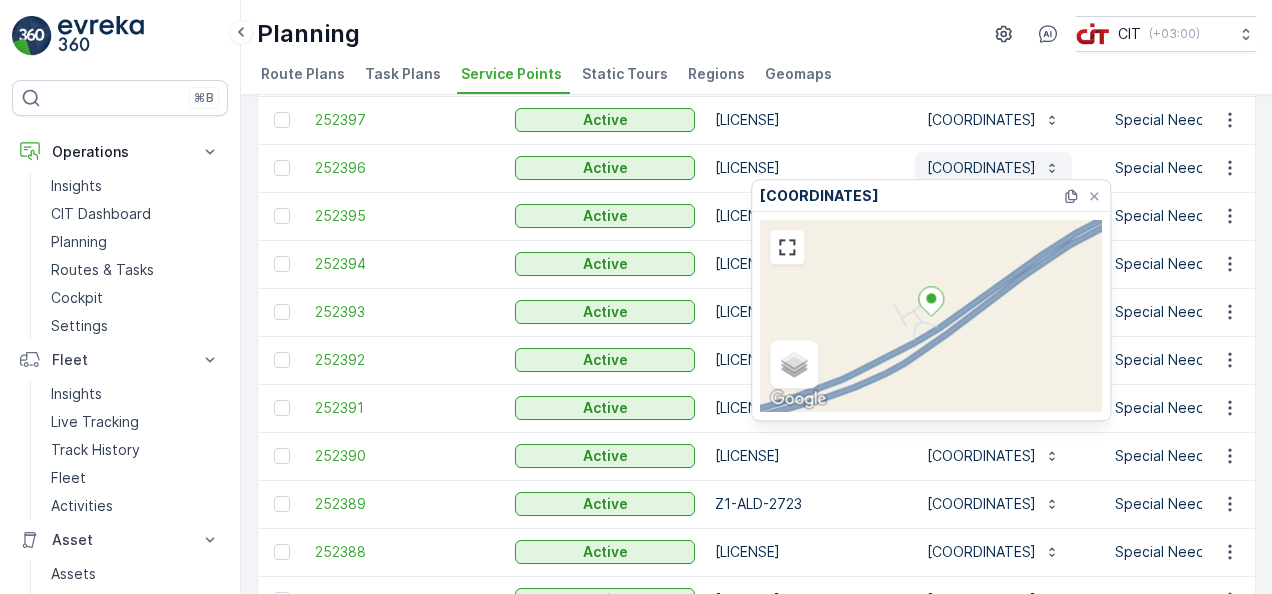 scroll, scrollTop: 1040, scrollLeft: 0, axis: vertical 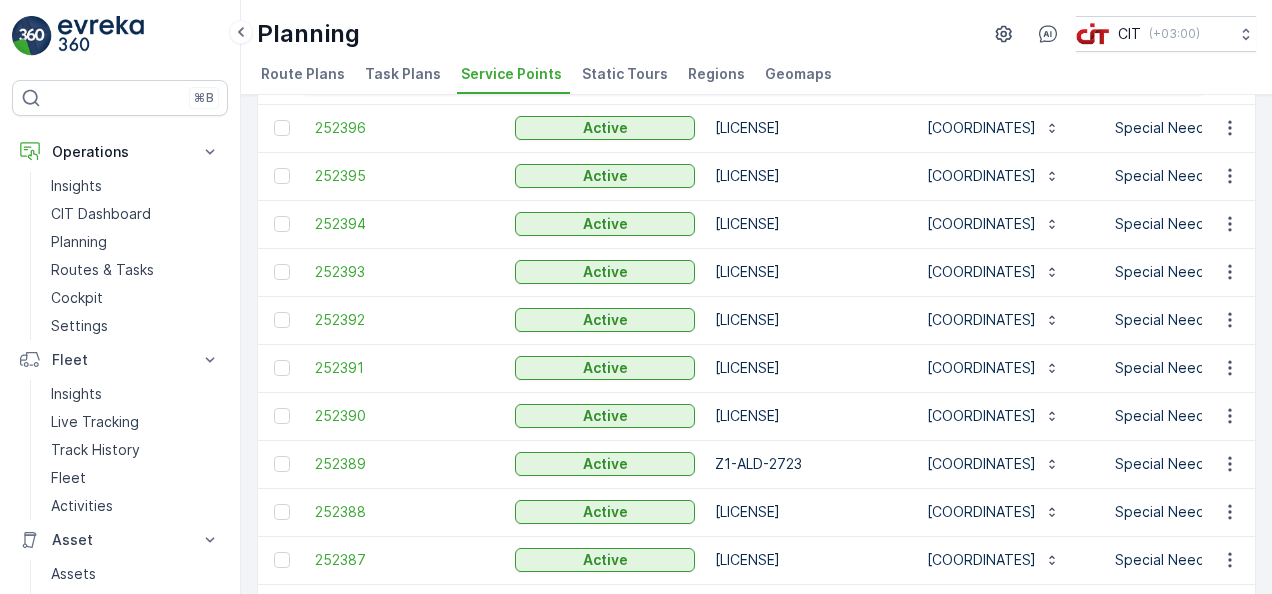 click on "[LICENSE]" at bounding box center [805, 176] 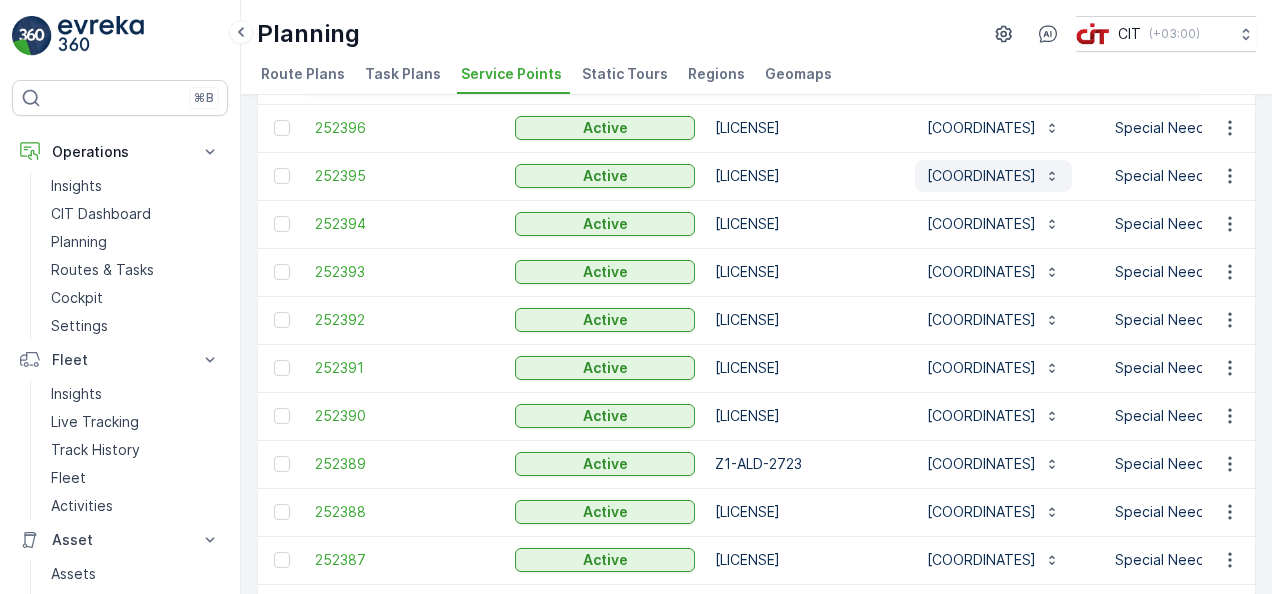 click on "[COORDINATES]" at bounding box center (981, 176) 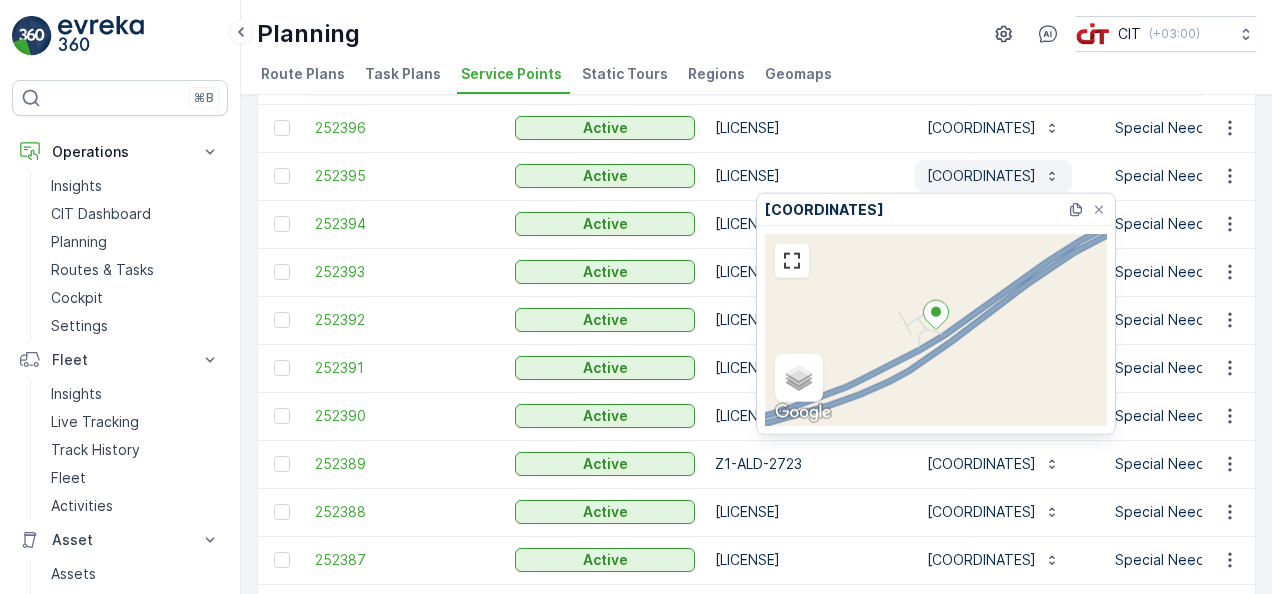 type 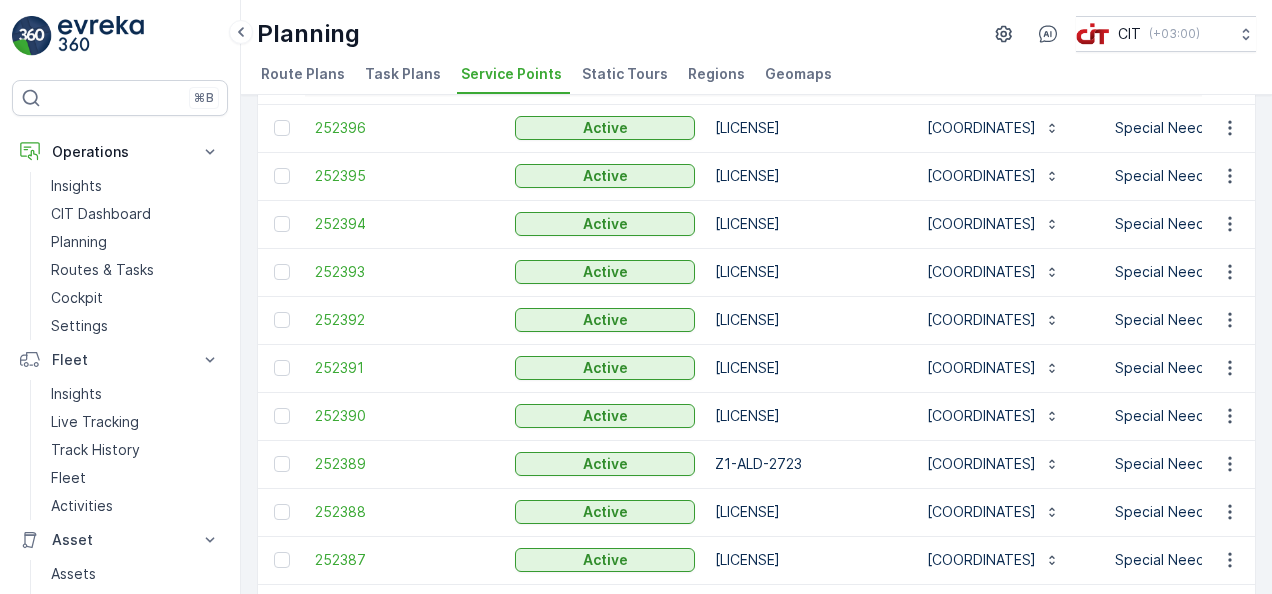click on "[LICENSE]" at bounding box center (805, 176) 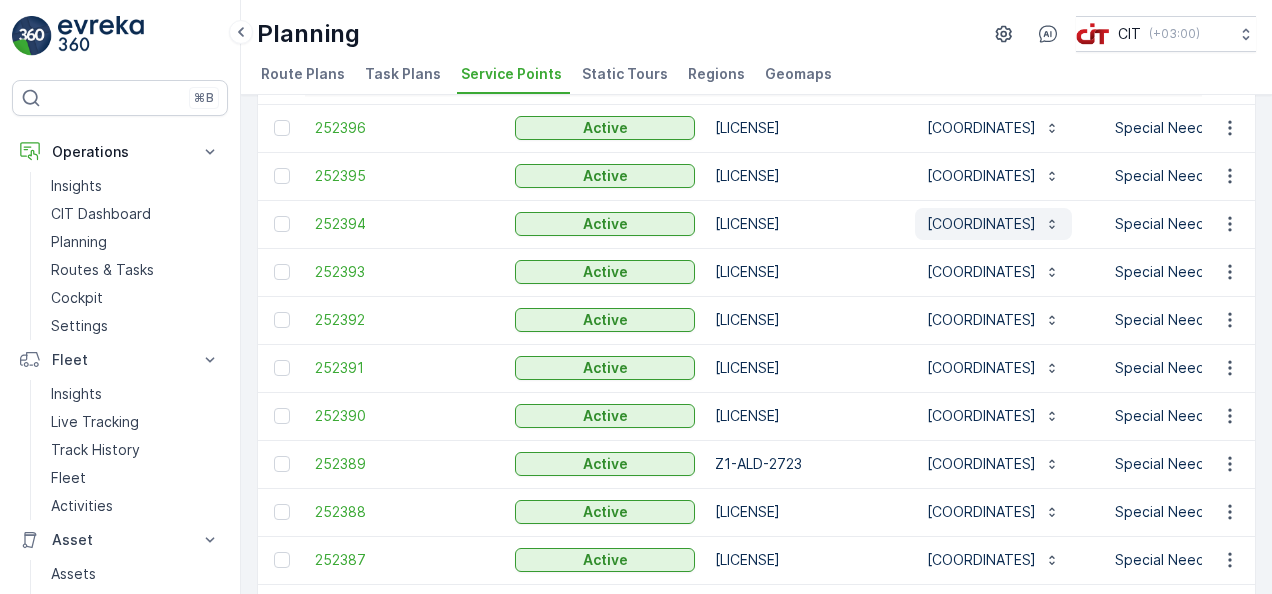 click on "[COORDINATES]" at bounding box center [981, 224] 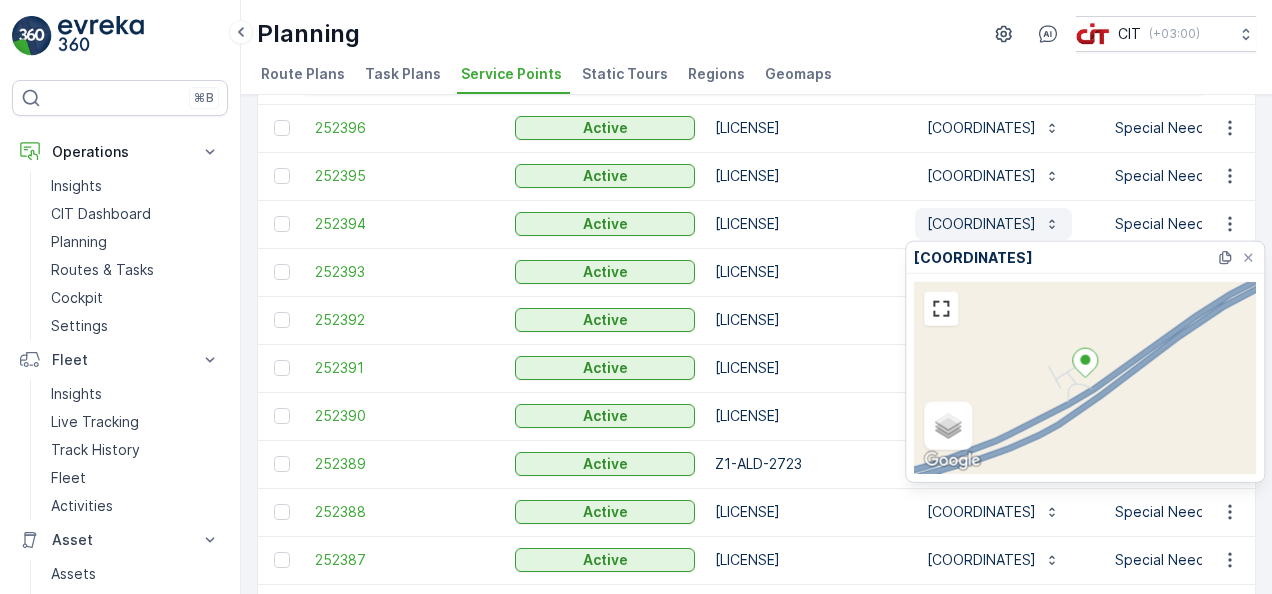 type 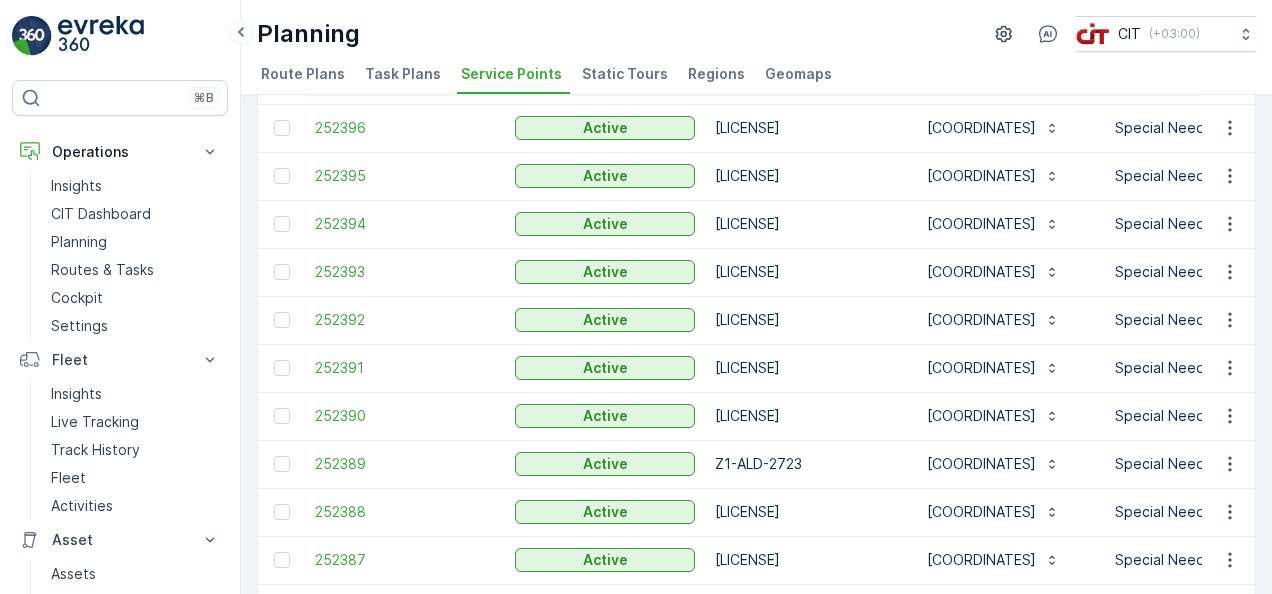 click on "[LICENSE]" at bounding box center (805, 272) 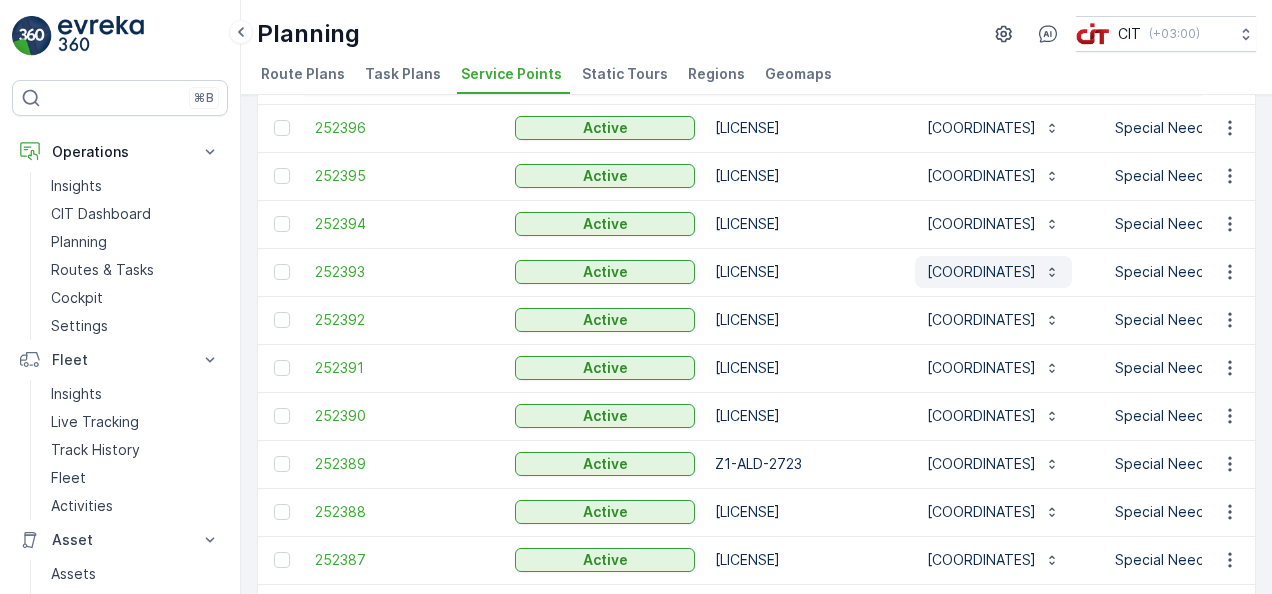 click on "[COORDINATES]" at bounding box center (993, 272) 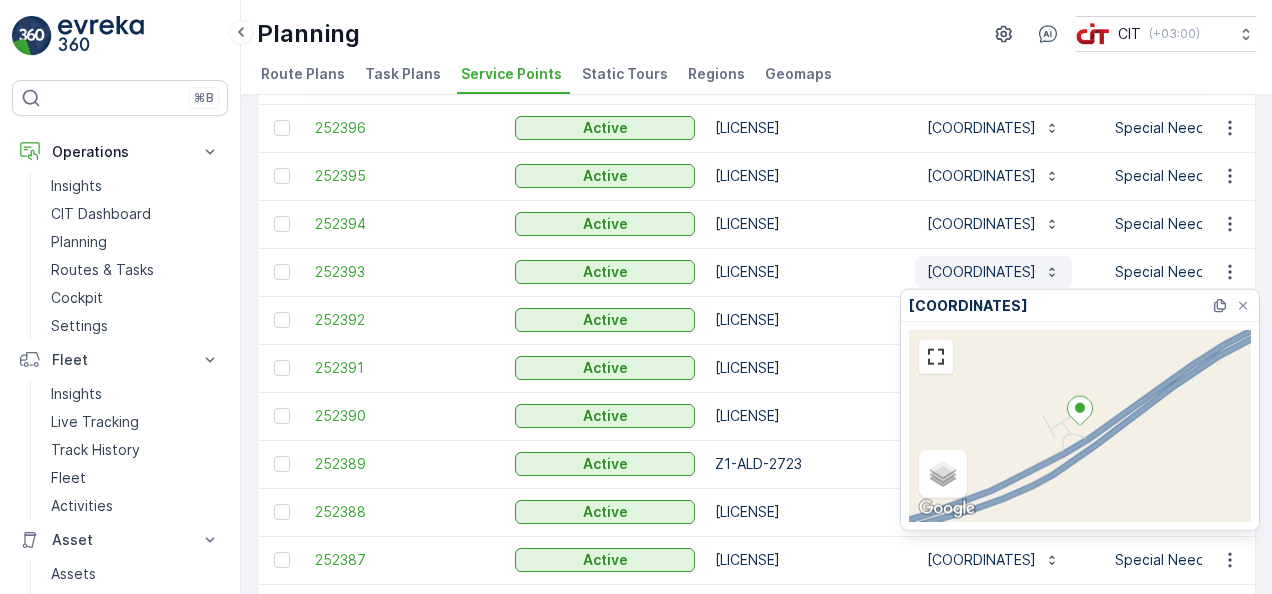 type 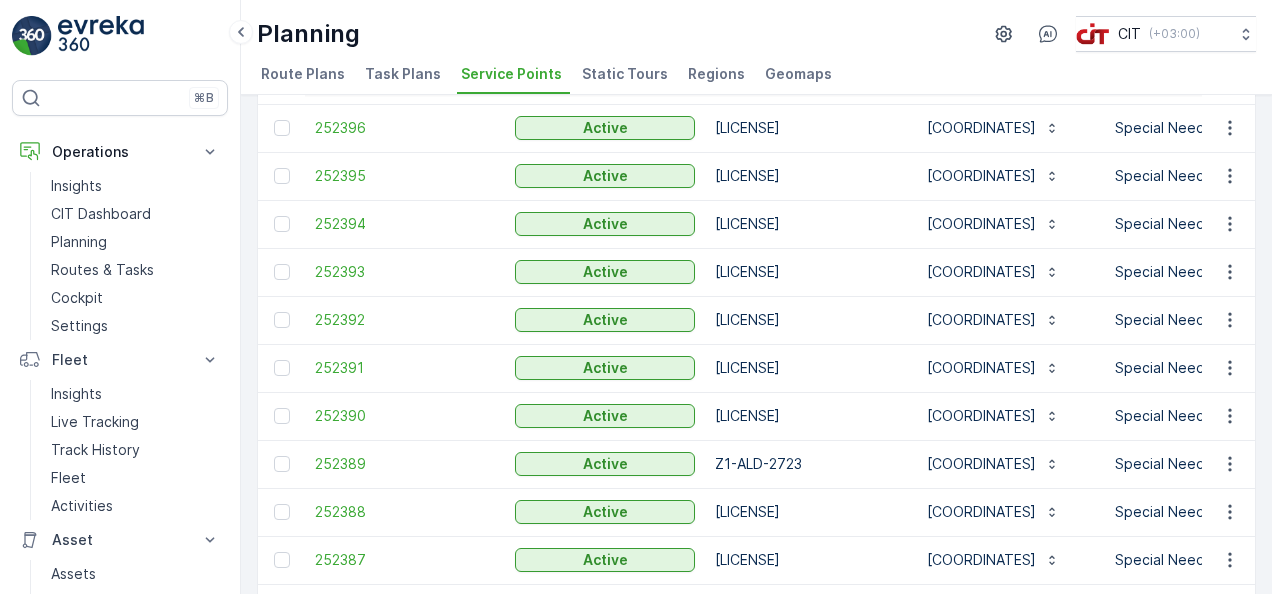 click on "[LICENSE]" at bounding box center [805, 320] 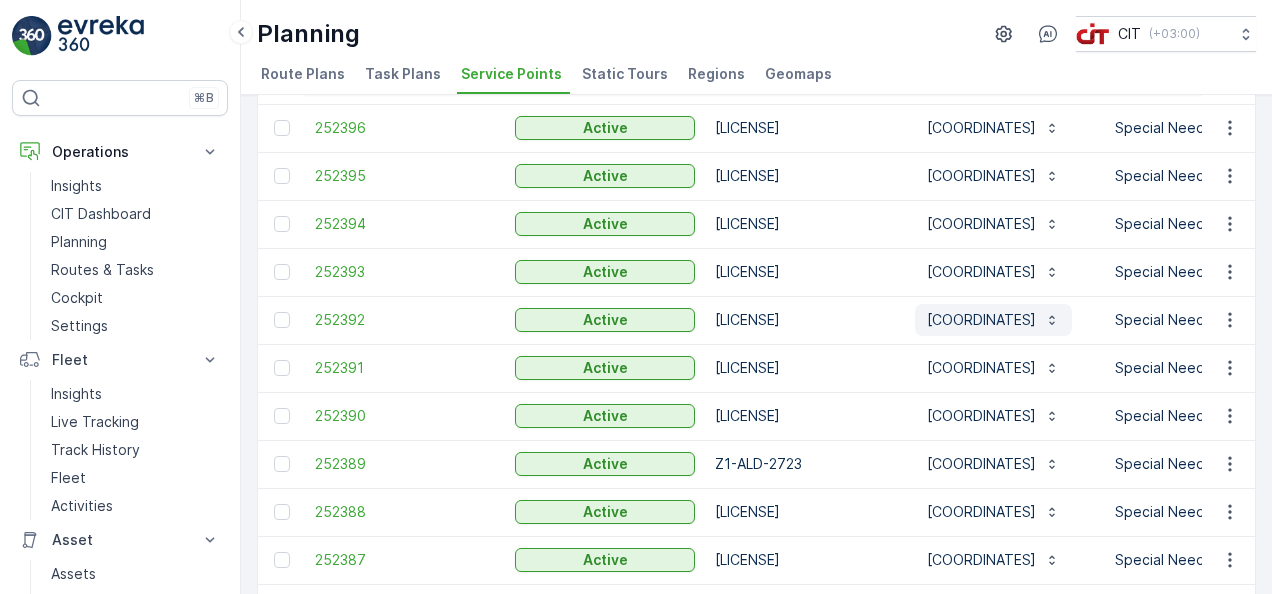 click on "[COORDINATES]" at bounding box center (981, 320) 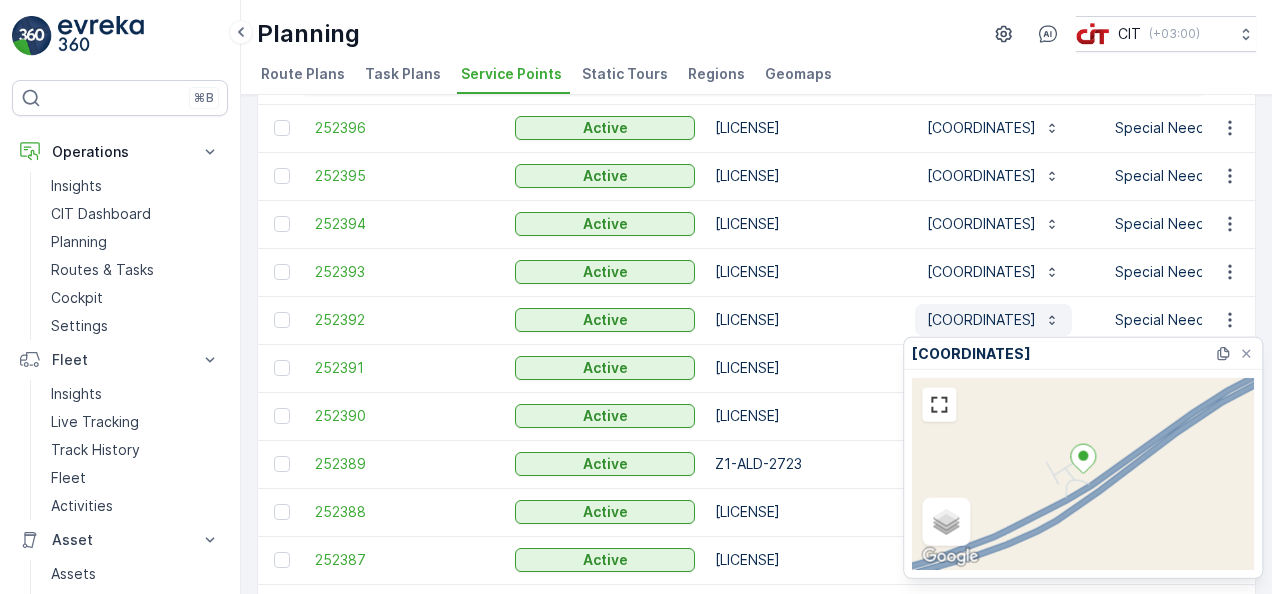 type 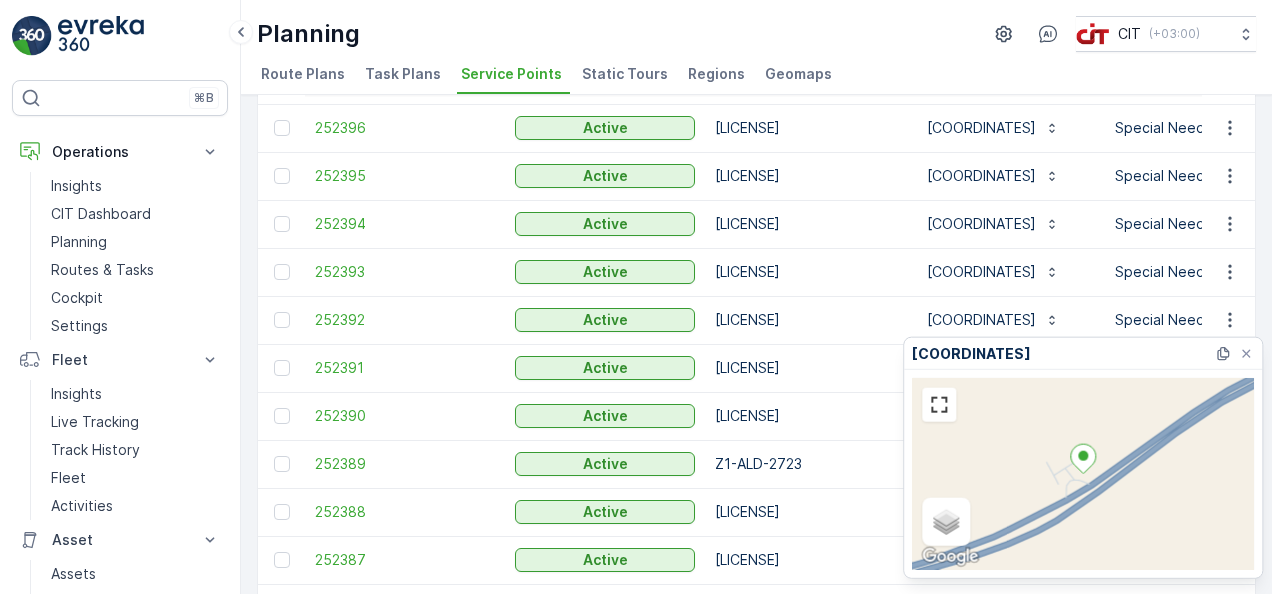 click on "[LICENSE]" at bounding box center [805, 368] 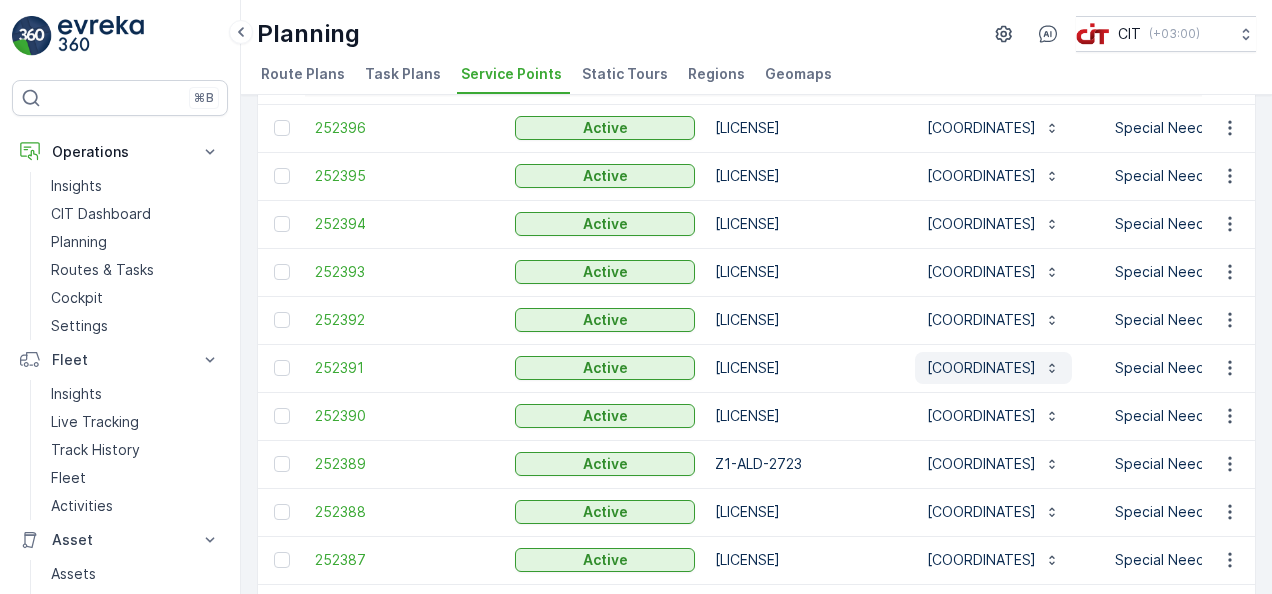 click on "[COORDINATES]" at bounding box center [981, 368] 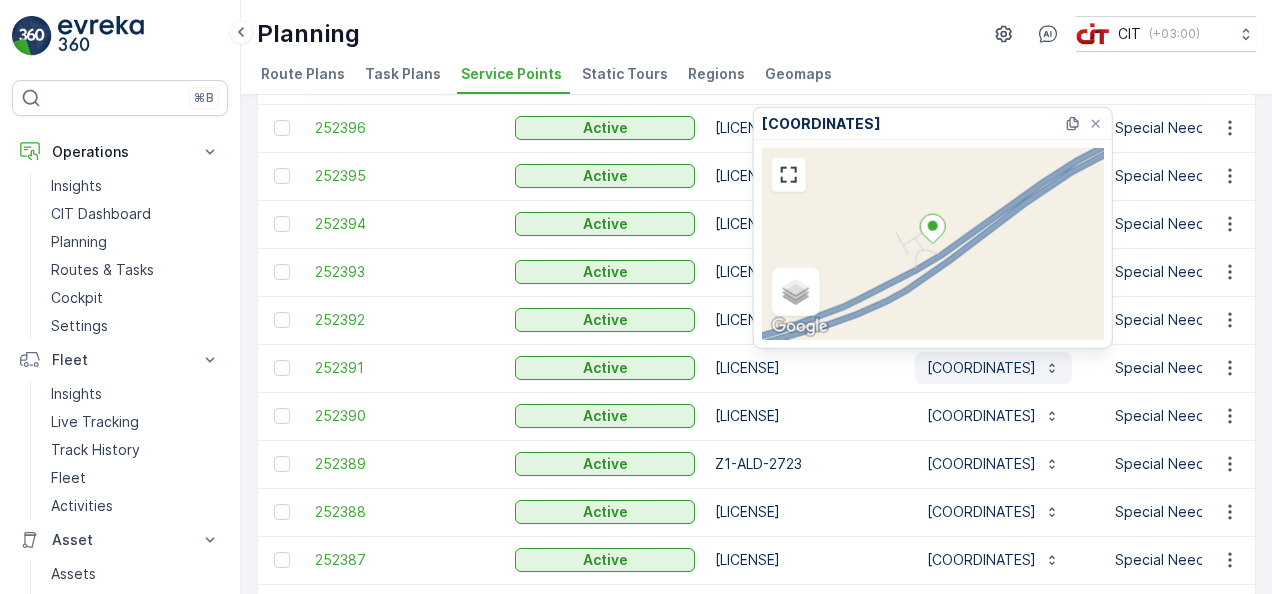 type 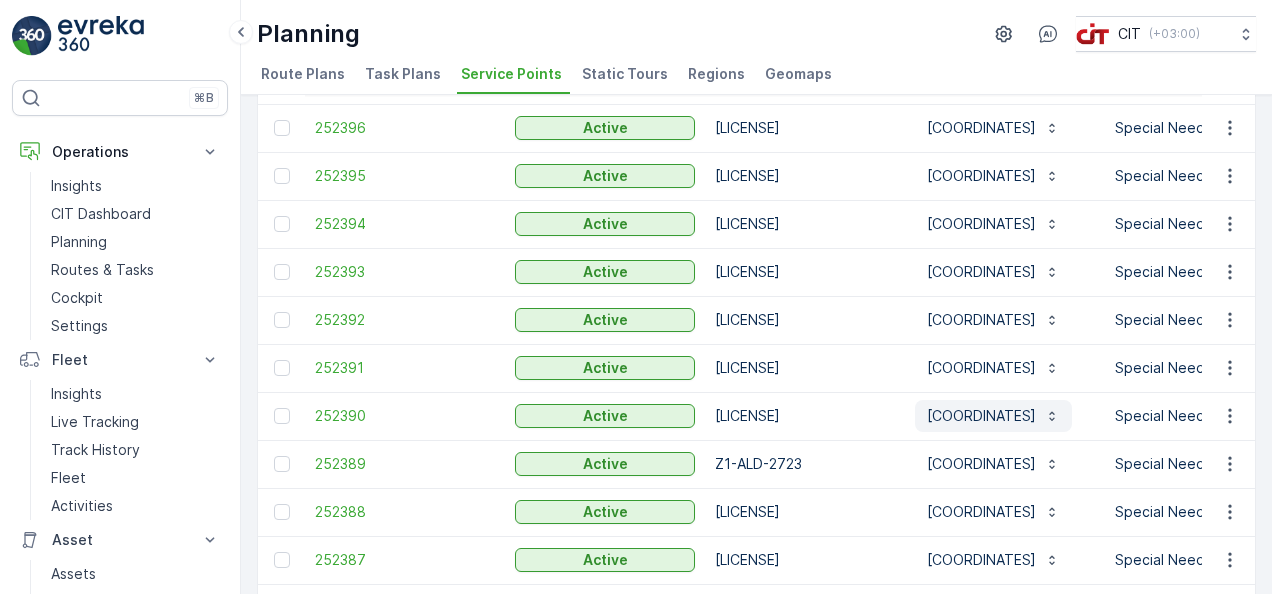click on "[COORDINATES]" at bounding box center [981, 416] 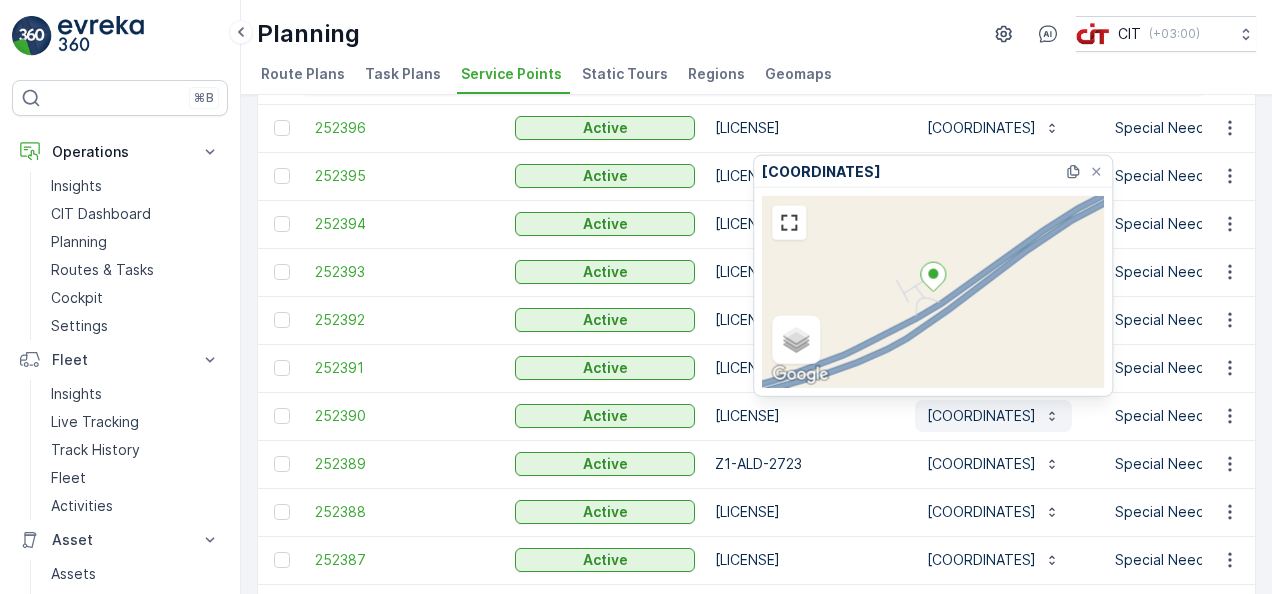 type 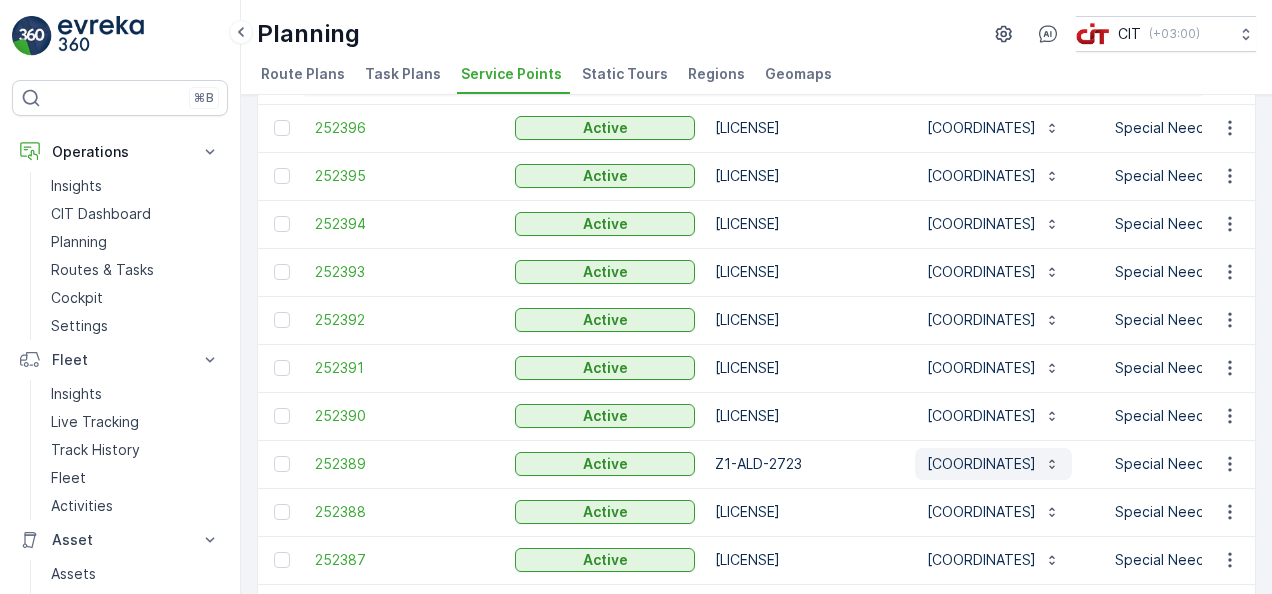 click on "[COORDINATES]" at bounding box center [981, 464] 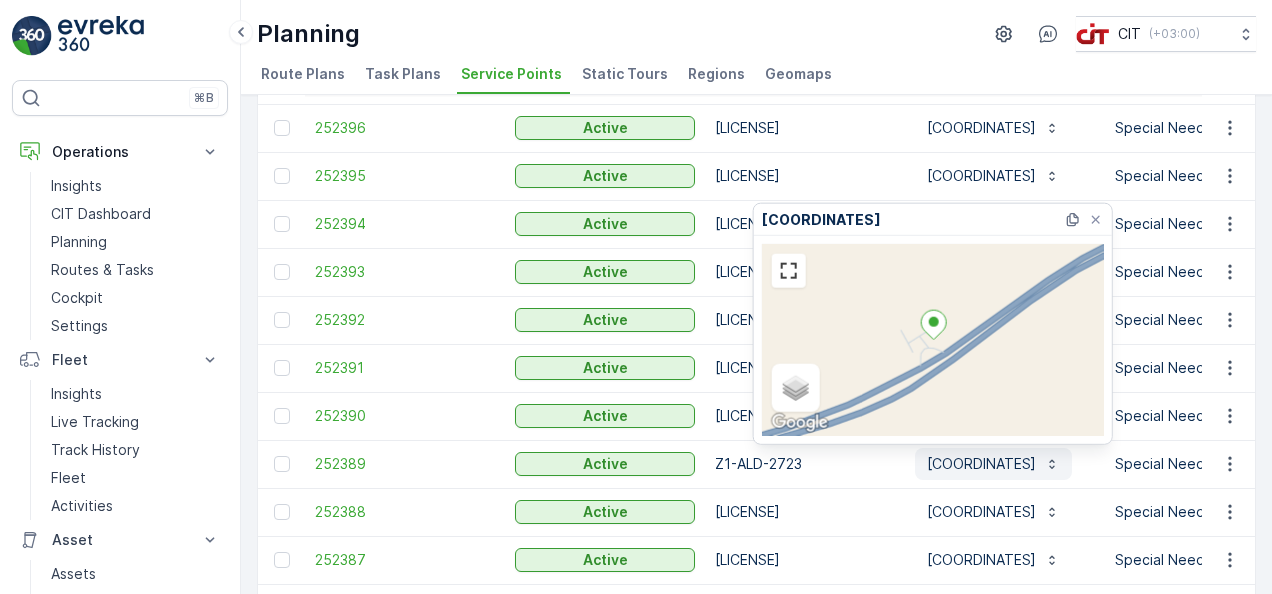 type 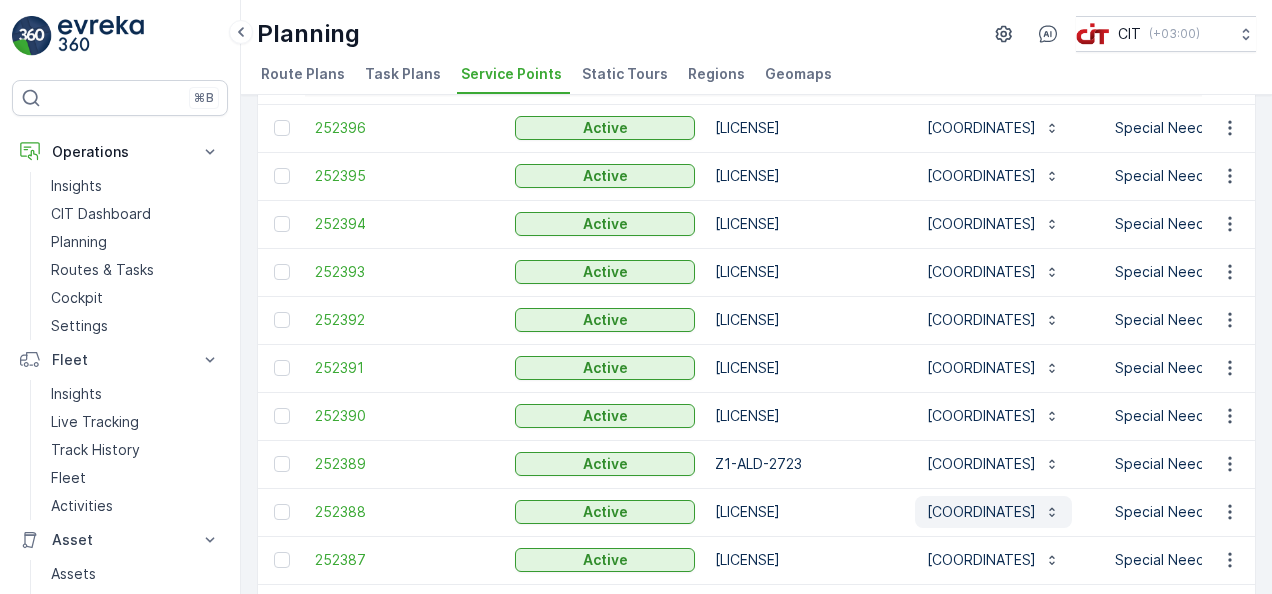 click on "[COORDINATES]" at bounding box center (981, 512) 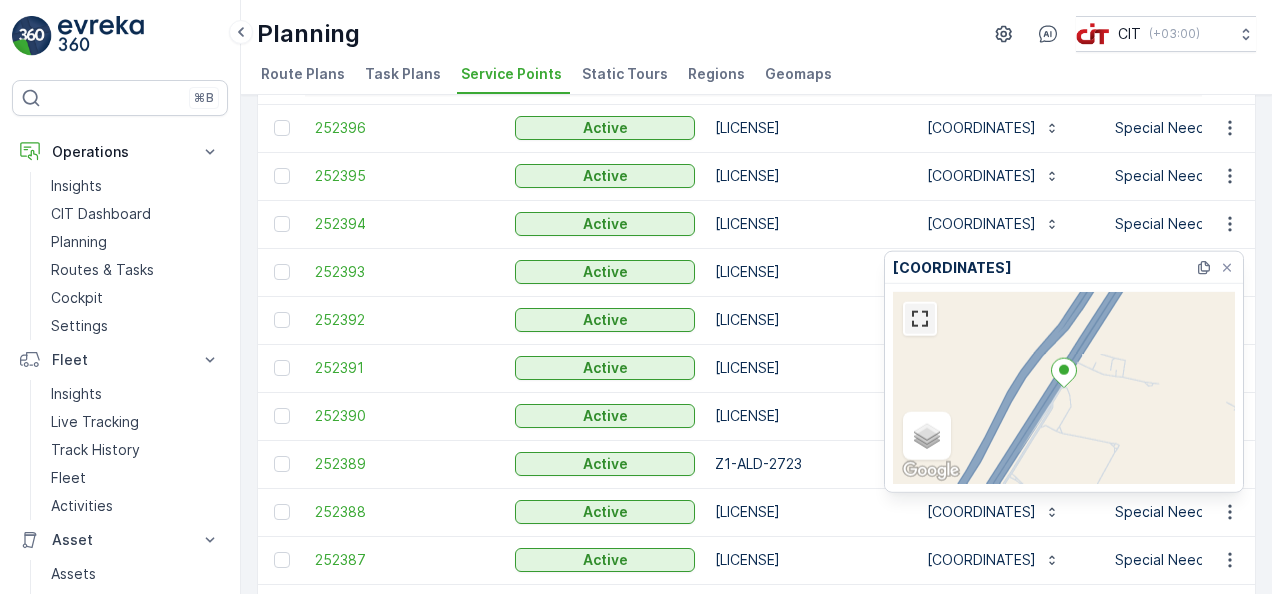 click at bounding box center [920, 319] 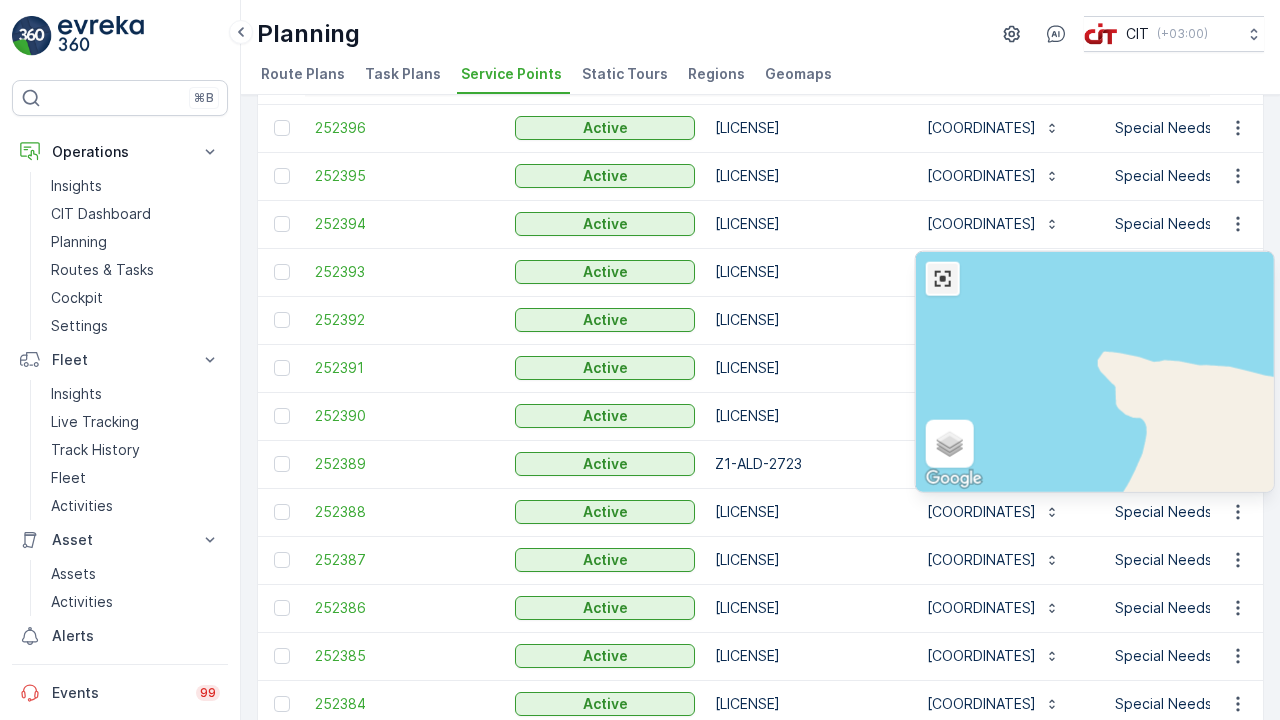click at bounding box center (943, 279) 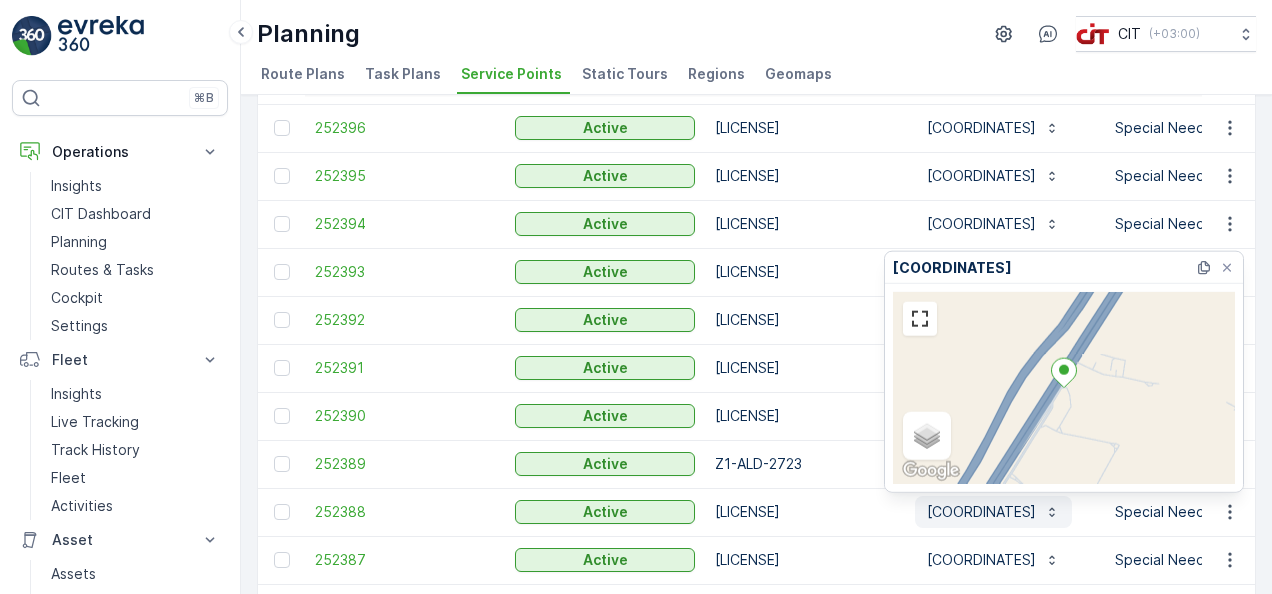 click on "[COORDINATES]" at bounding box center [993, 512] 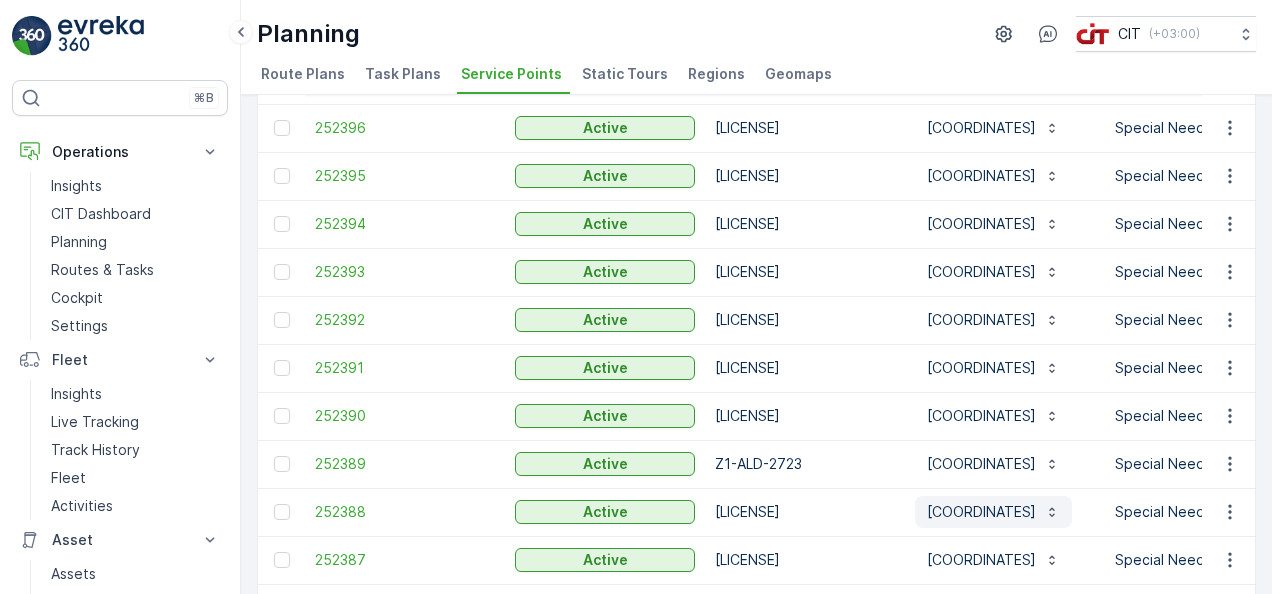 click on "[COORDINATES]" at bounding box center (981, 512) 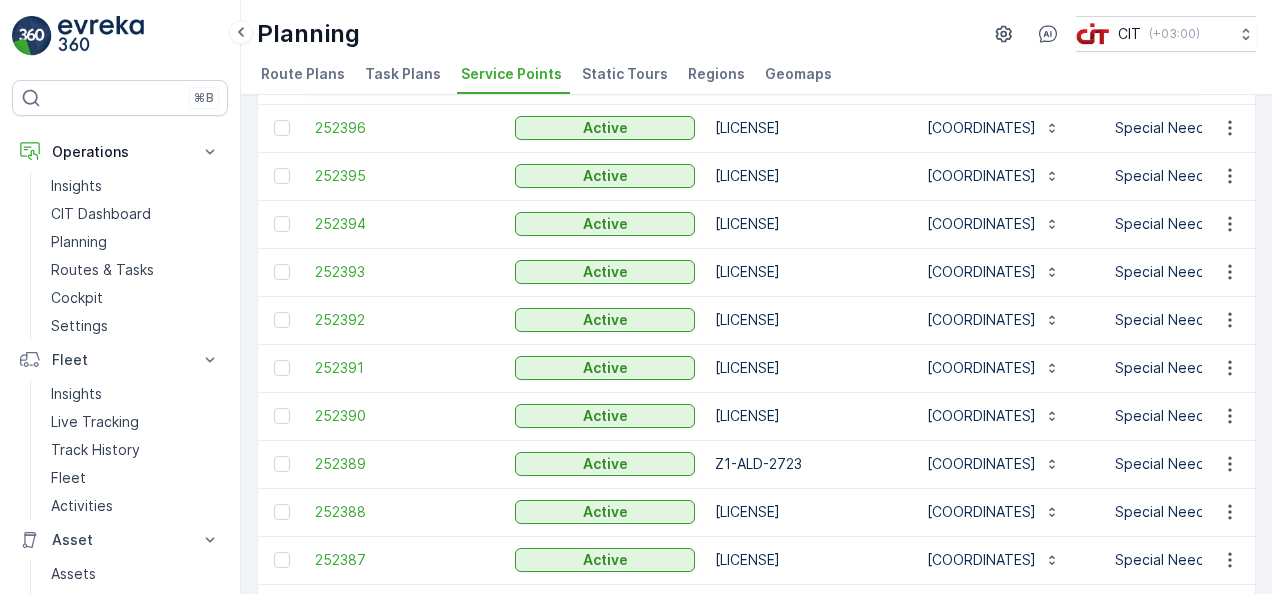 click on "[LICENSE]" at bounding box center (805, 512) 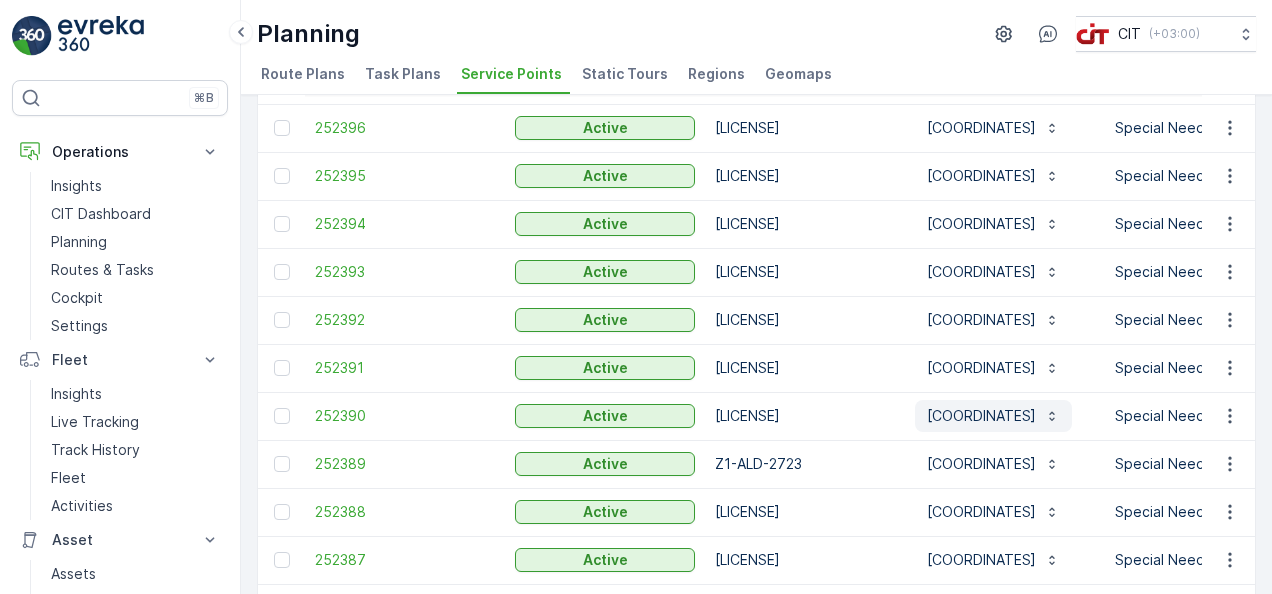 click on "[COORDINATES]" at bounding box center (981, 416) 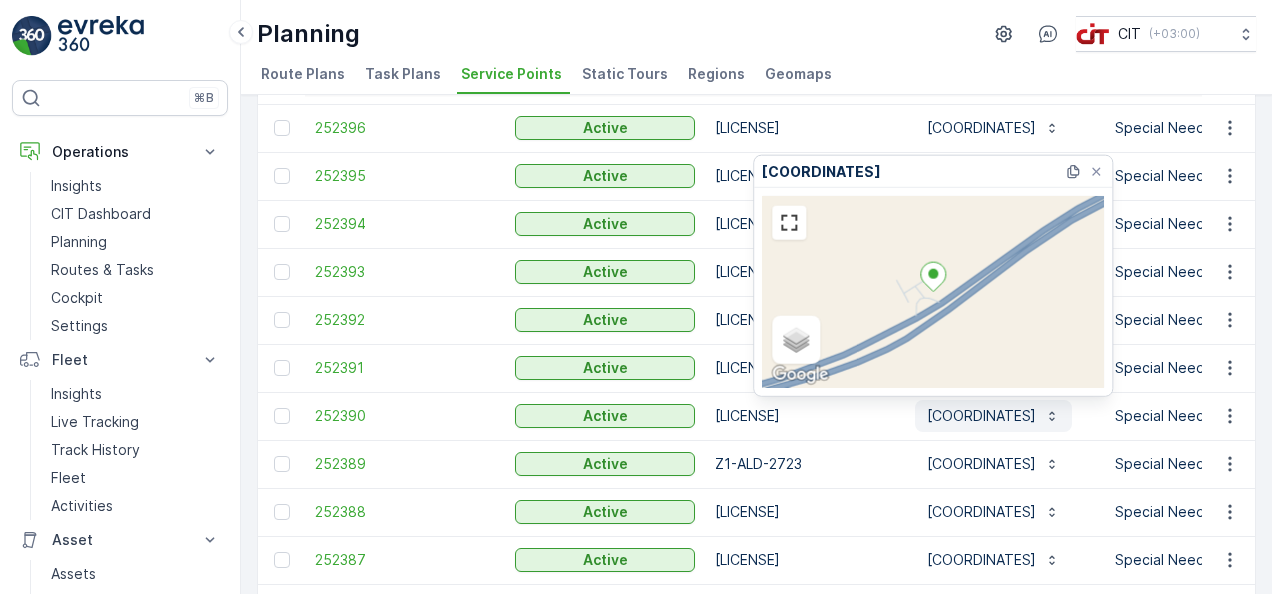 drag, startPoint x: 1076, startPoint y: 406, endPoint x: 1053, endPoint y: 415, distance: 24.698177 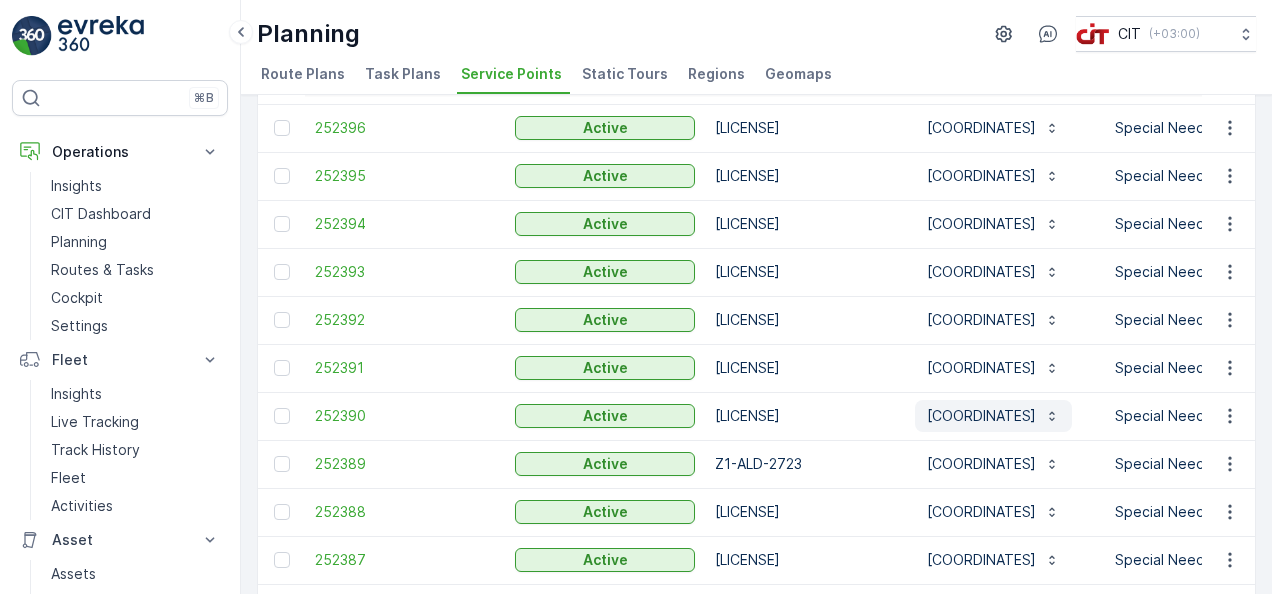 drag, startPoint x: 1078, startPoint y: 421, endPoint x: 988, endPoint y: 408, distance: 90.934044 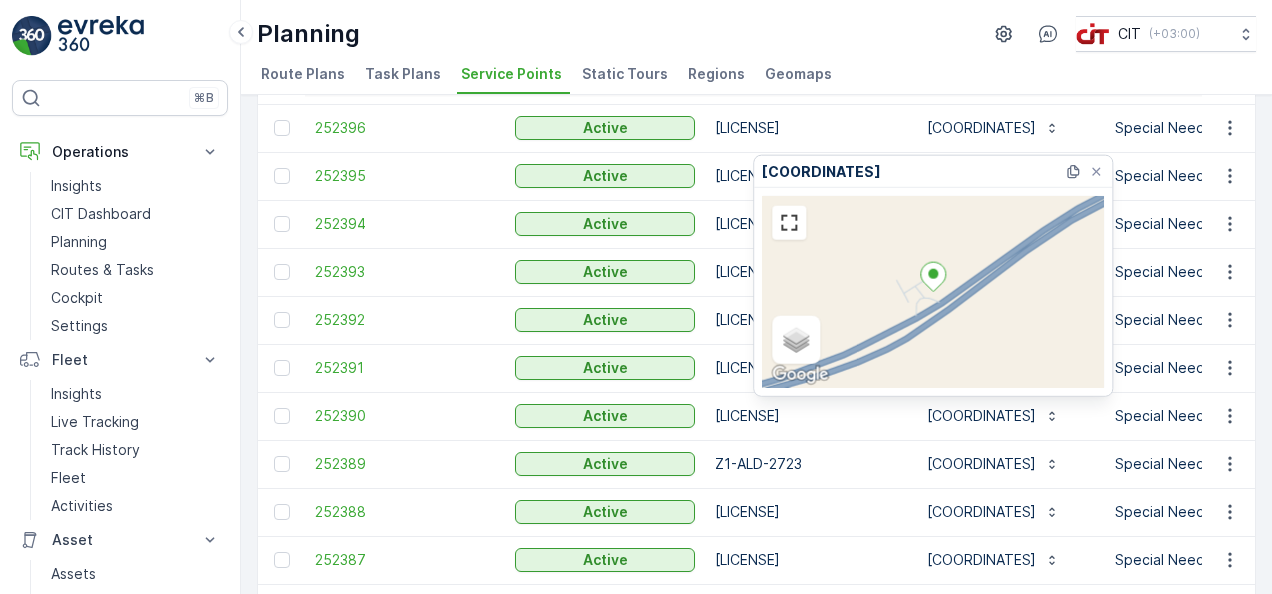 drag, startPoint x: 918, startPoint y: 171, endPoint x: 764, endPoint y: 173, distance: 154.01299 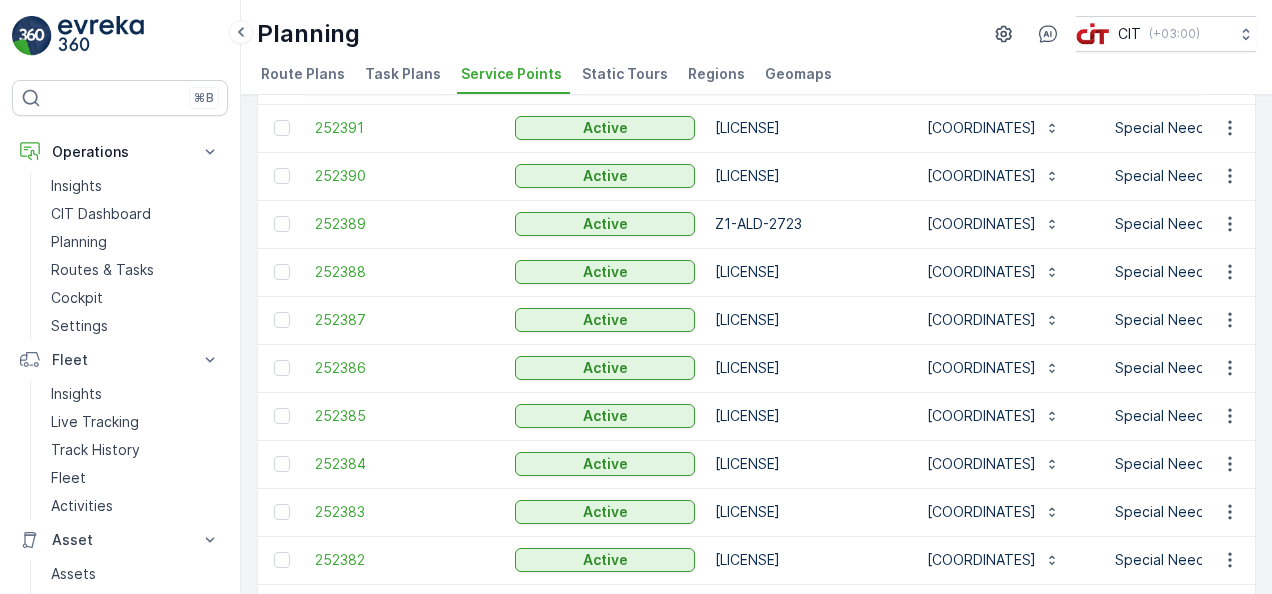 scroll, scrollTop: 1496, scrollLeft: 0, axis: vertical 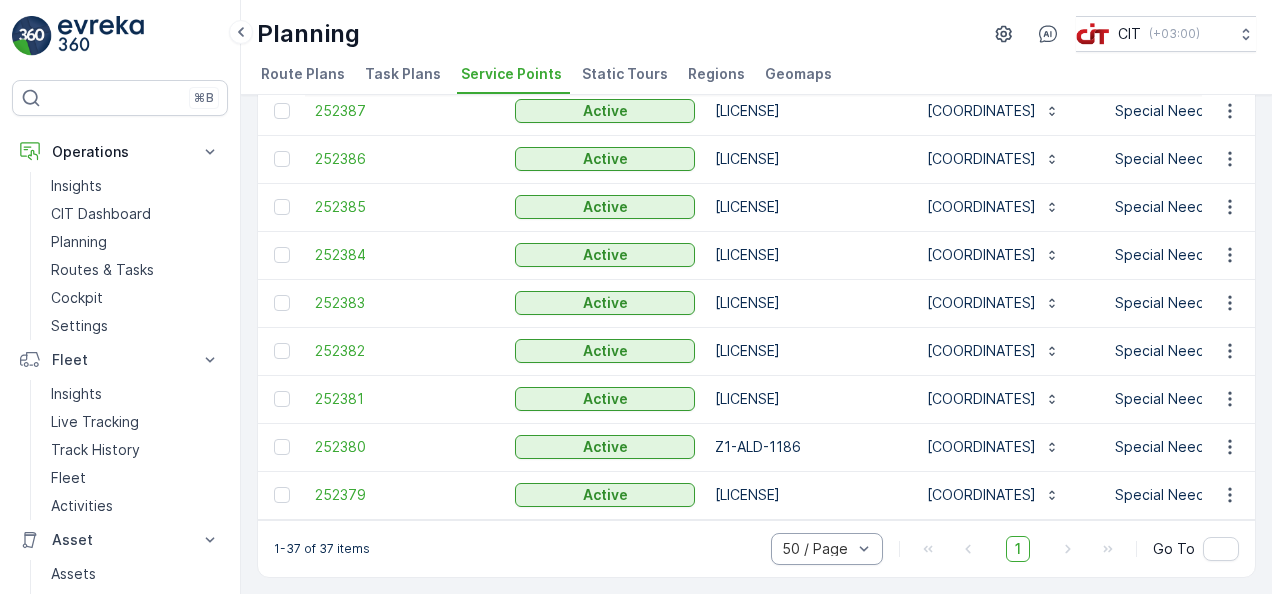 click on "[LICENSE]" at bounding box center (805, 111) 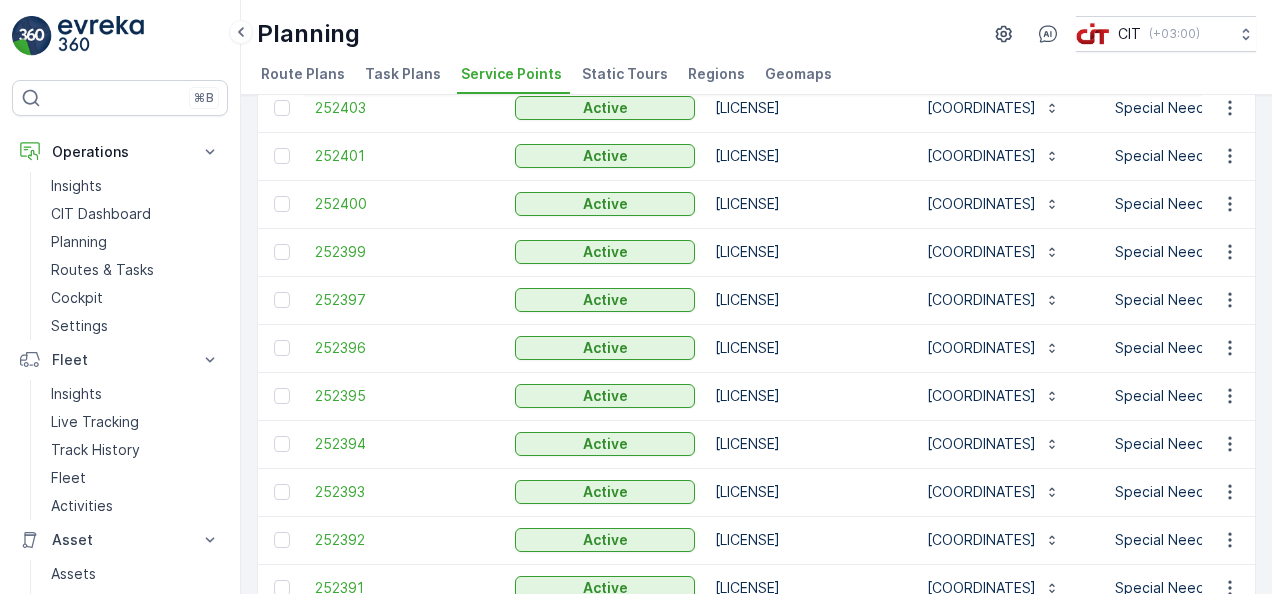 scroll, scrollTop: 816, scrollLeft: 0, axis: vertical 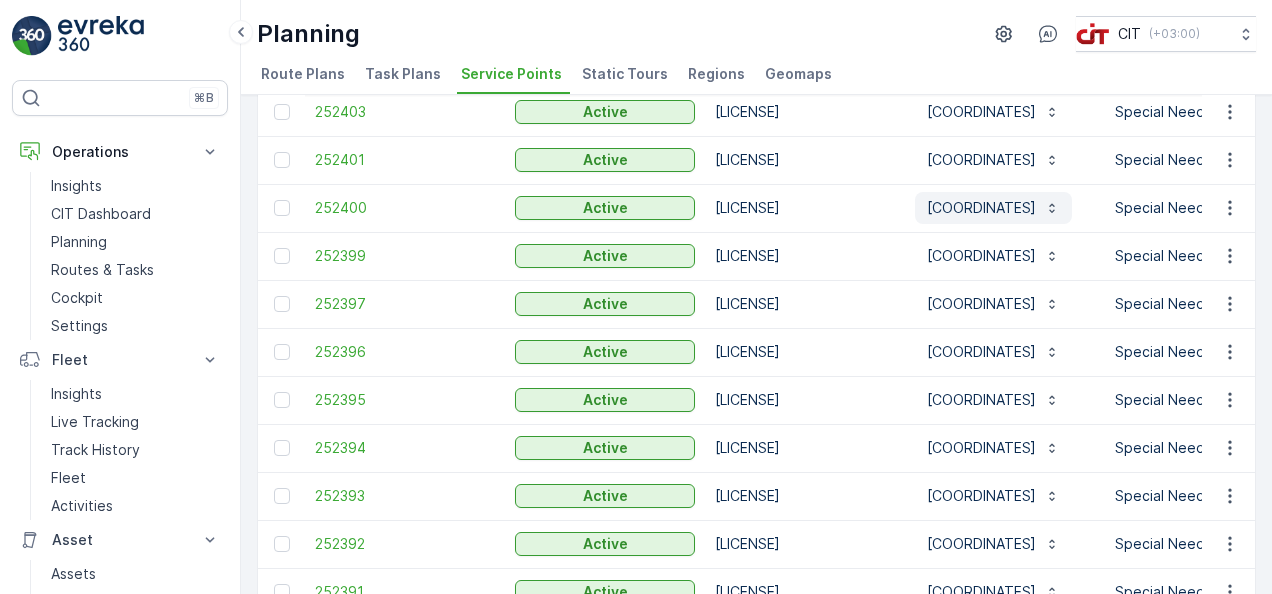 click on "[COORDINATES]" at bounding box center (981, 208) 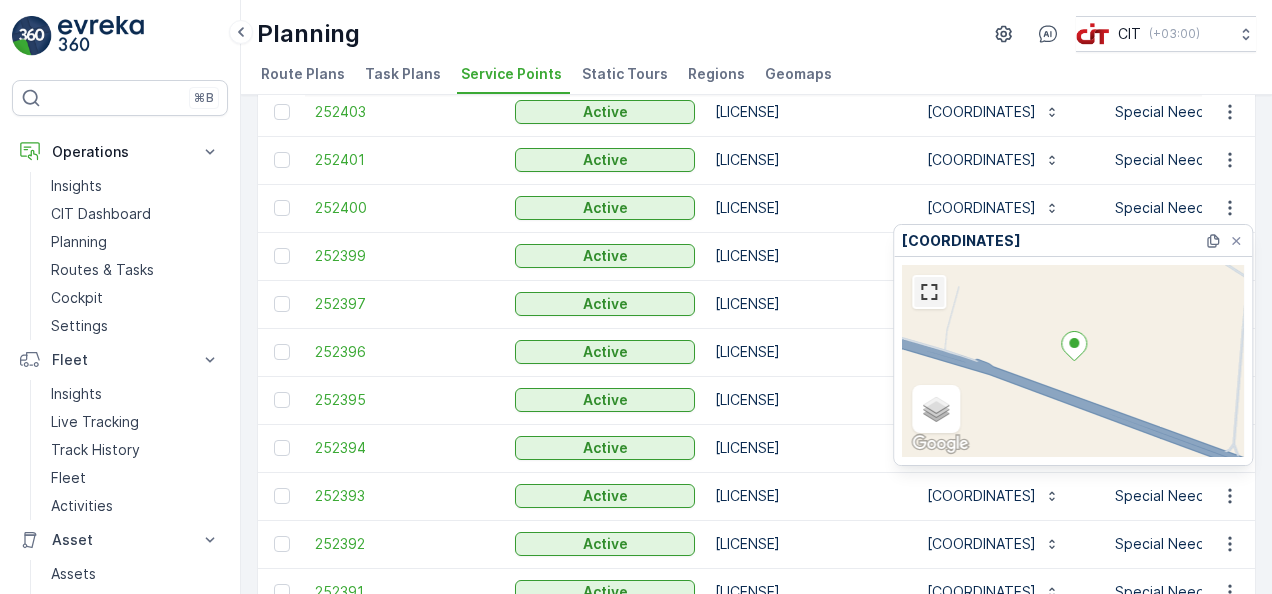 click at bounding box center [929, 292] 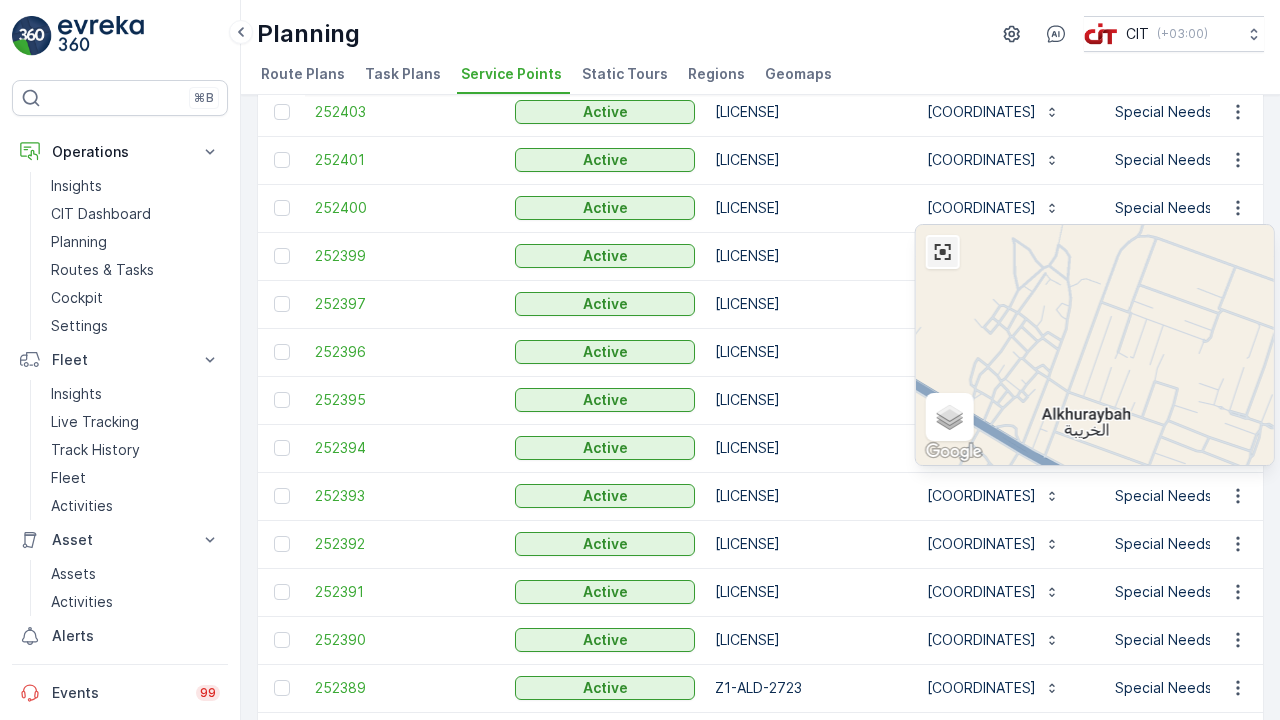 click at bounding box center (943, 252) 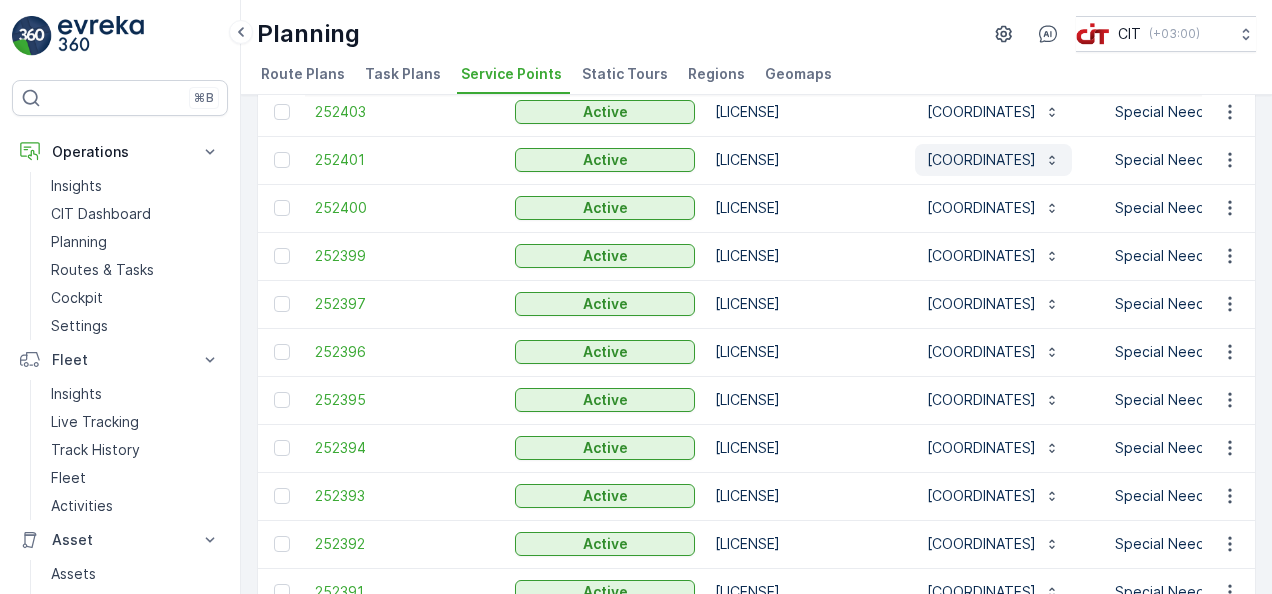 click on "[COORDINATES]" at bounding box center [981, 160] 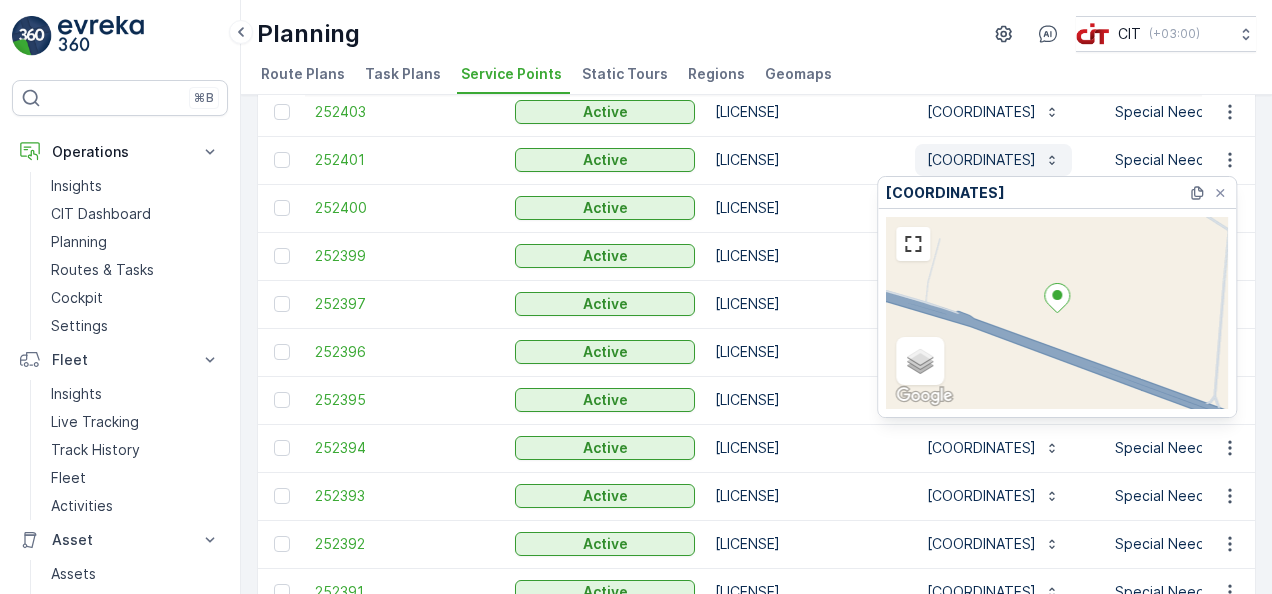 type 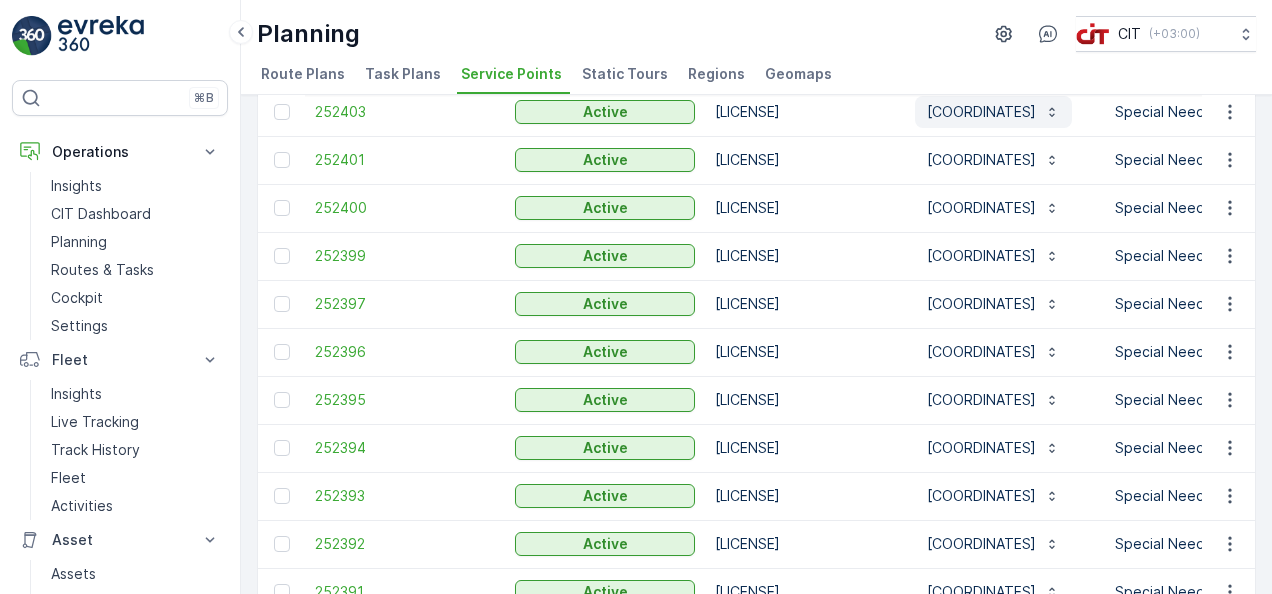 click on "[COORDINATES]" at bounding box center (981, 112) 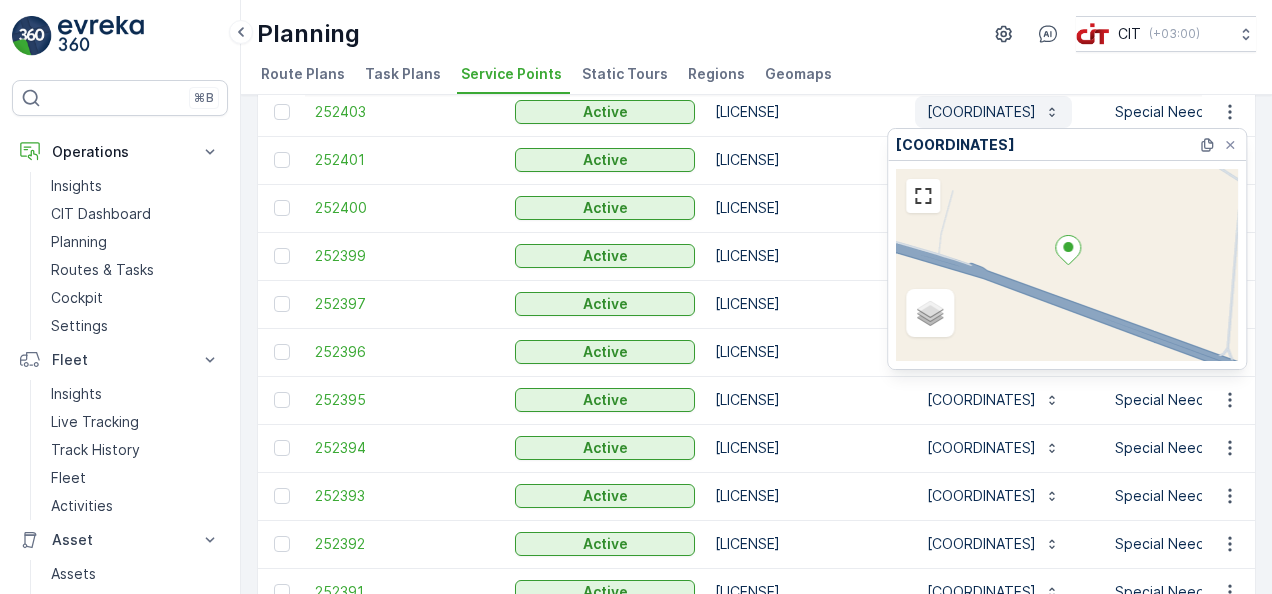 type 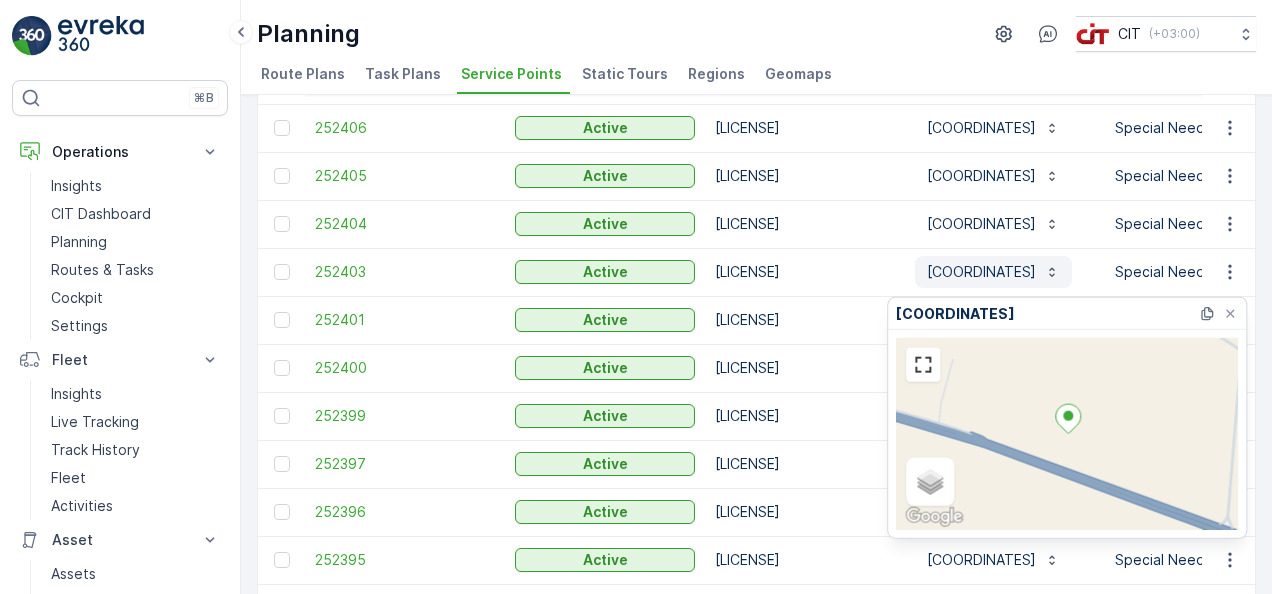 scroll, scrollTop: 616, scrollLeft: 0, axis: vertical 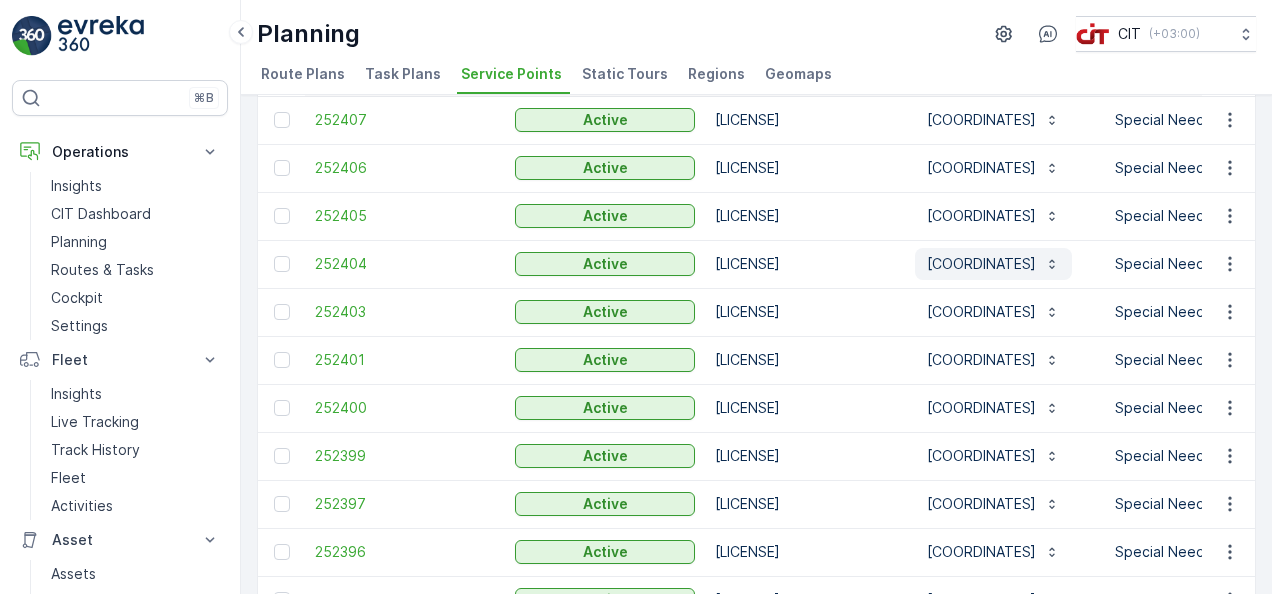 click on "[COORDINATES]" at bounding box center (981, 264) 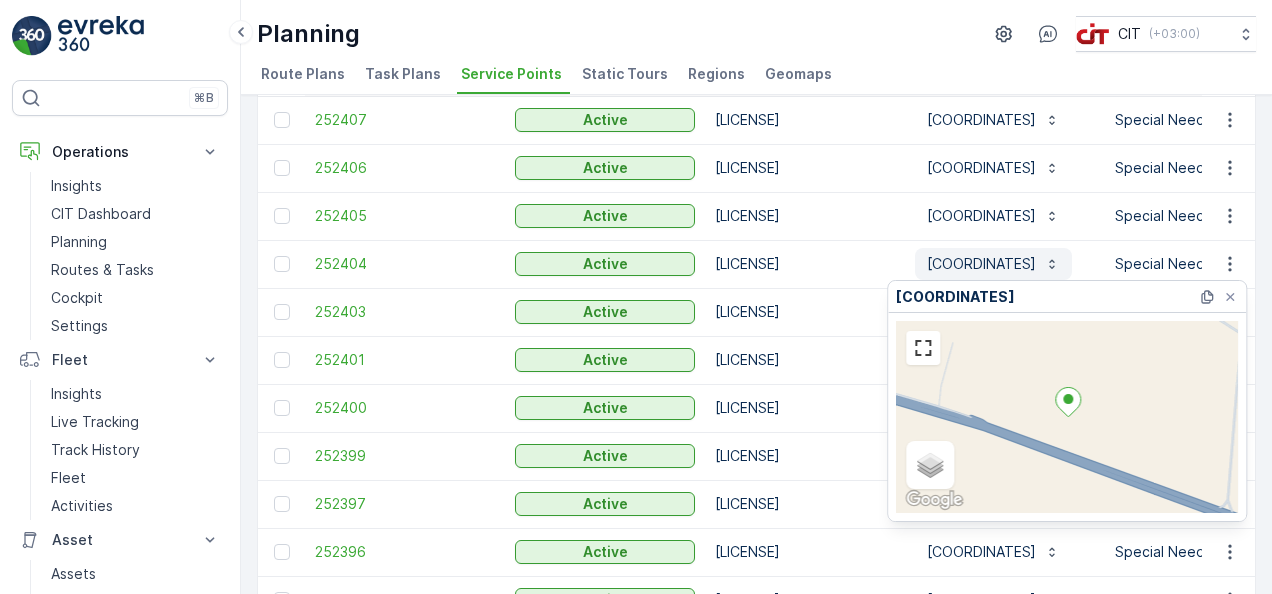 type 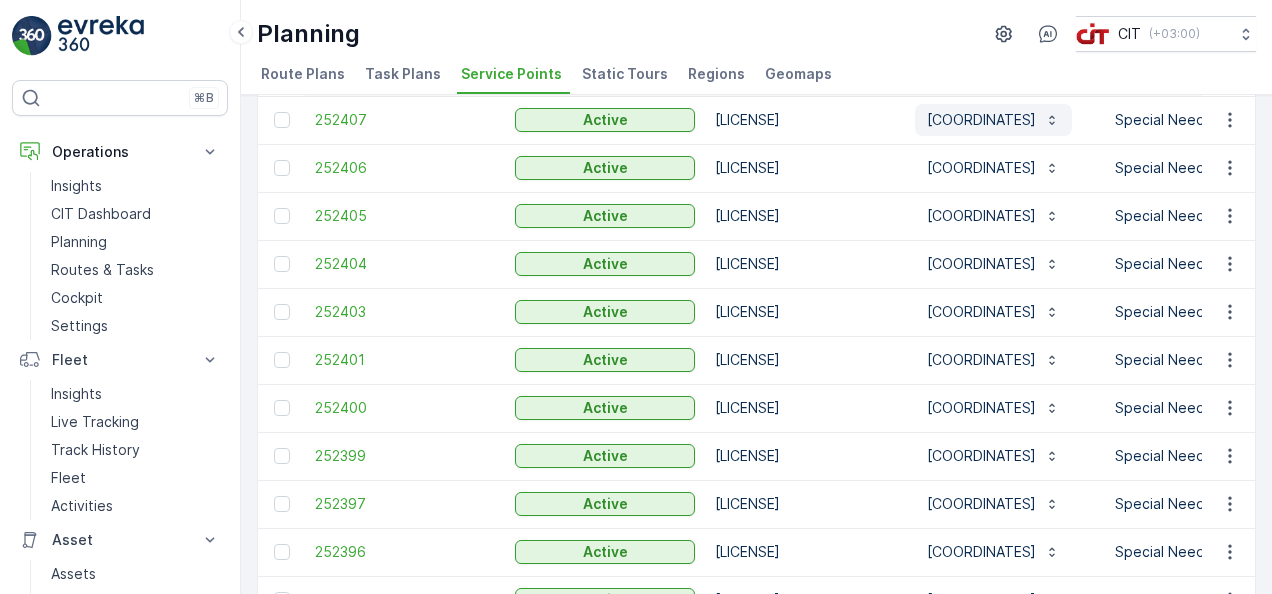 click on "[COORDINATES]" at bounding box center (981, 120) 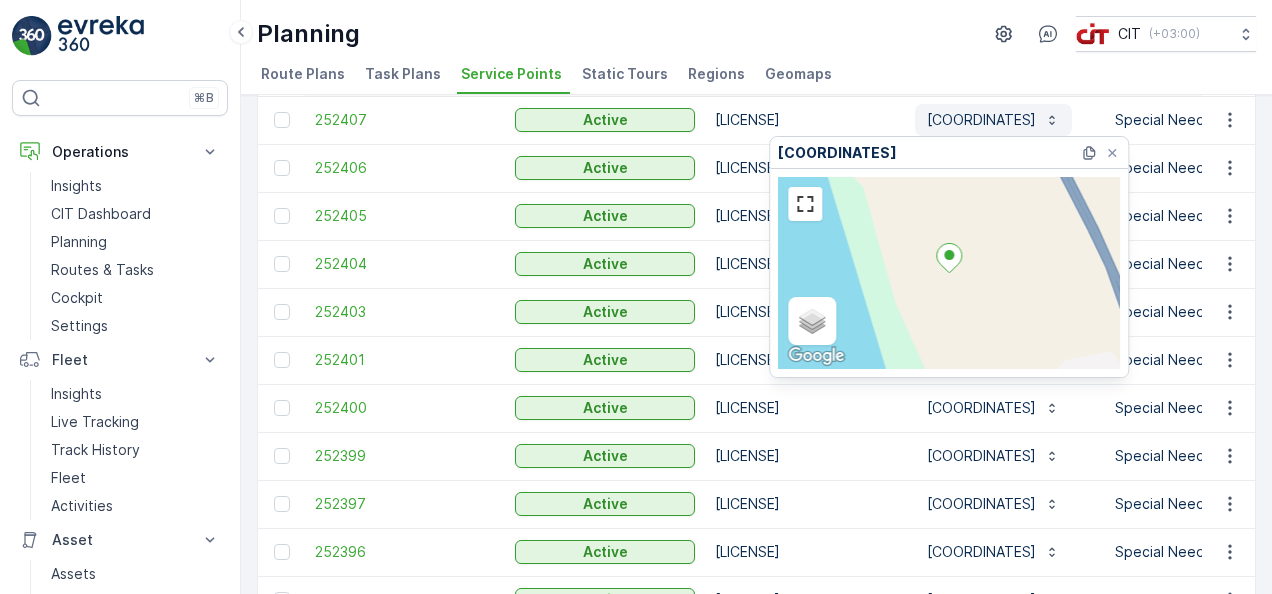 type 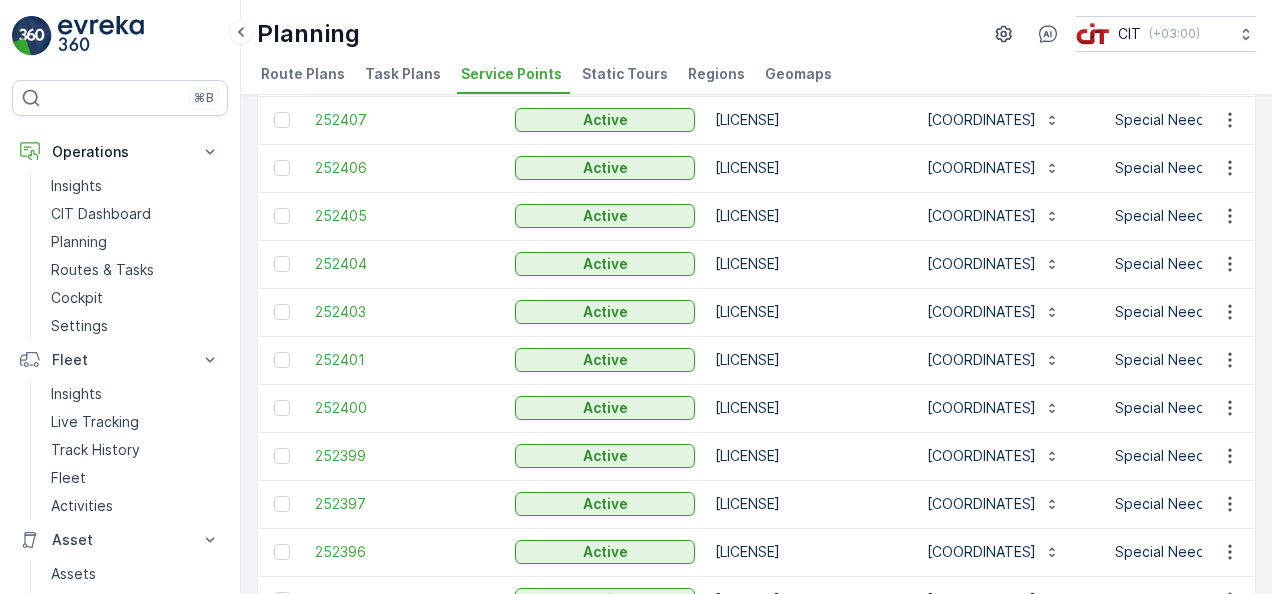 click on "[LICENSE]" at bounding box center (805, 264) 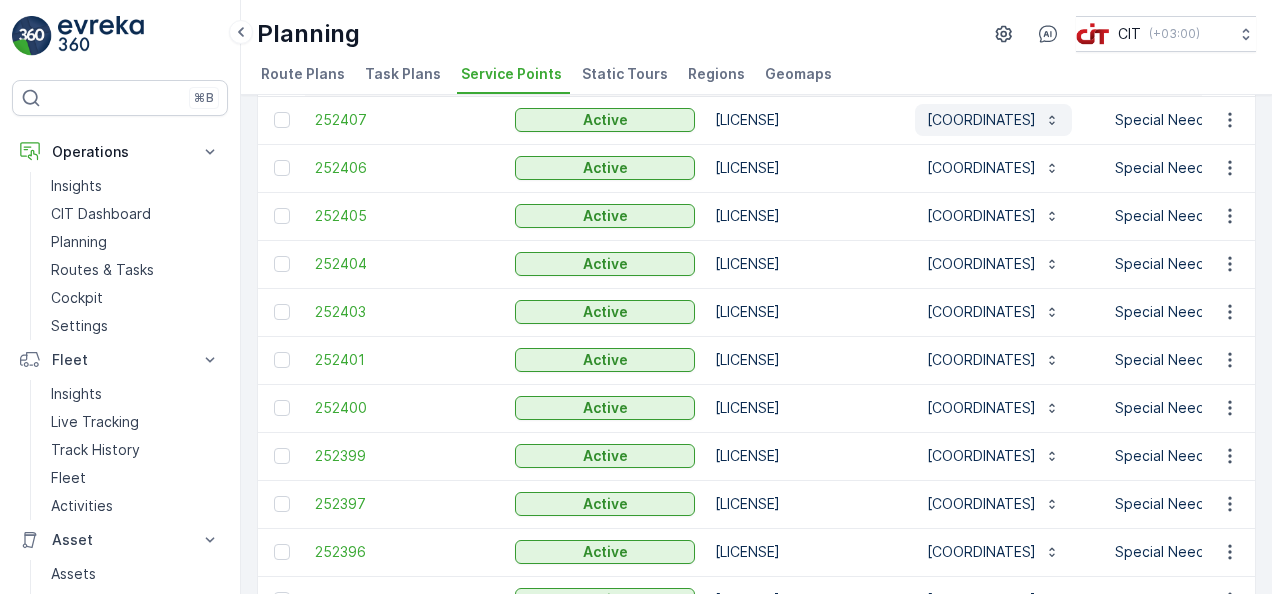 click on "[COORDINATES]" at bounding box center (993, 120) 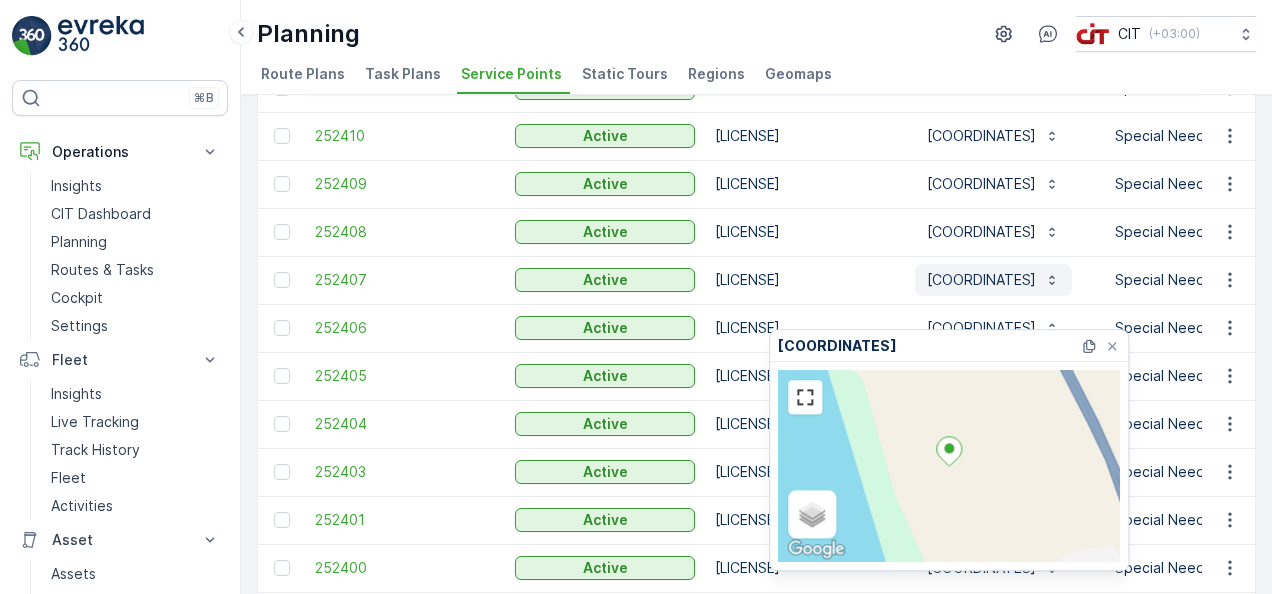 scroll, scrollTop: 416, scrollLeft: 0, axis: vertical 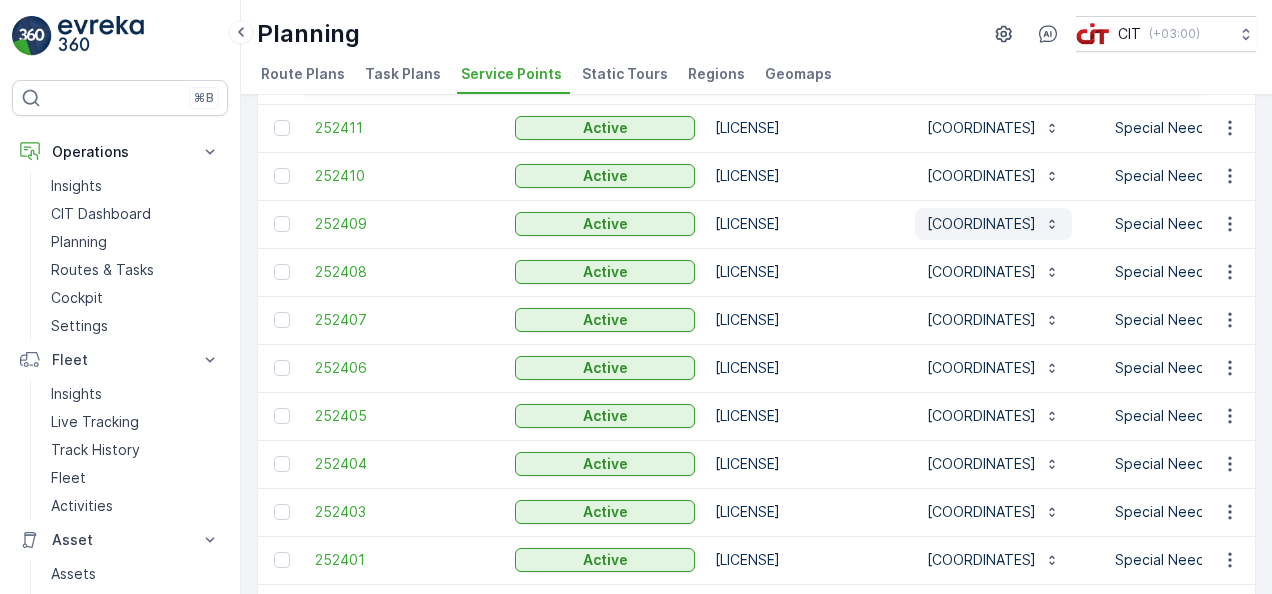 click on "[COORDINATES]" at bounding box center [981, 224] 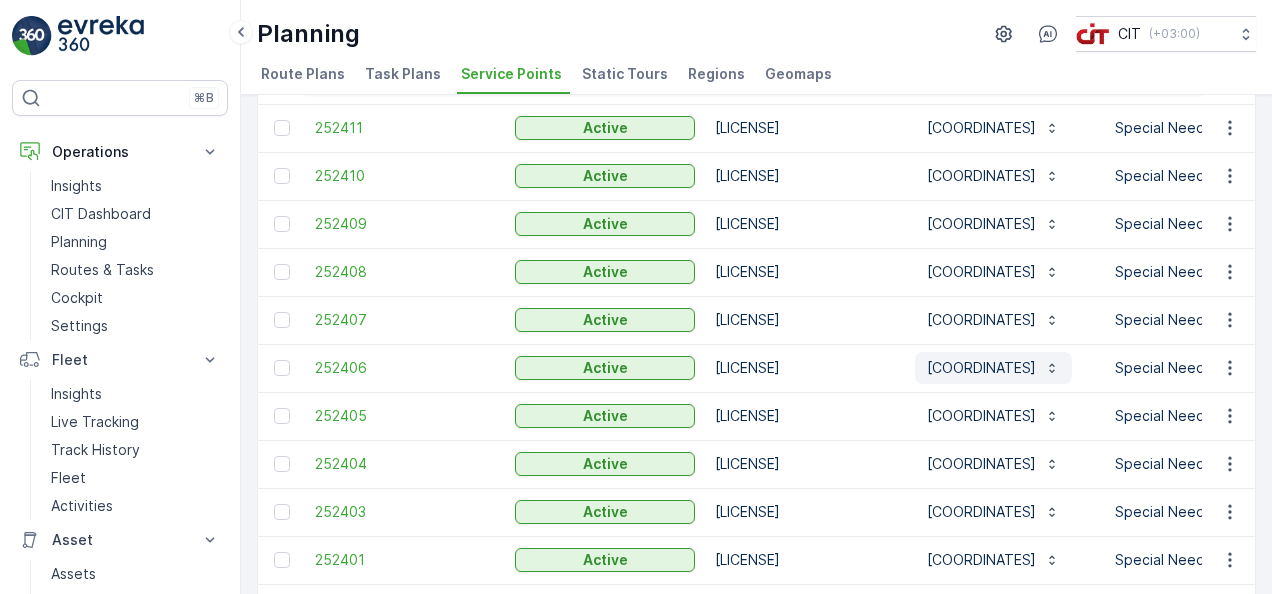 click on "[COORDINATES]" at bounding box center [981, 368] 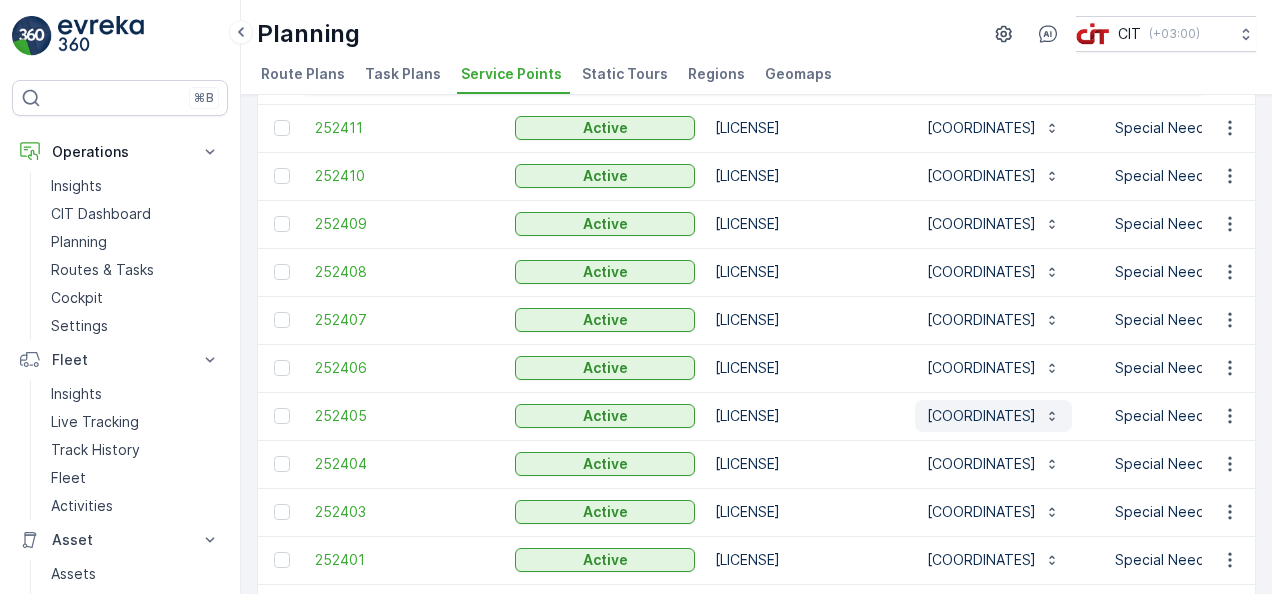 click on "[COORDINATES]" at bounding box center (981, 416) 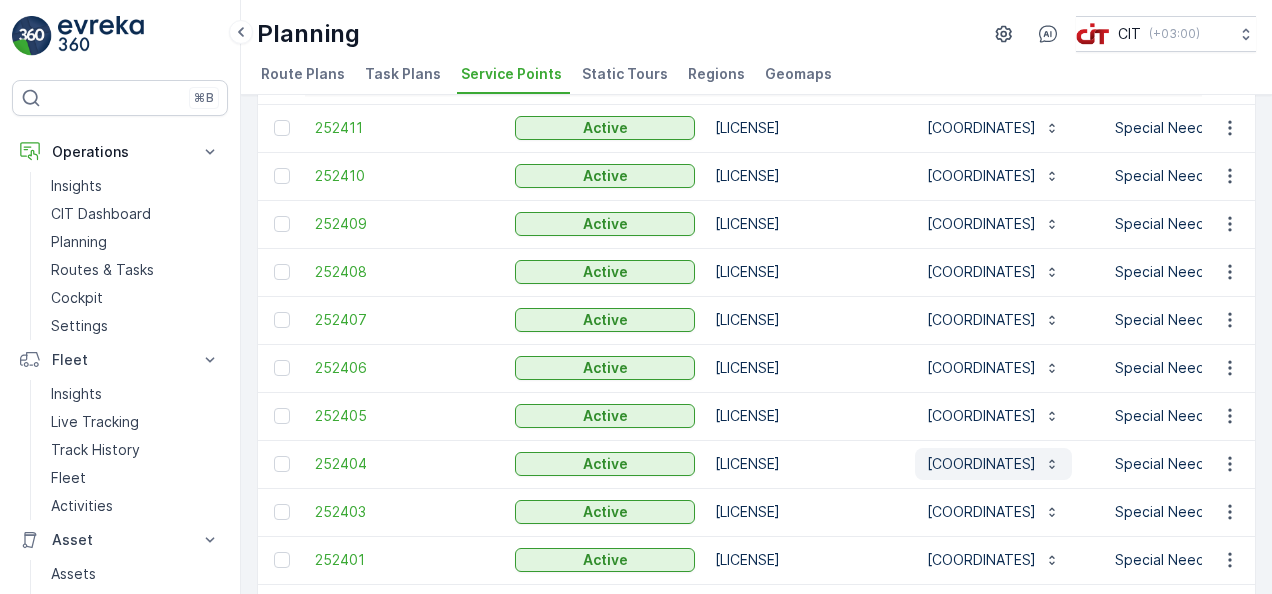 click on "[COORDINATES]" at bounding box center [993, 464] 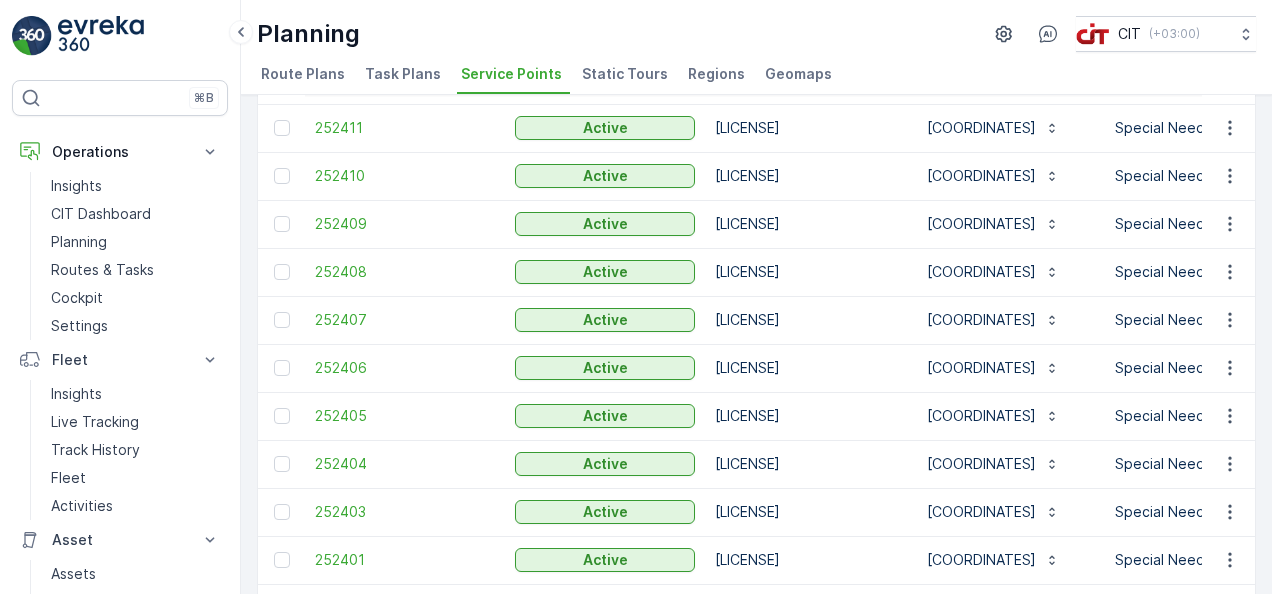 click on "[COORDINATES]" at bounding box center [1005, 464] 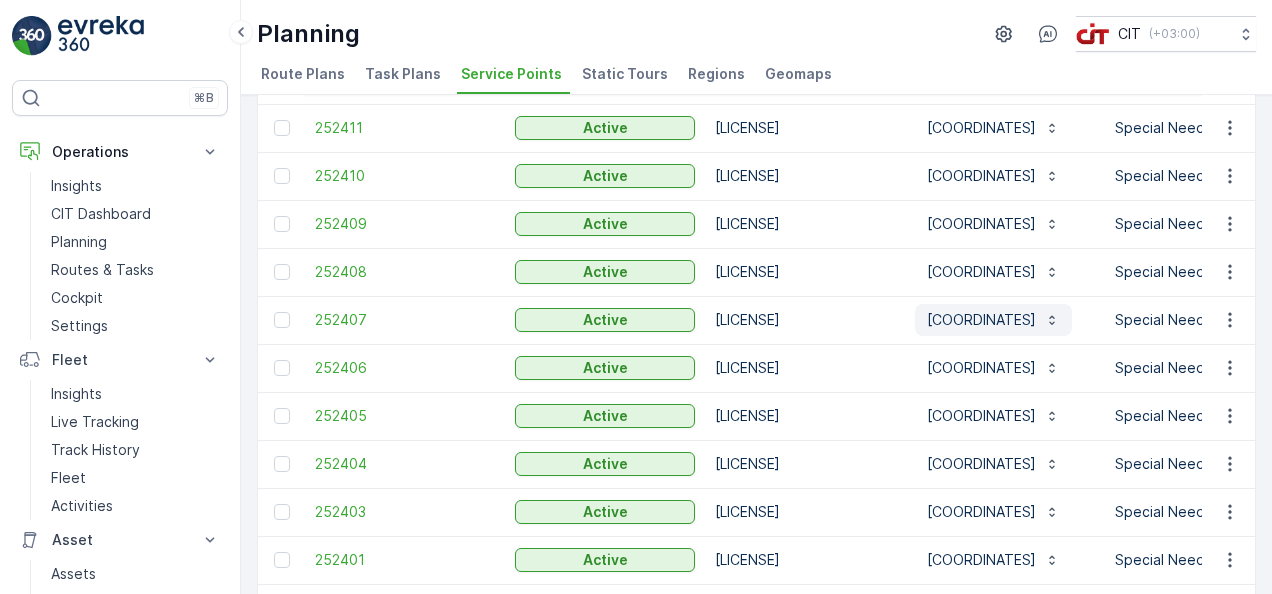 click on "[COORDINATES]" at bounding box center (981, 320) 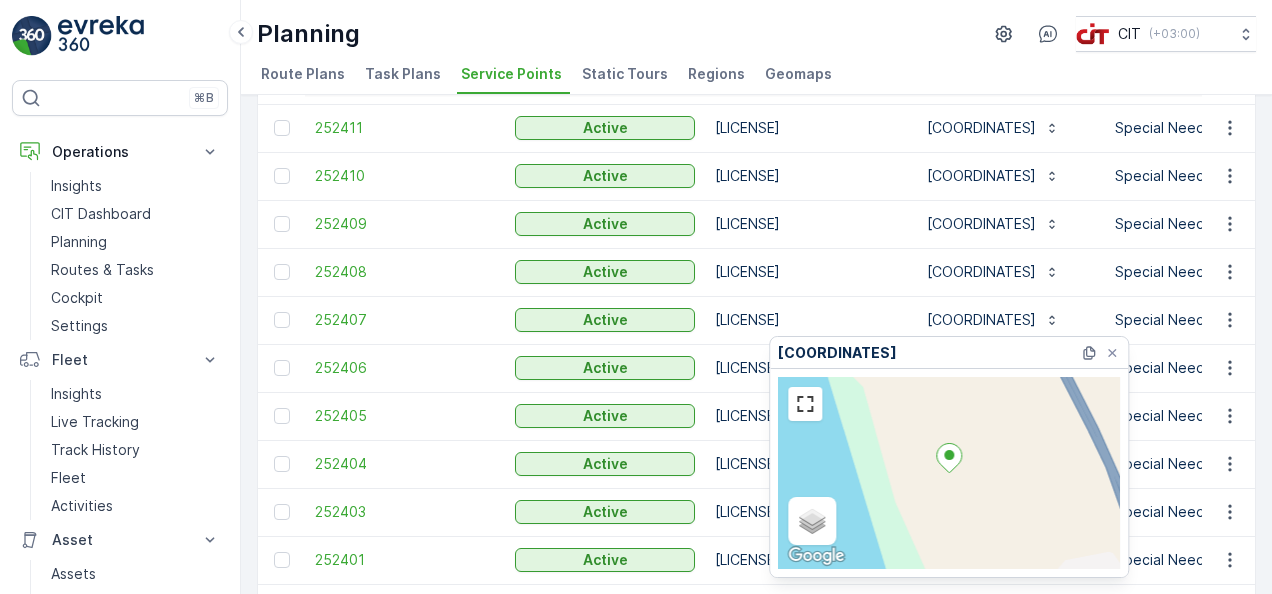 drag, startPoint x: 950, startPoint y: 350, endPoint x: 774, endPoint y: 344, distance: 176.10225 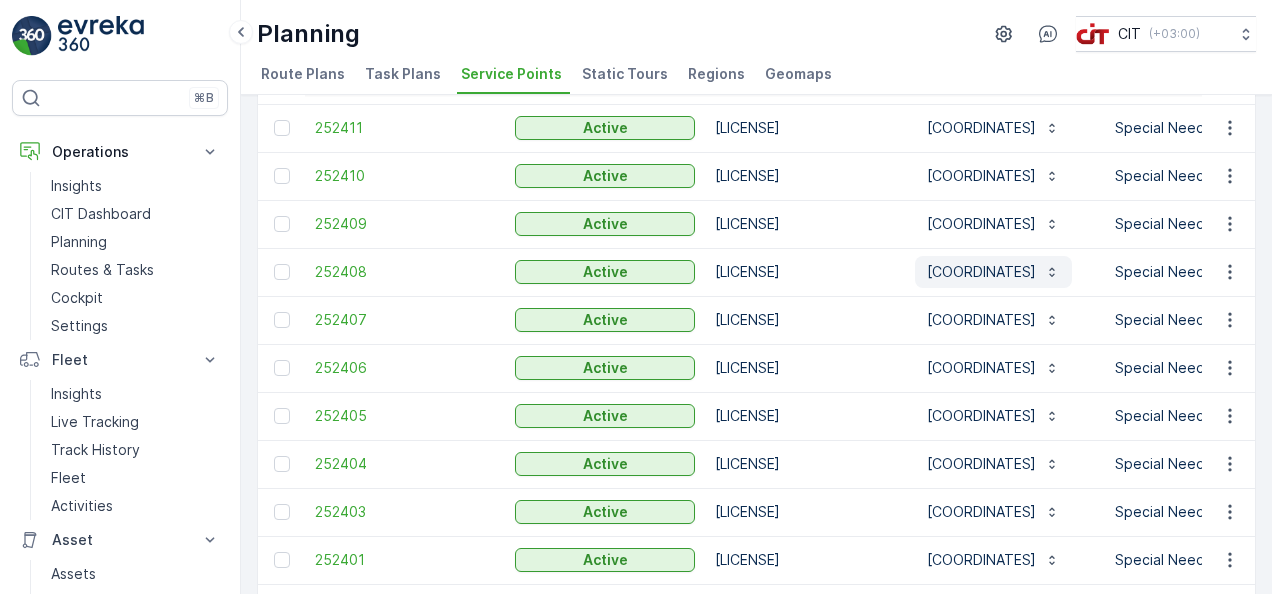 drag, startPoint x: 774, startPoint y: 344, endPoint x: 988, endPoint y: 254, distance: 232.15512 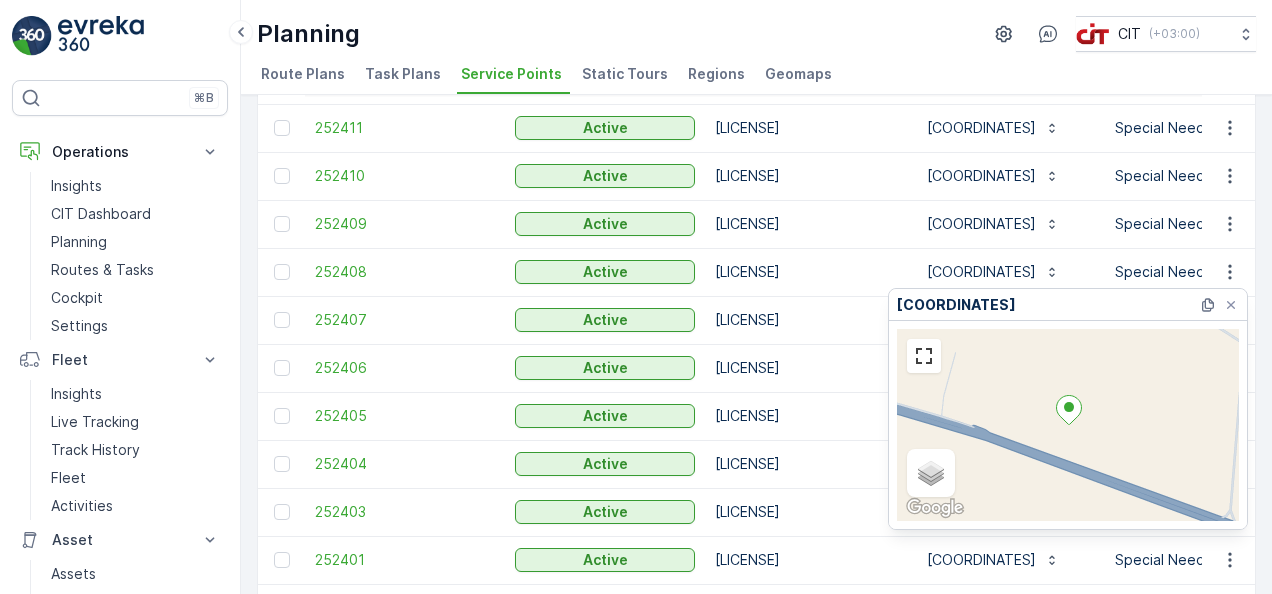 drag, startPoint x: 1038, startPoint y: 306, endPoint x: 892, endPoint y: 296, distance: 146.34207 